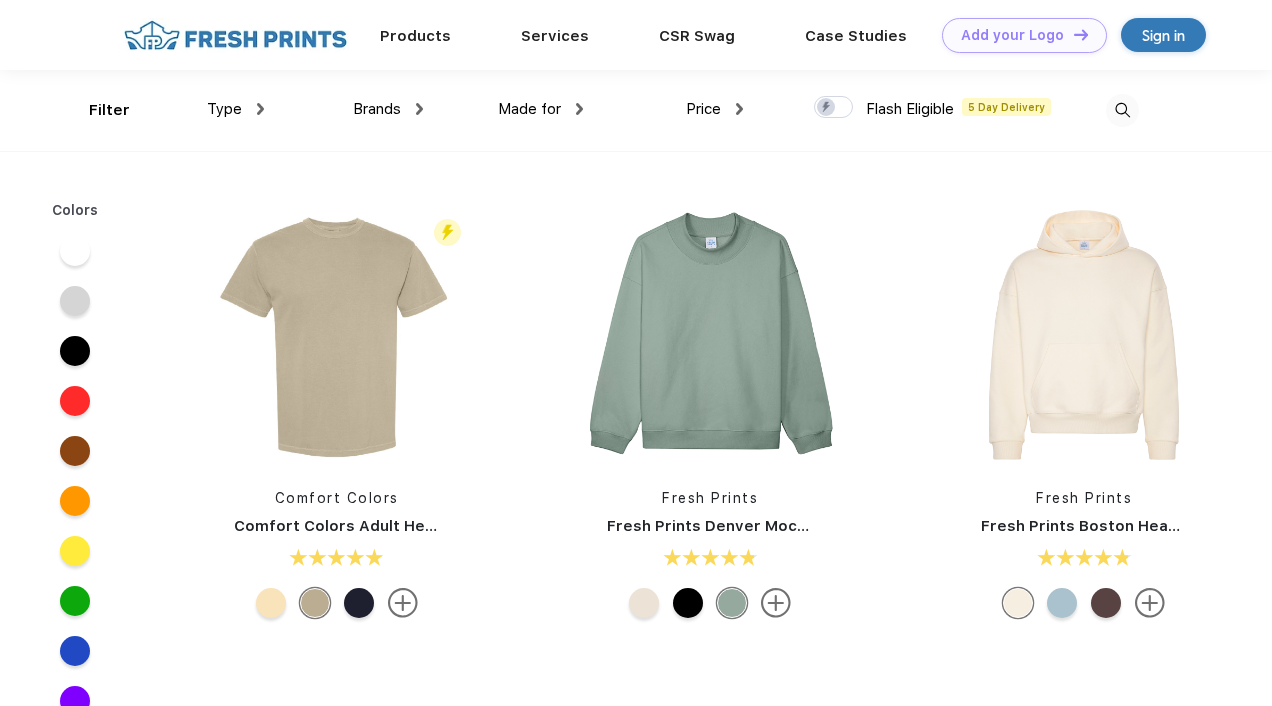 scroll, scrollTop: 0, scrollLeft: 0, axis: both 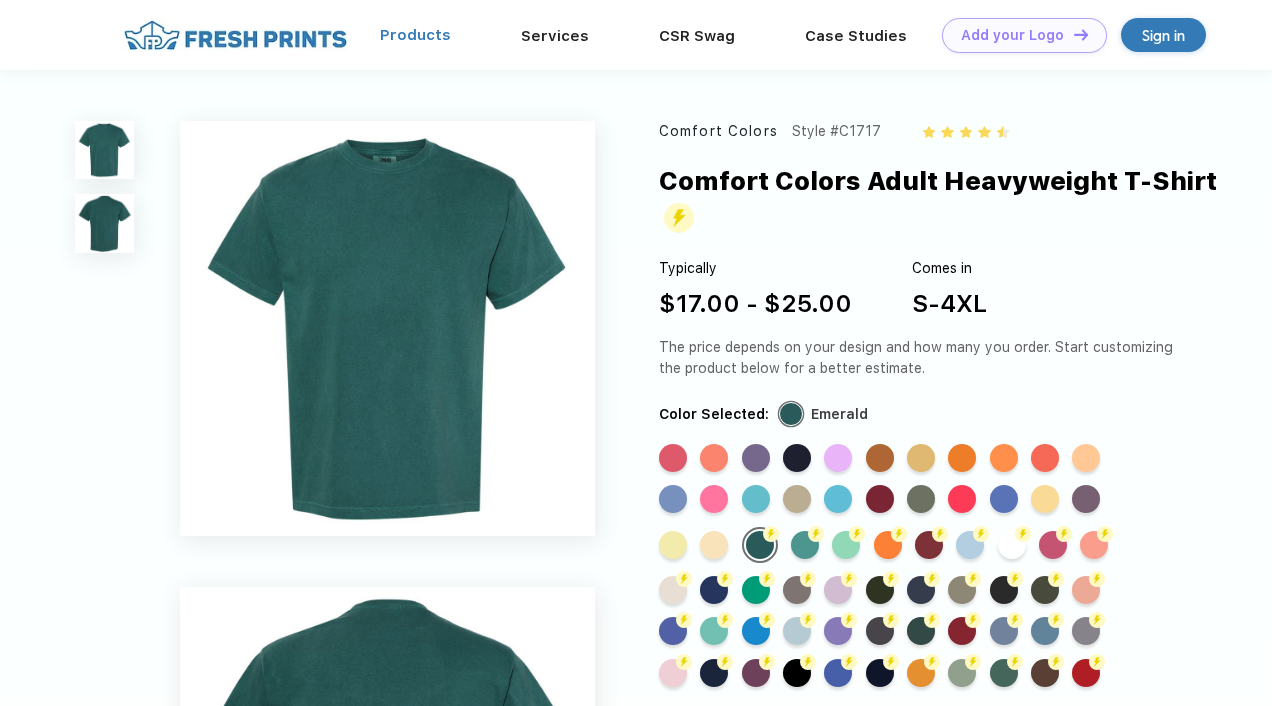 click on "Products" at bounding box center [415, 35] 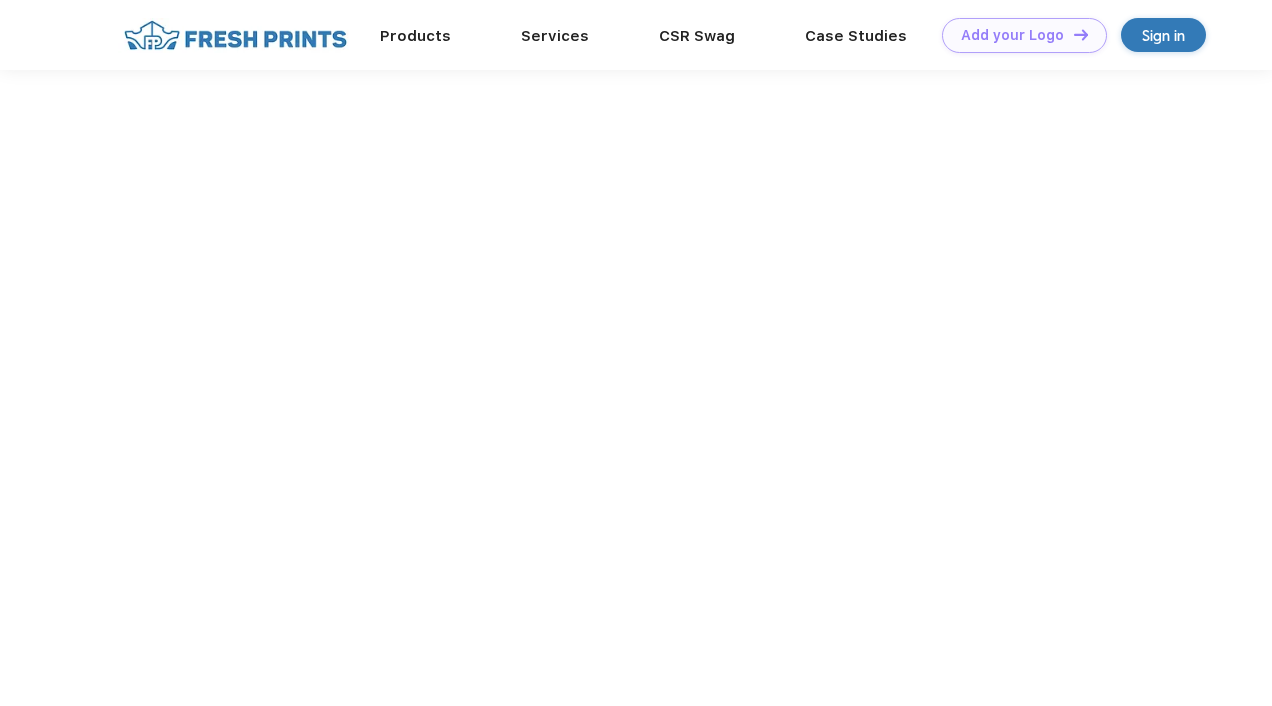 scroll, scrollTop: 0, scrollLeft: 0, axis: both 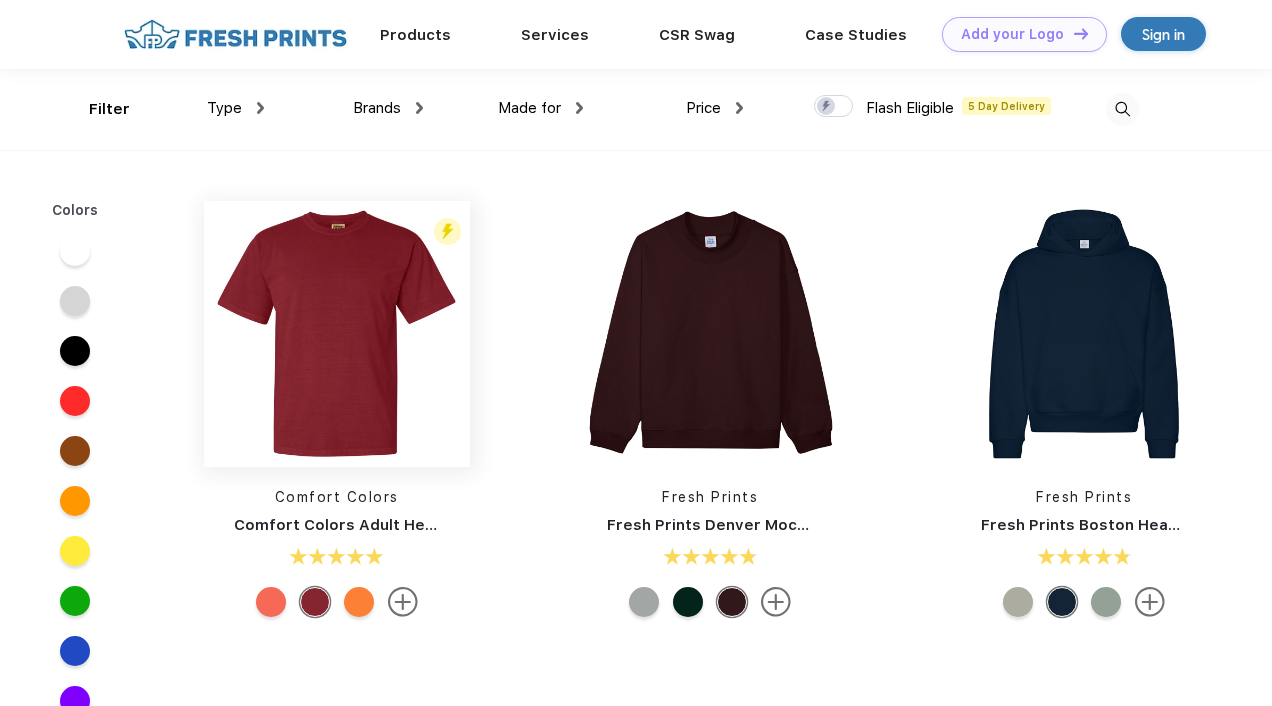 click at bounding box center (337, 334) 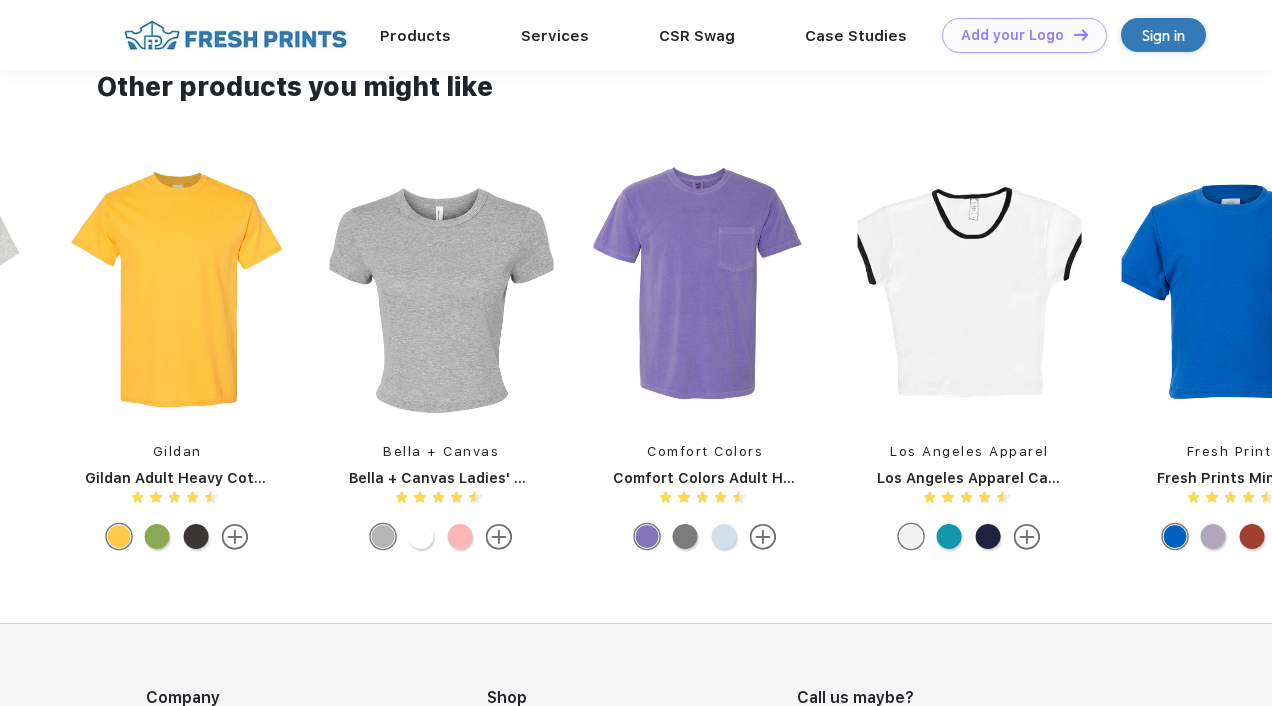 scroll, scrollTop: 1554, scrollLeft: 0, axis: vertical 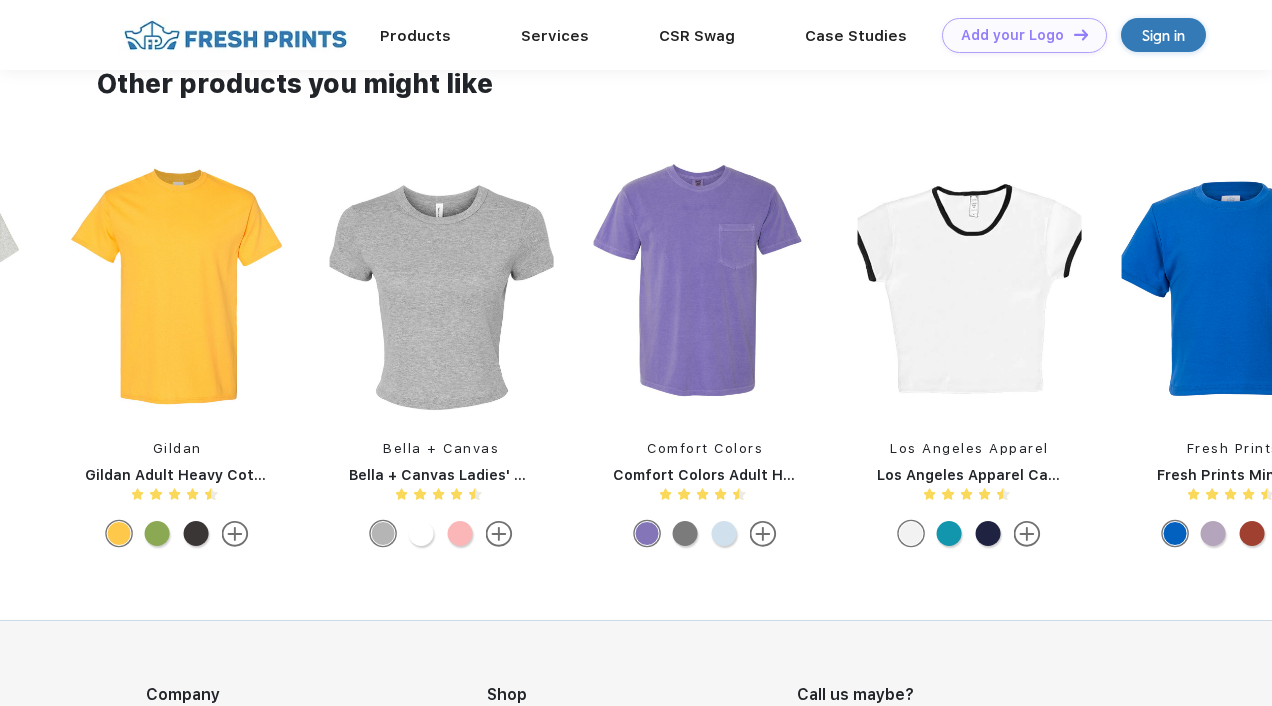 click on "Gildan" at bounding box center (177, 449) 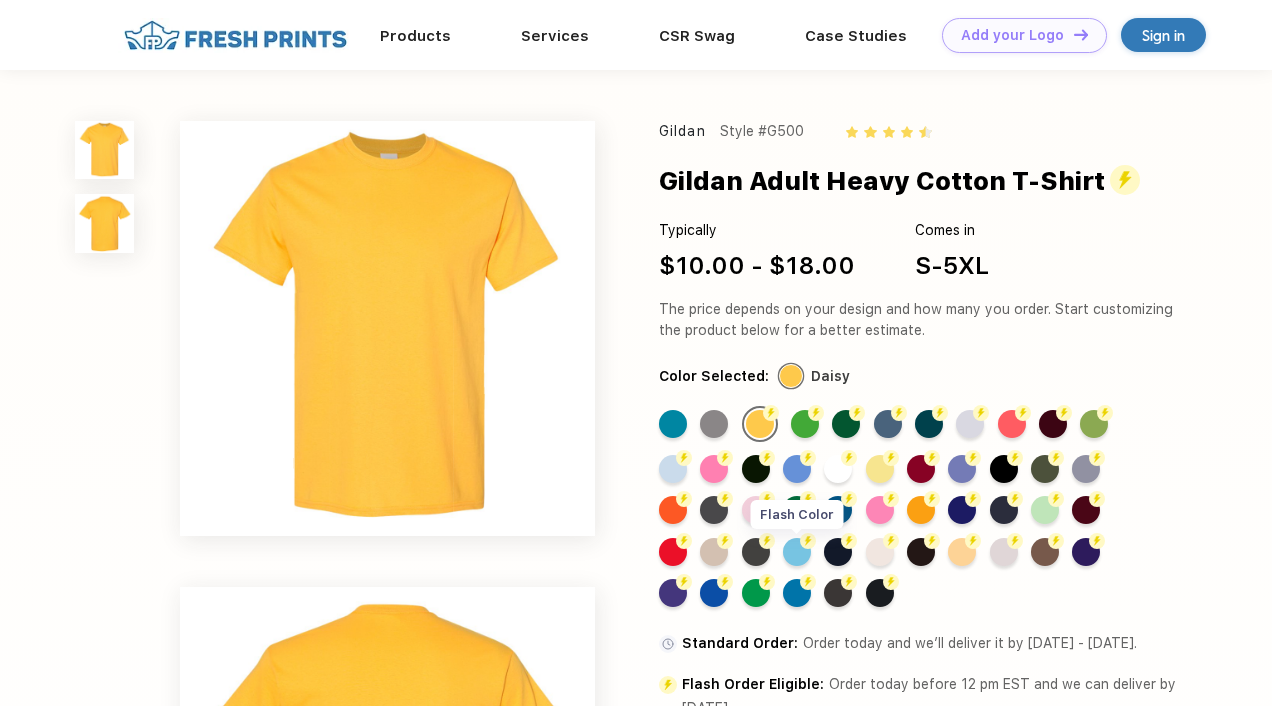 click on "Flash Color" at bounding box center [797, 552] 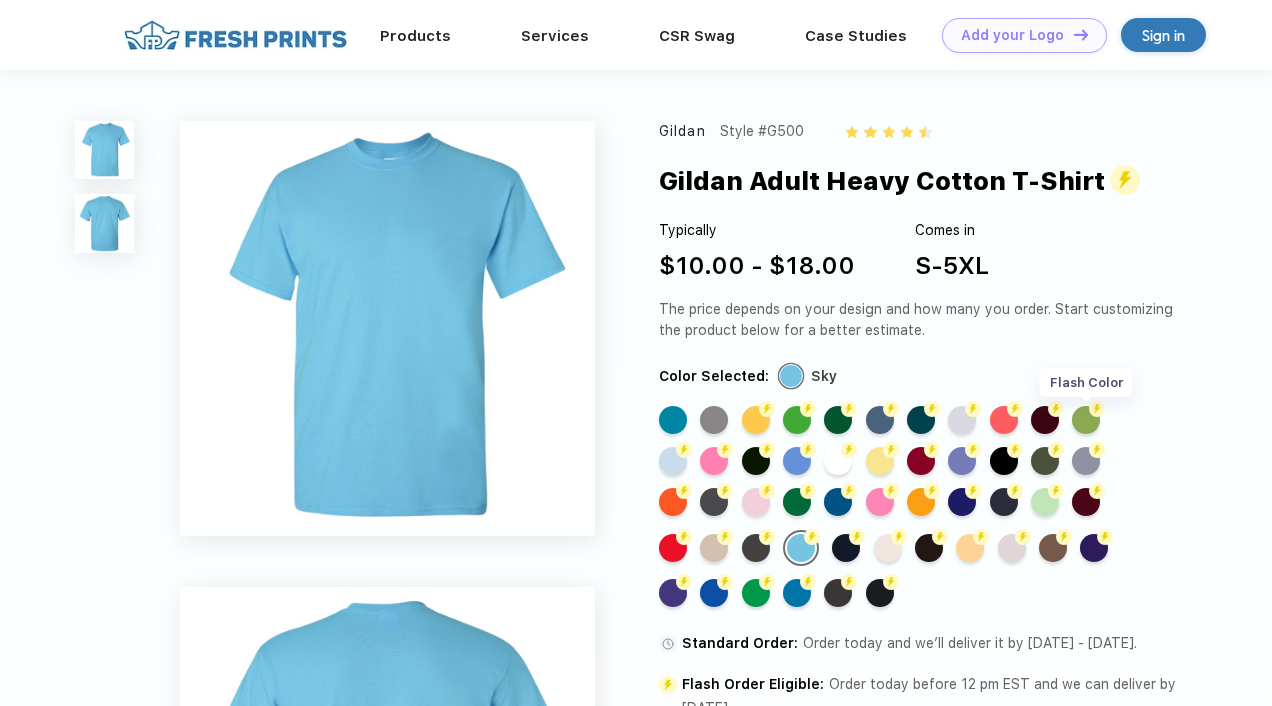 click on "Flash Color" at bounding box center (1086, 420) 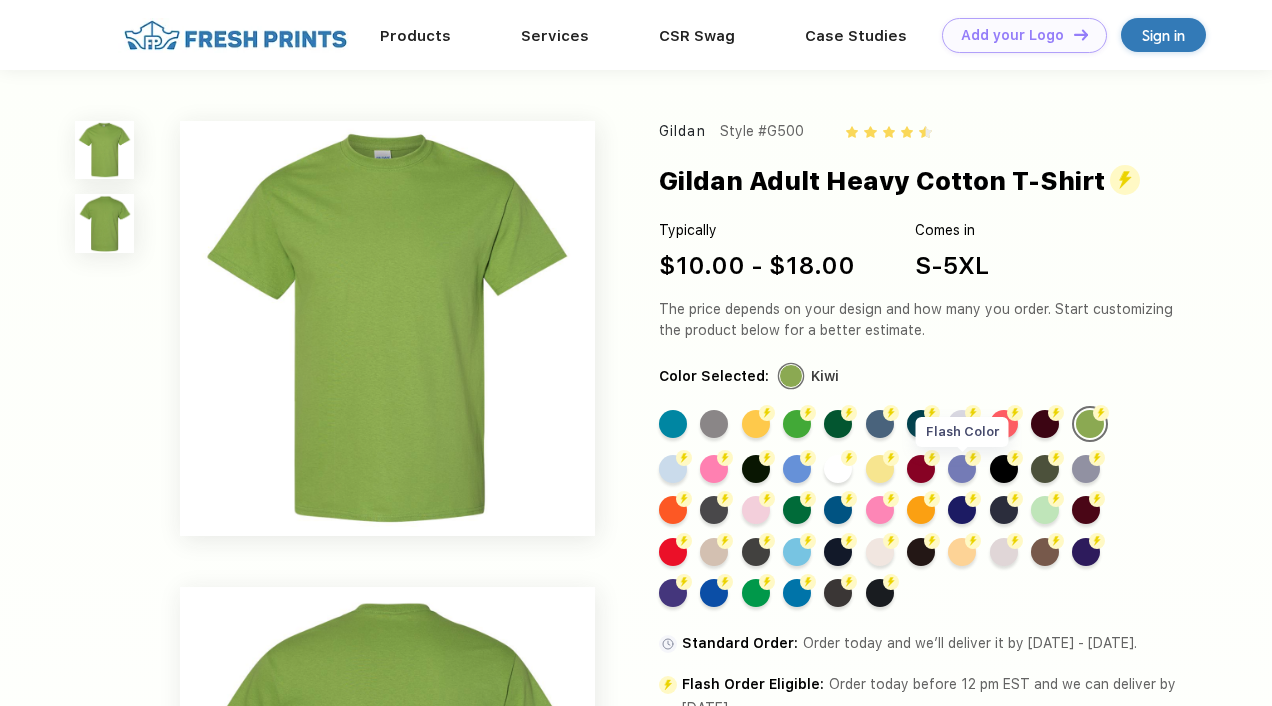 click on "Flash Color" at bounding box center (962, 469) 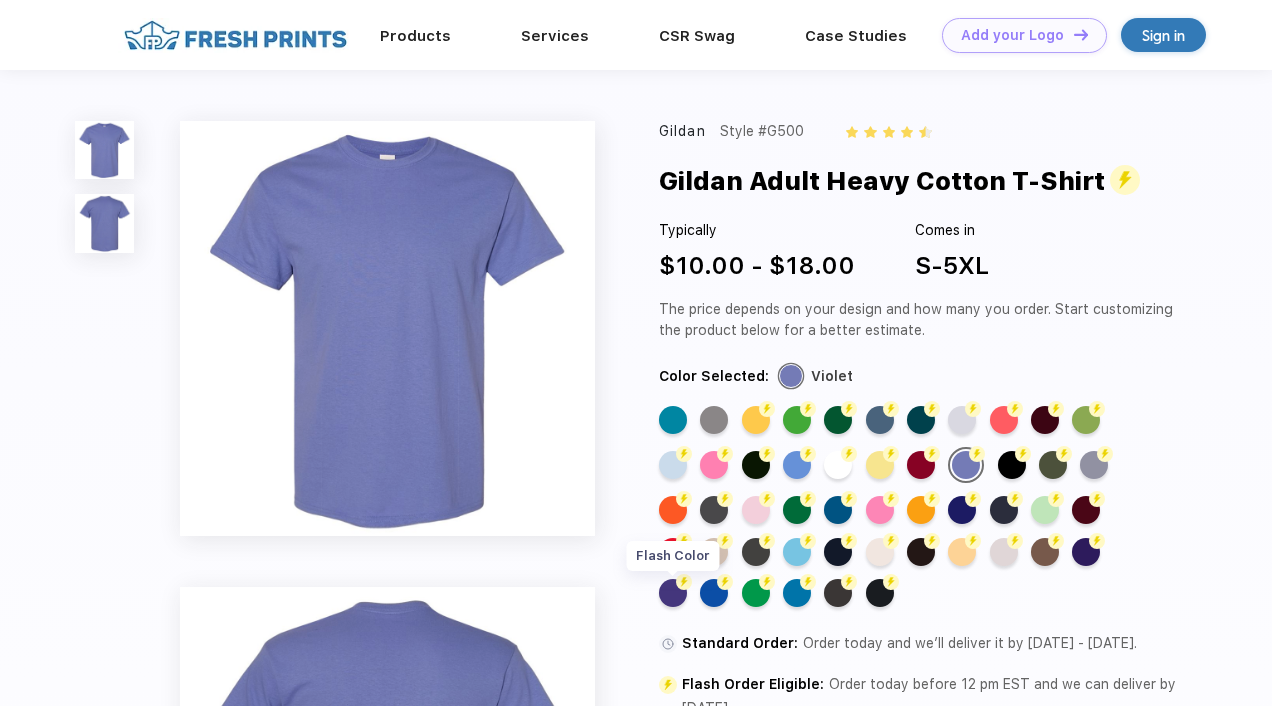 click on "Flash Color" at bounding box center (673, 593) 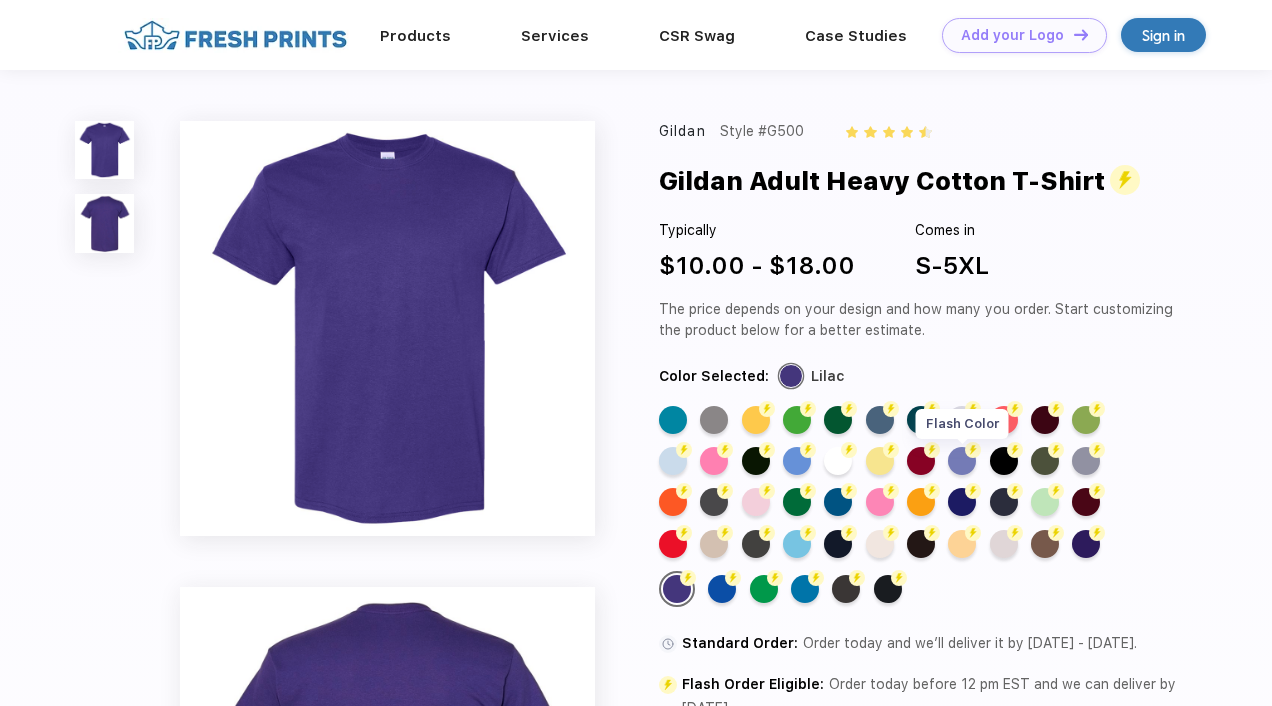 click on "Flash Color" at bounding box center [962, 461] 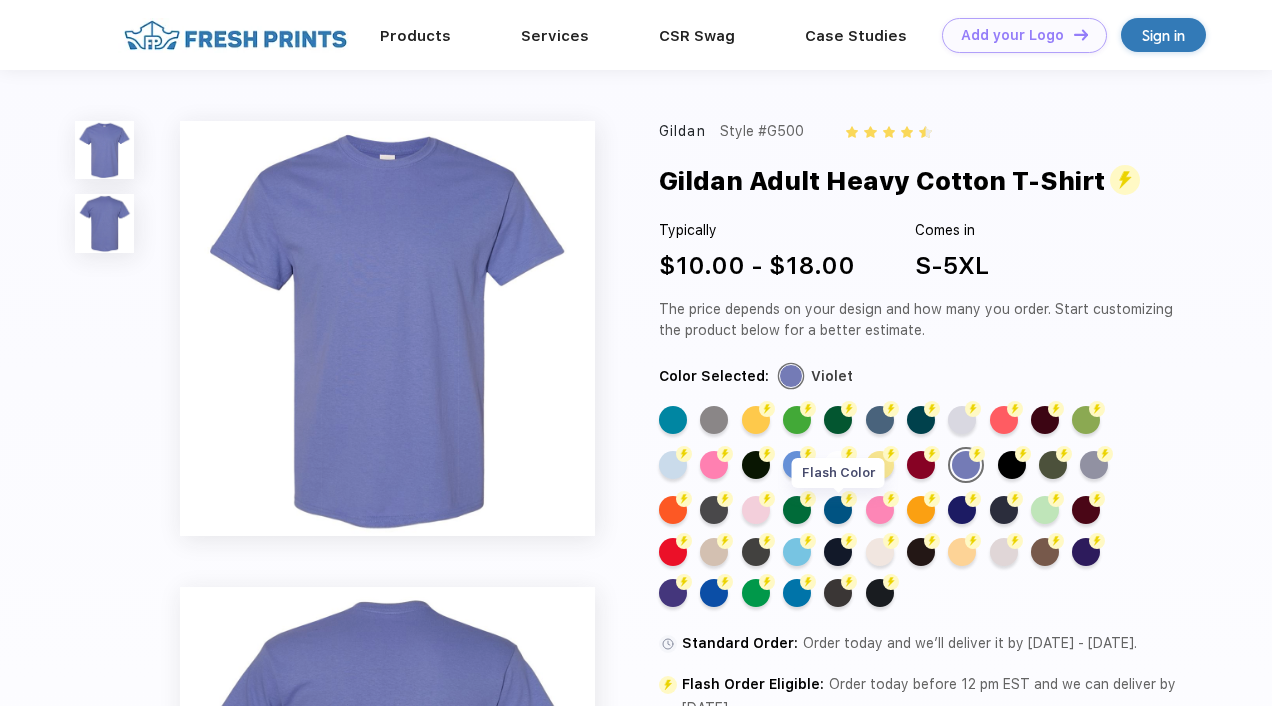 click on "Flash Color" at bounding box center (838, 510) 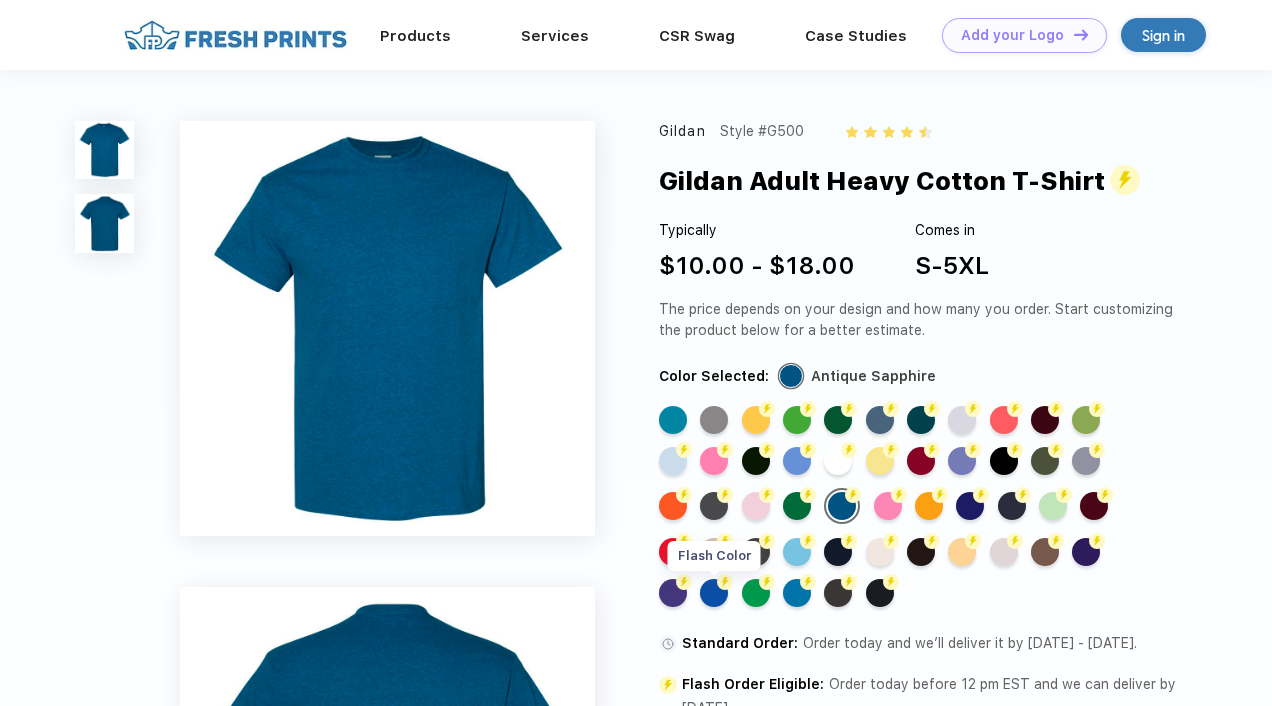 click at bounding box center (725, 582) 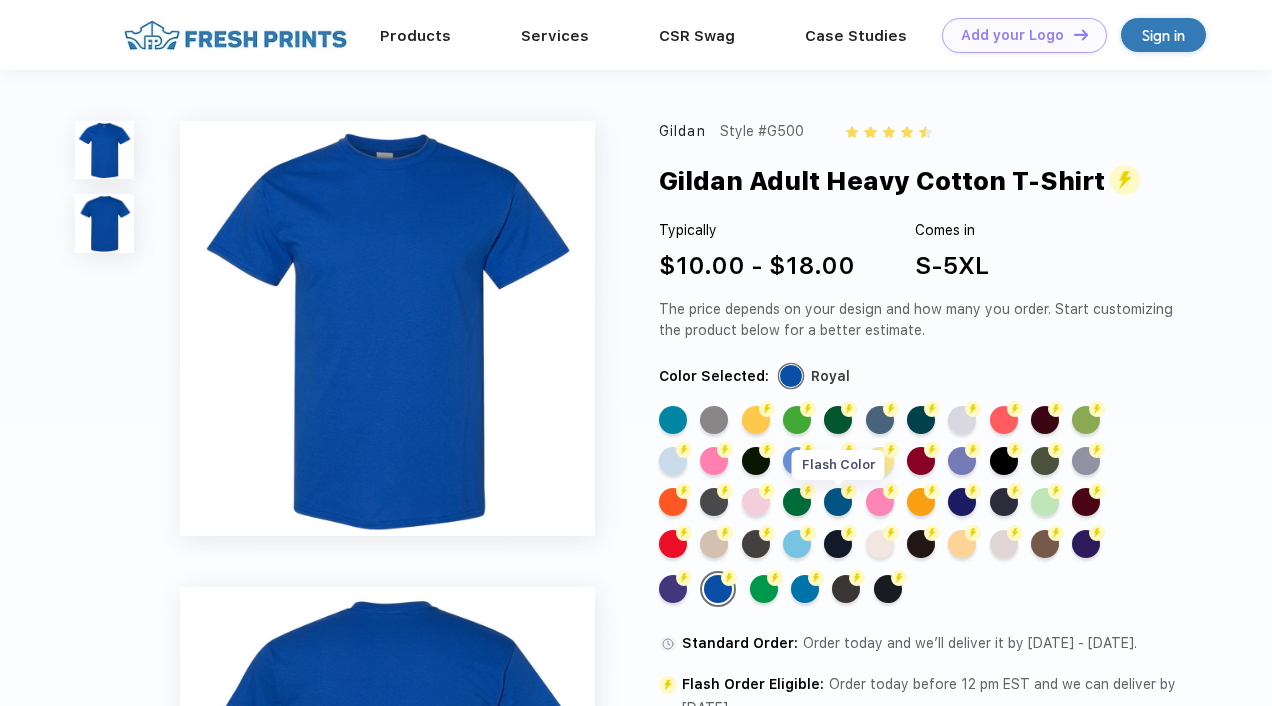 click on "Flash Color" at bounding box center (838, 502) 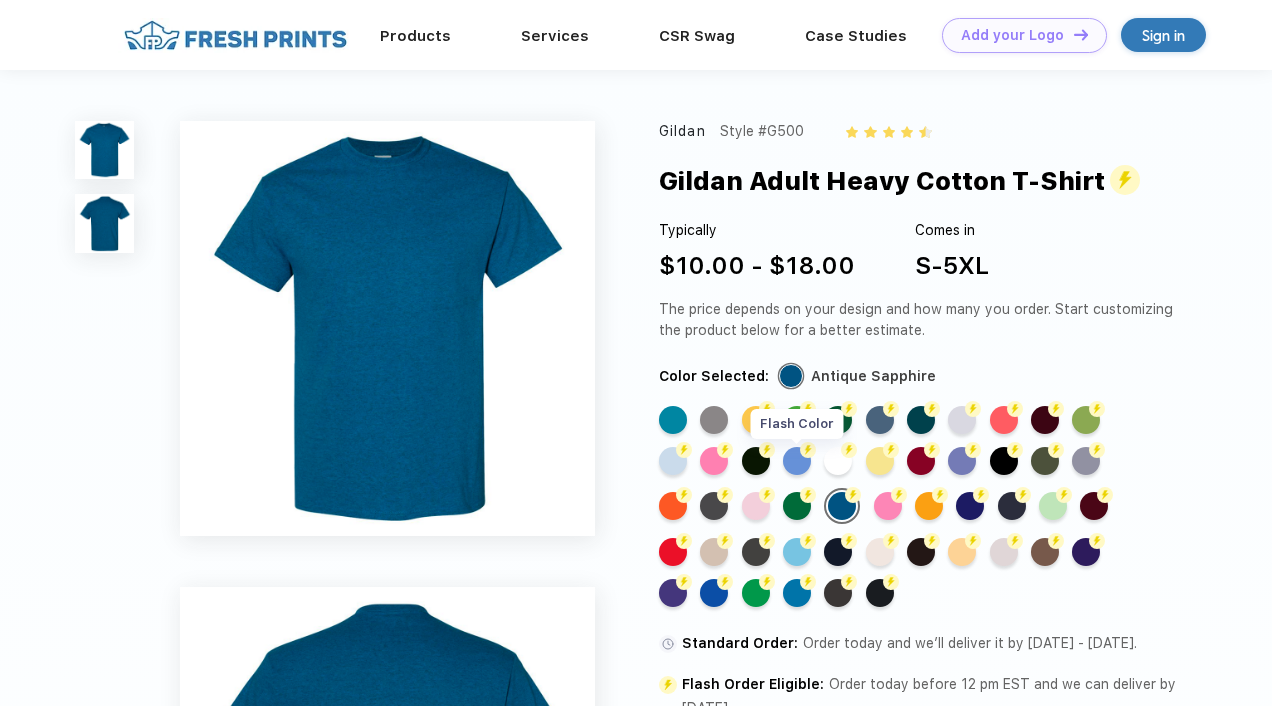 click on "Flash Color" at bounding box center (797, 461) 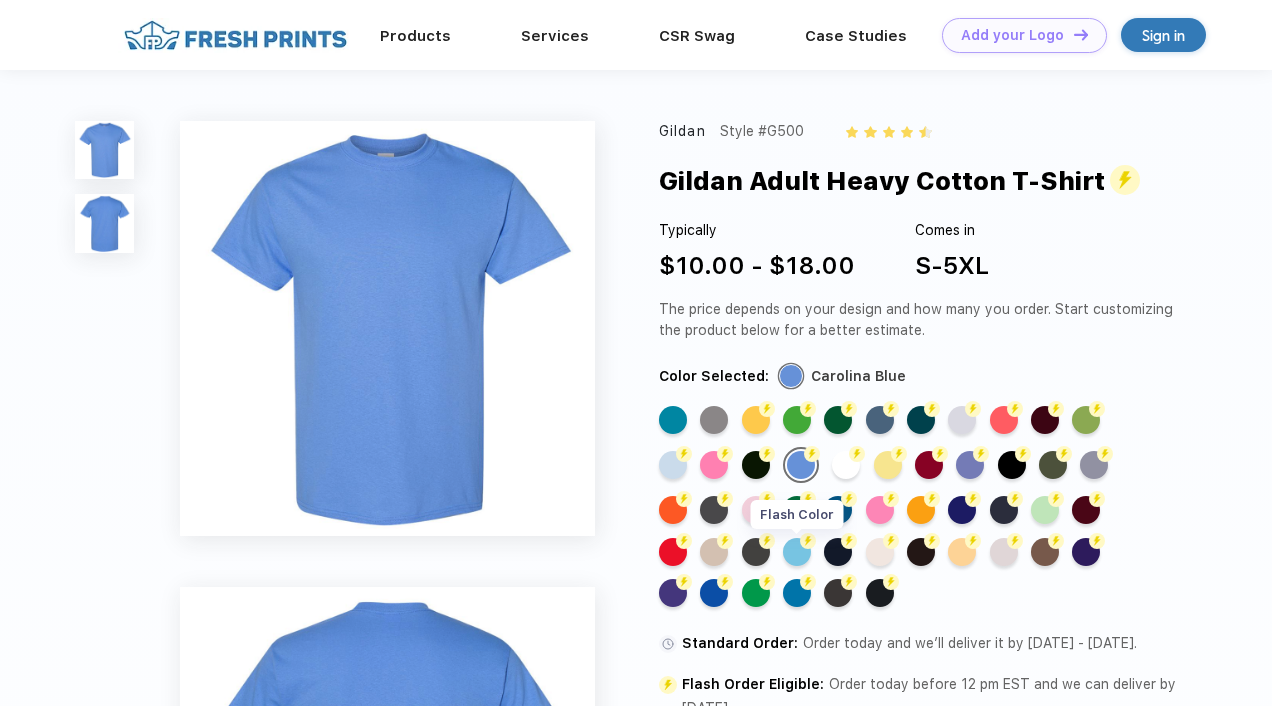 click on "Flash Color" at bounding box center (797, 552) 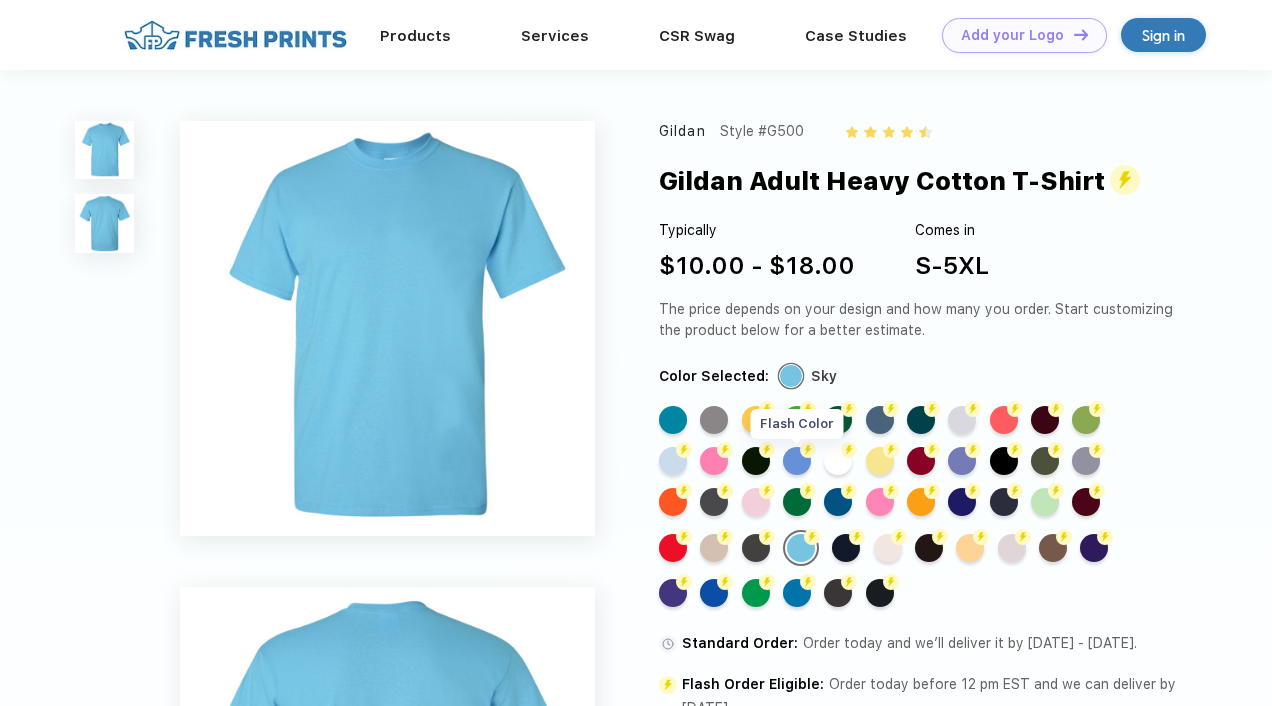click on "Flash Color" at bounding box center [797, 461] 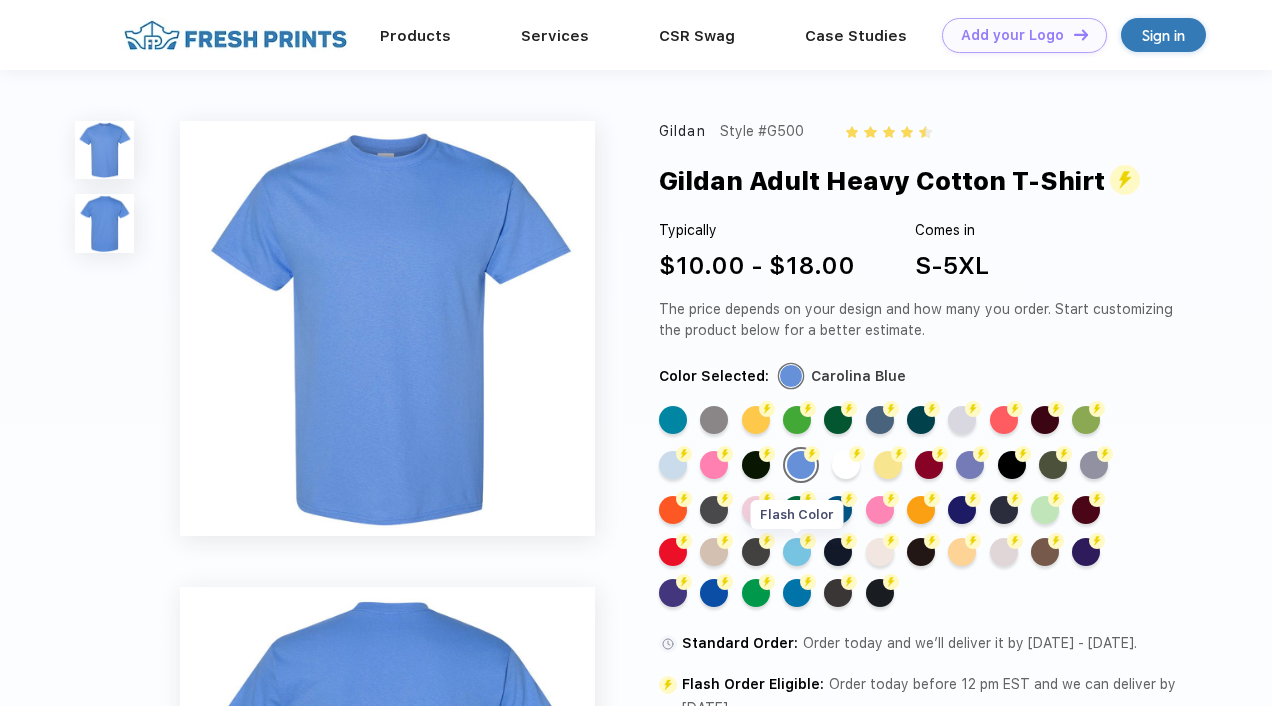 click on "Flash Color" at bounding box center [797, 552] 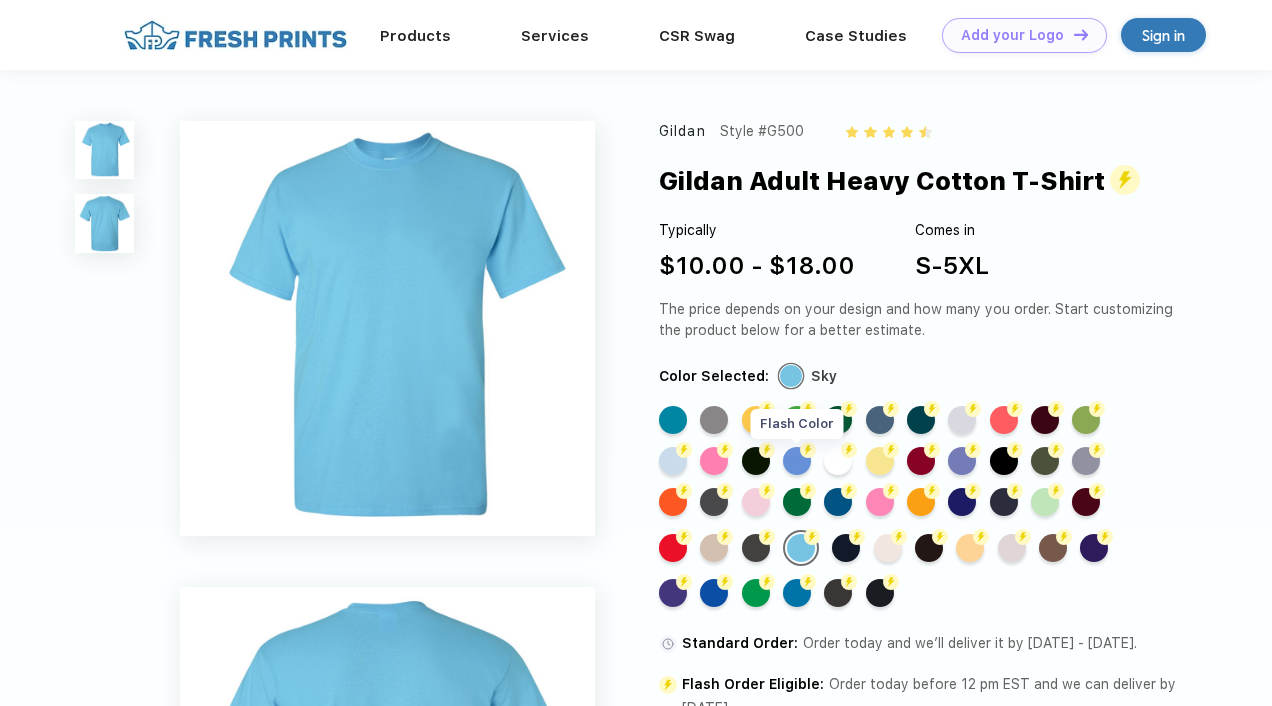 click on "Flash Color" at bounding box center (797, 461) 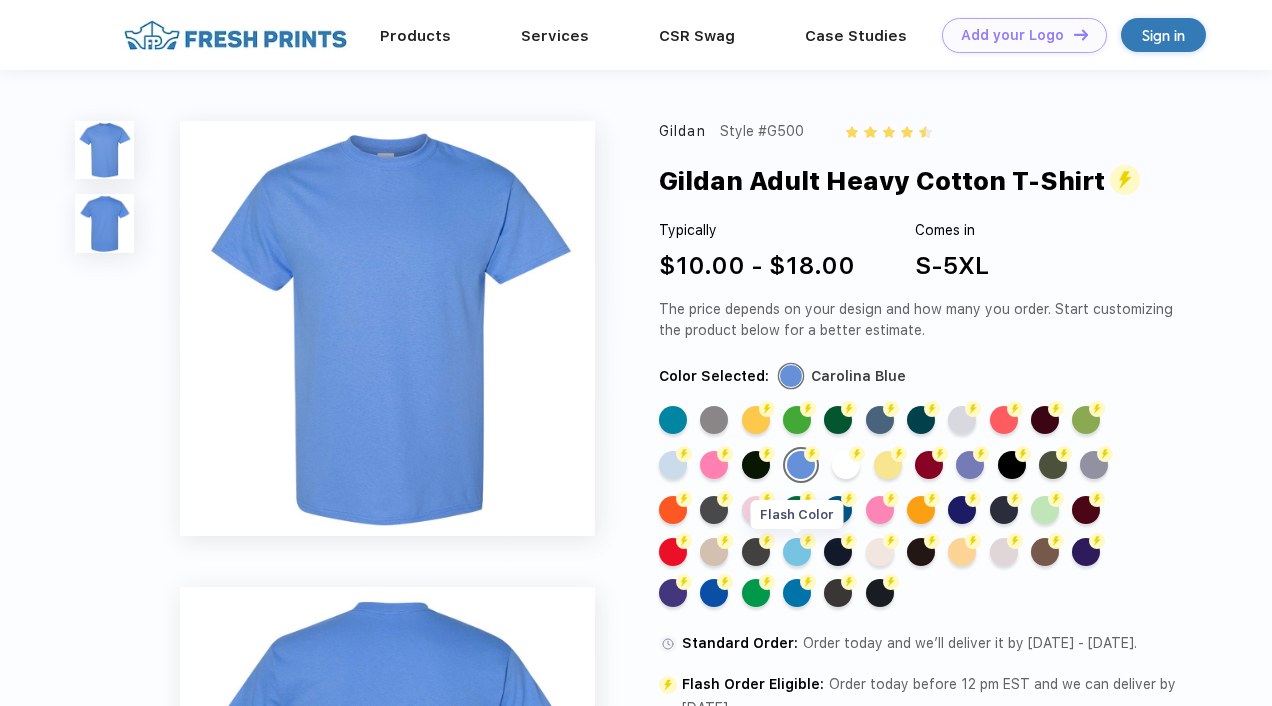 click on "Flash Color" at bounding box center [797, 552] 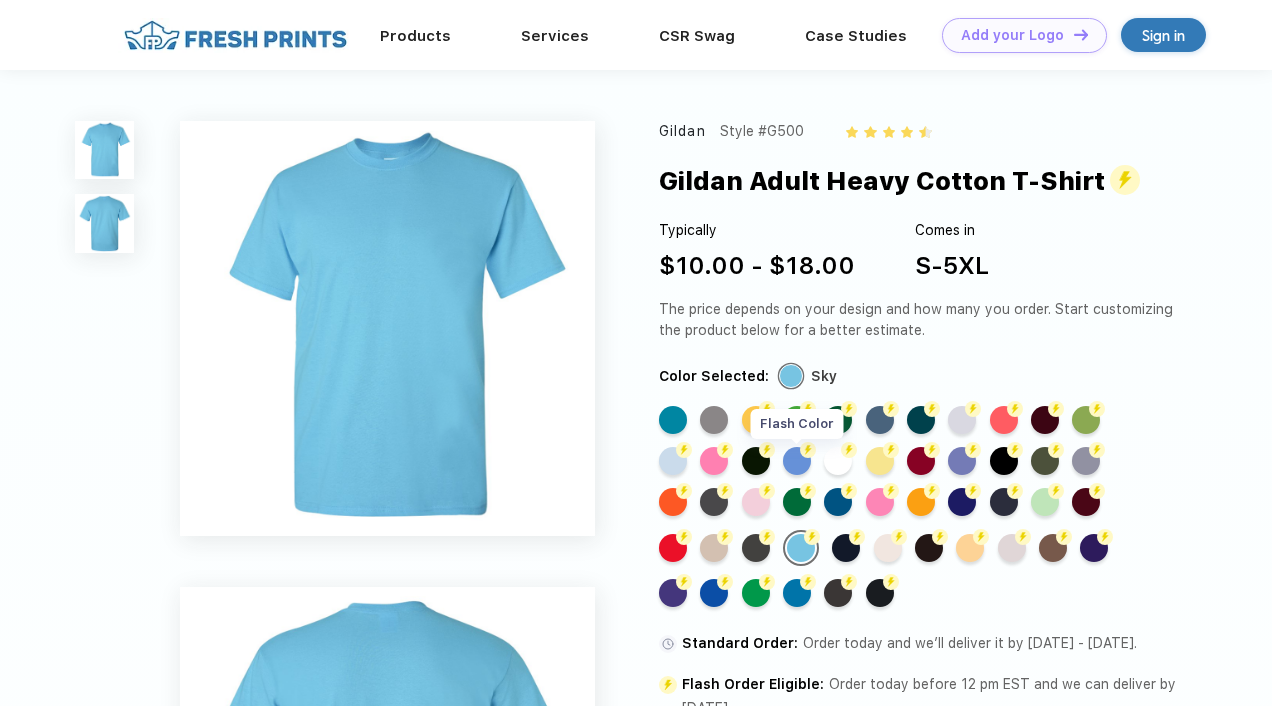 click on "Flash Color" at bounding box center [797, 461] 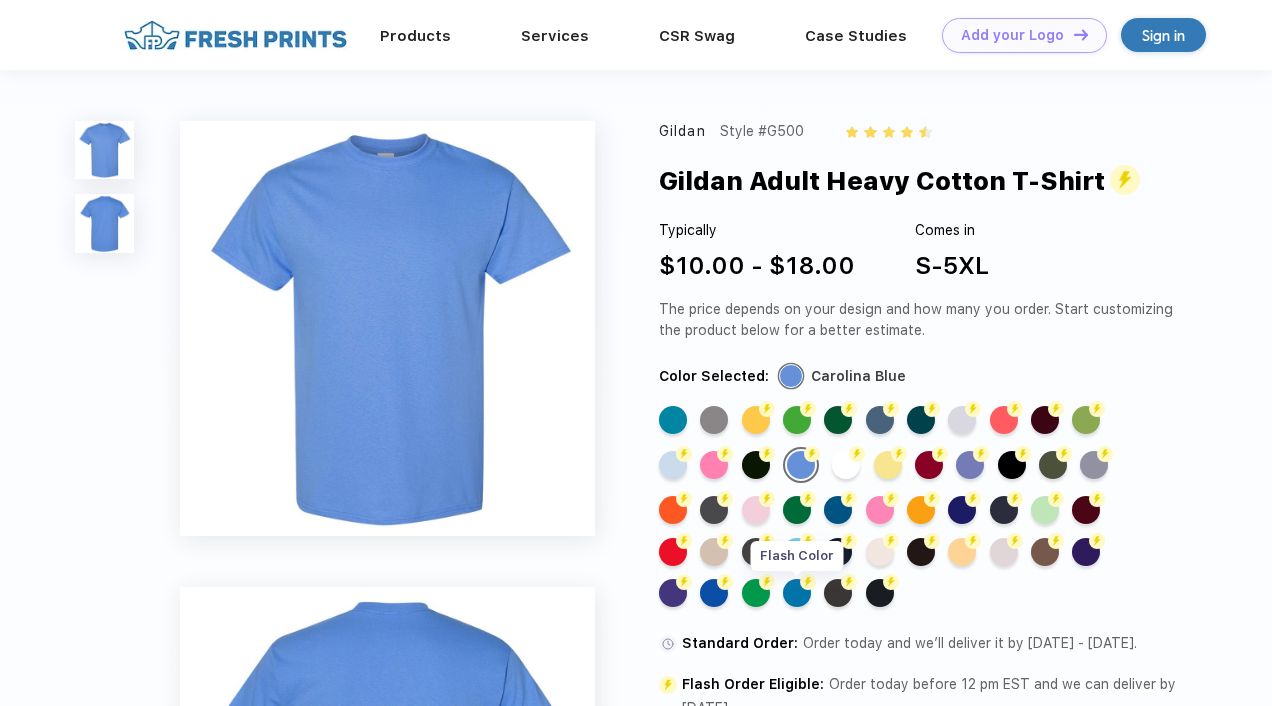 click on "Flash Color" at bounding box center (797, 593) 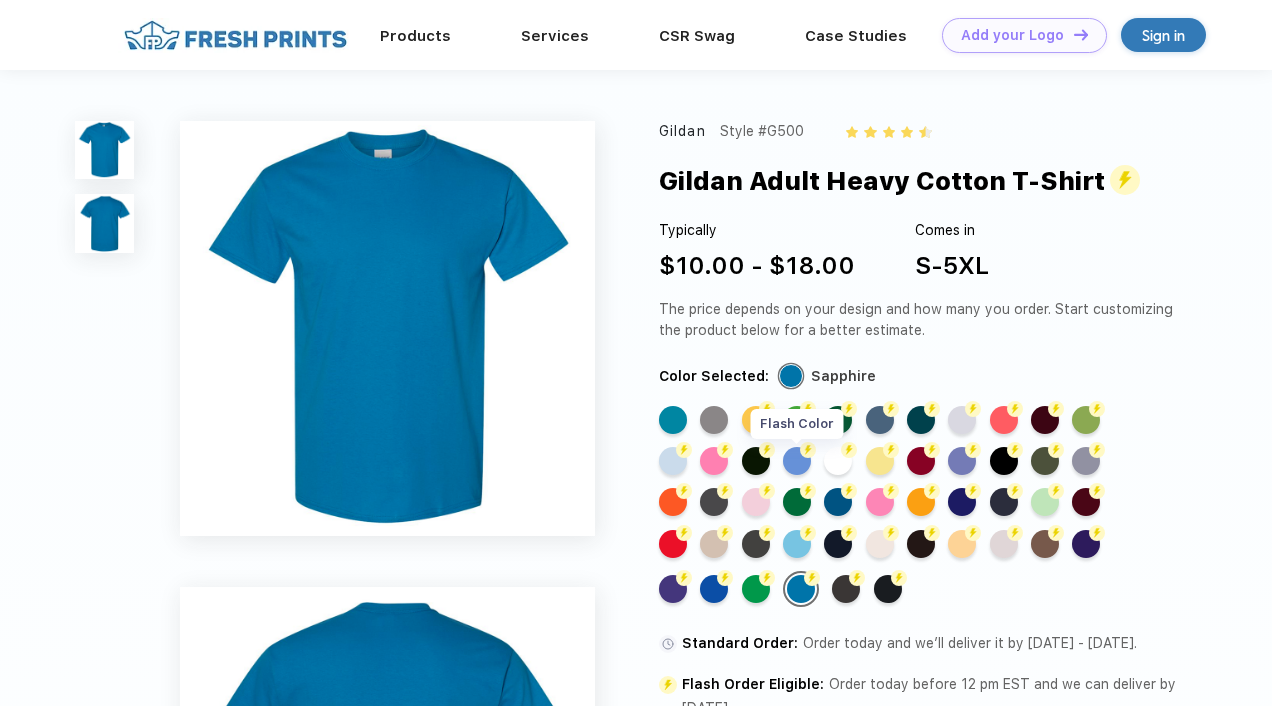 click on "Flash Color" at bounding box center (797, 461) 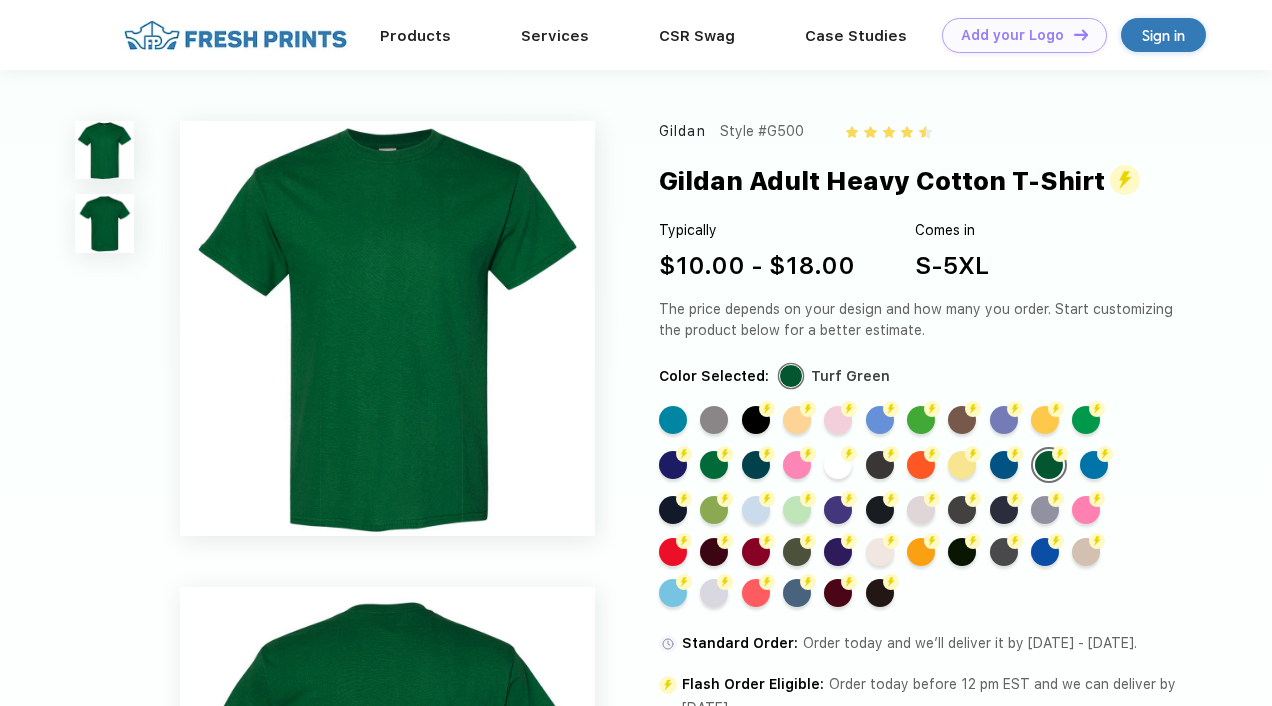 scroll, scrollTop: 0, scrollLeft: 0, axis: both 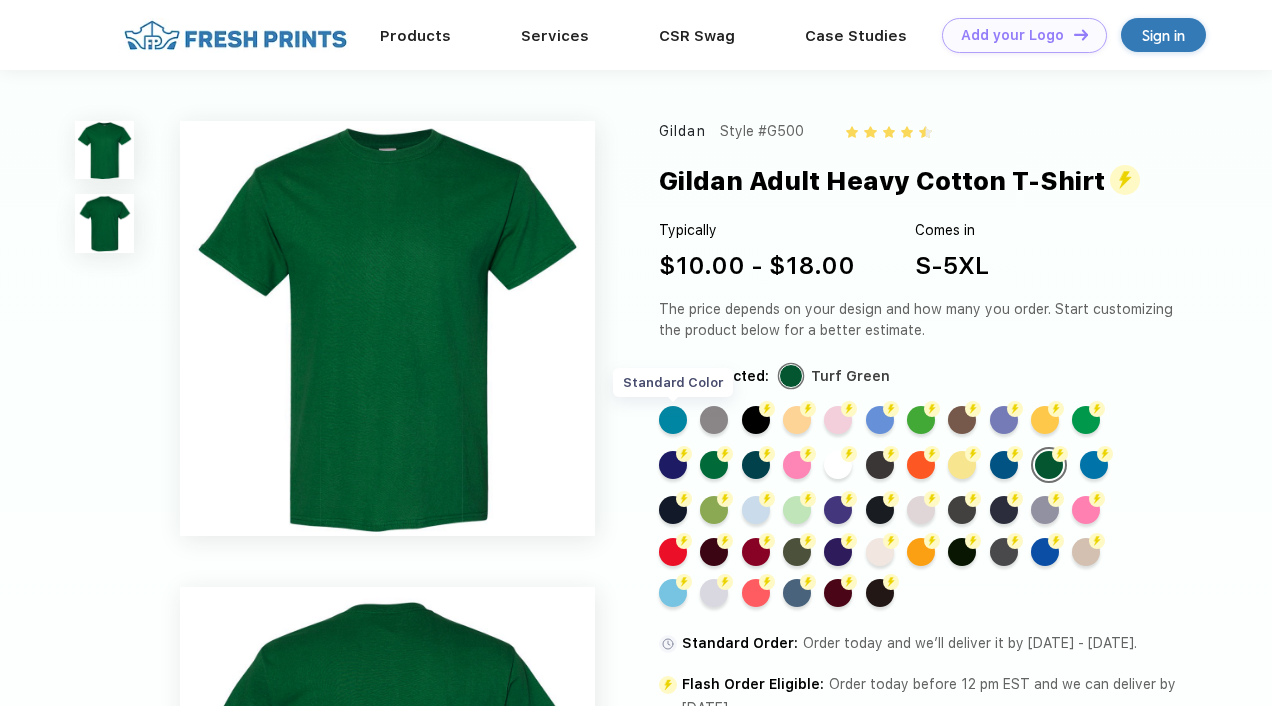 click on "Standard Color" at bounding box center (673, 420) 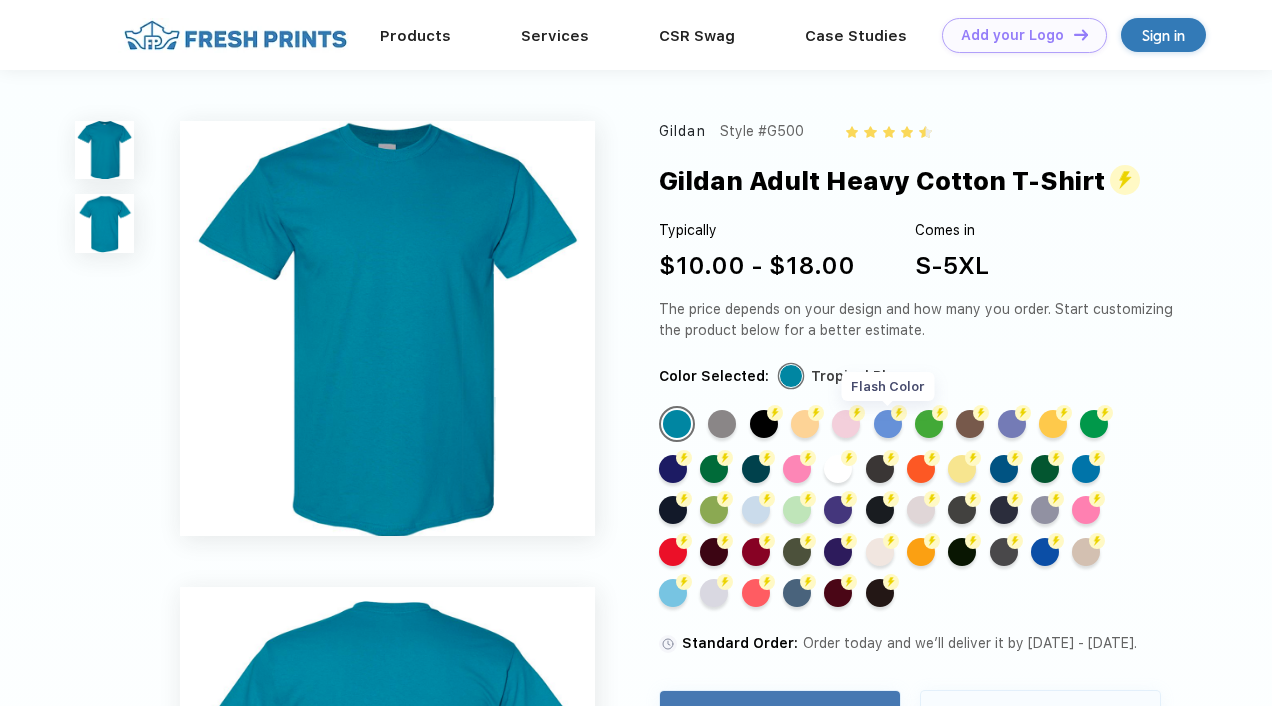 click on "Flash Color" at bounding box center (888, 424) 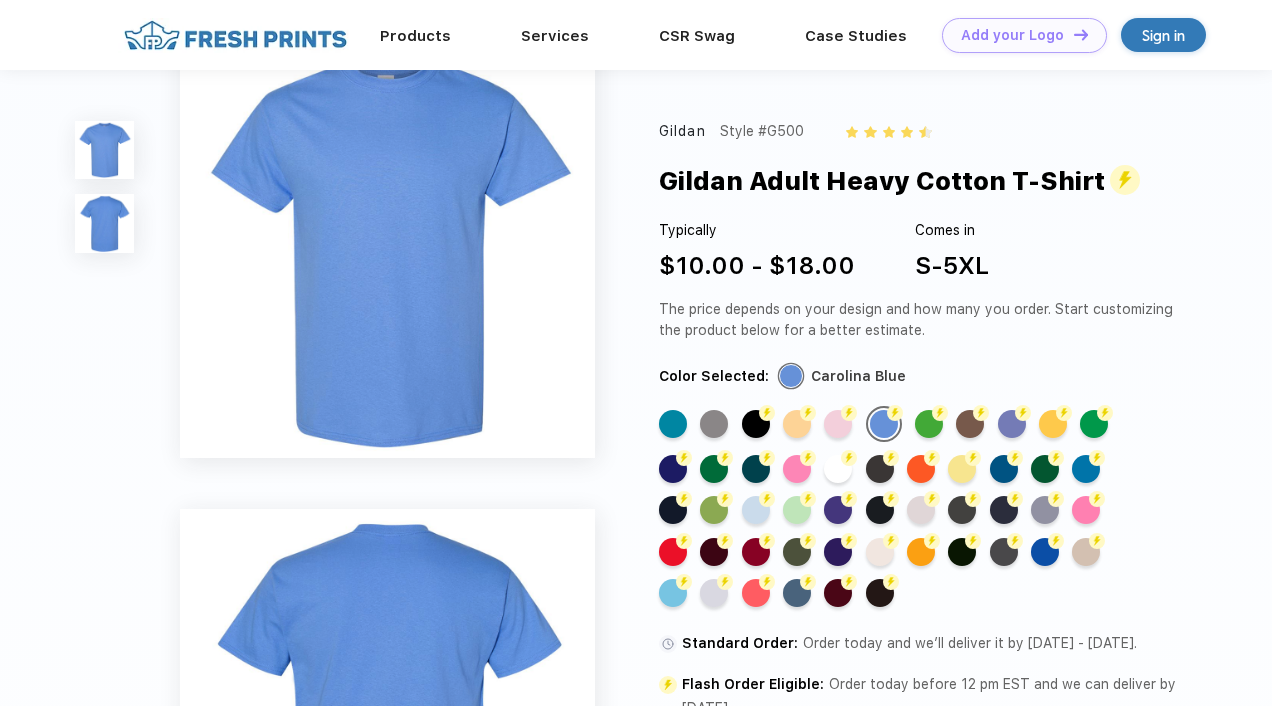scroll, scrollTop: 0, scrollLeft: 0, axis: both 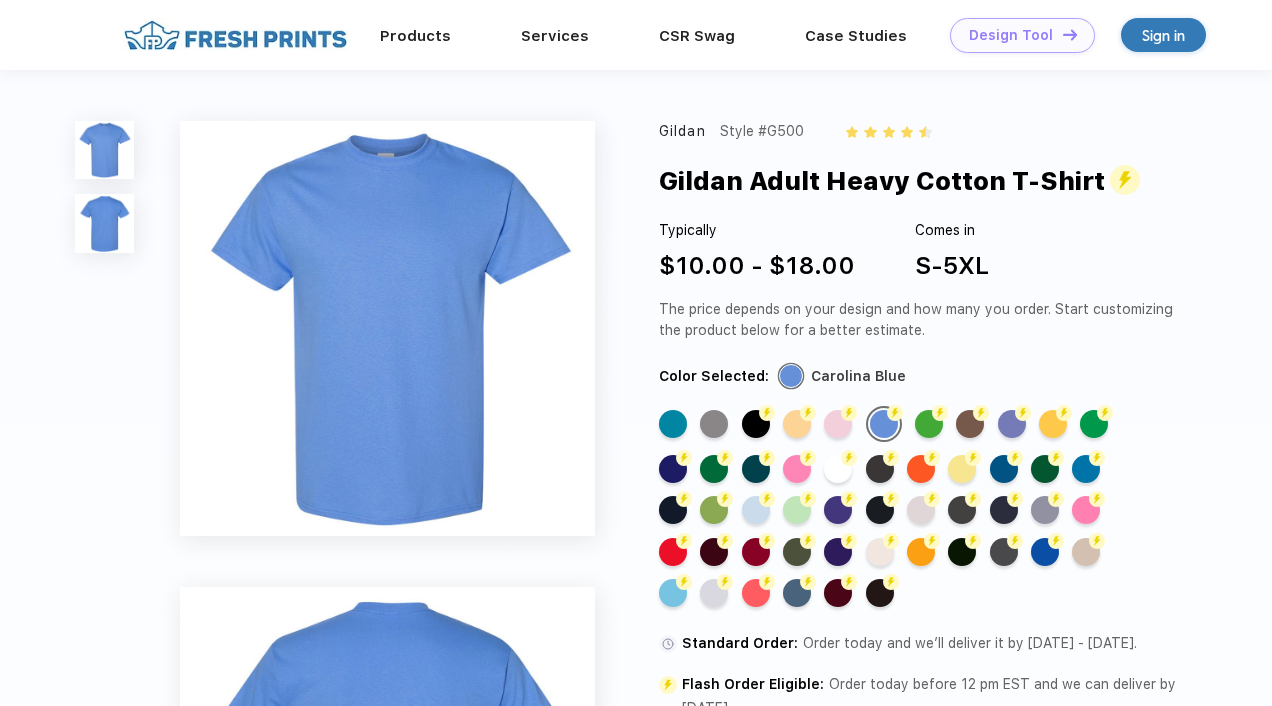 click on "Design Tool" at bounding box center (1011, 35) 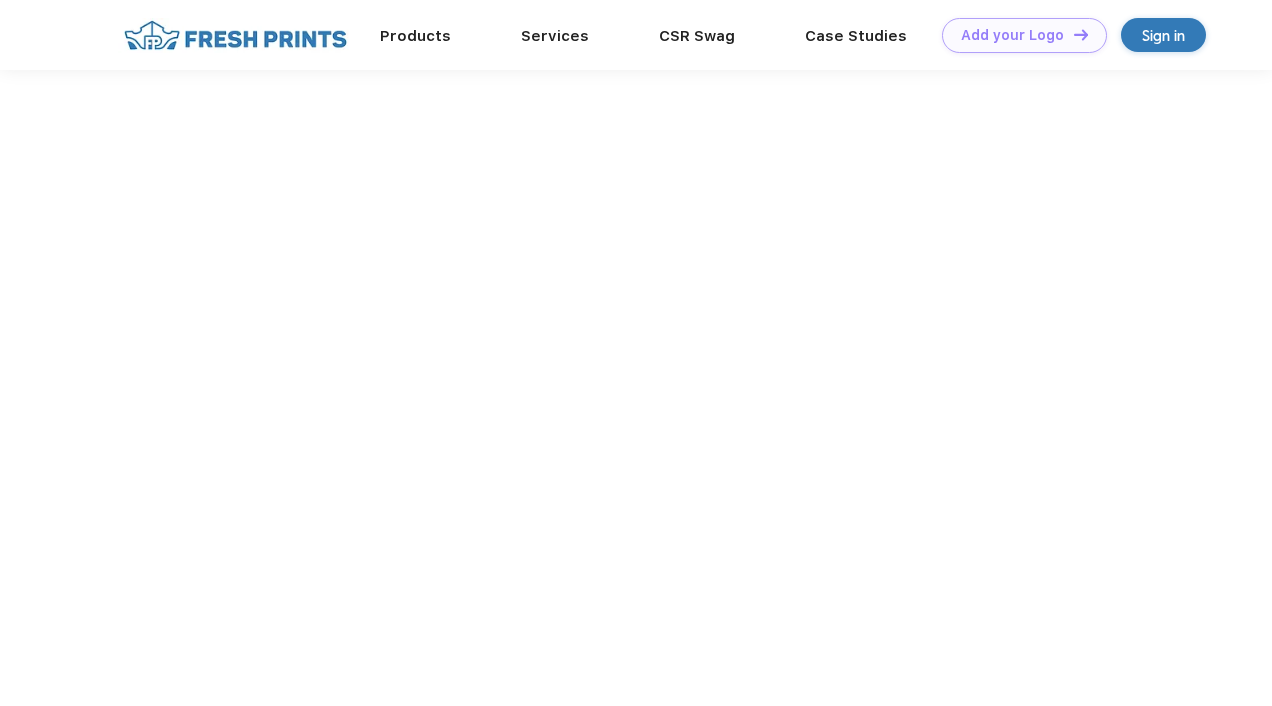 scroll, scrollTop: 0, scrollLeft: 0, axis: both 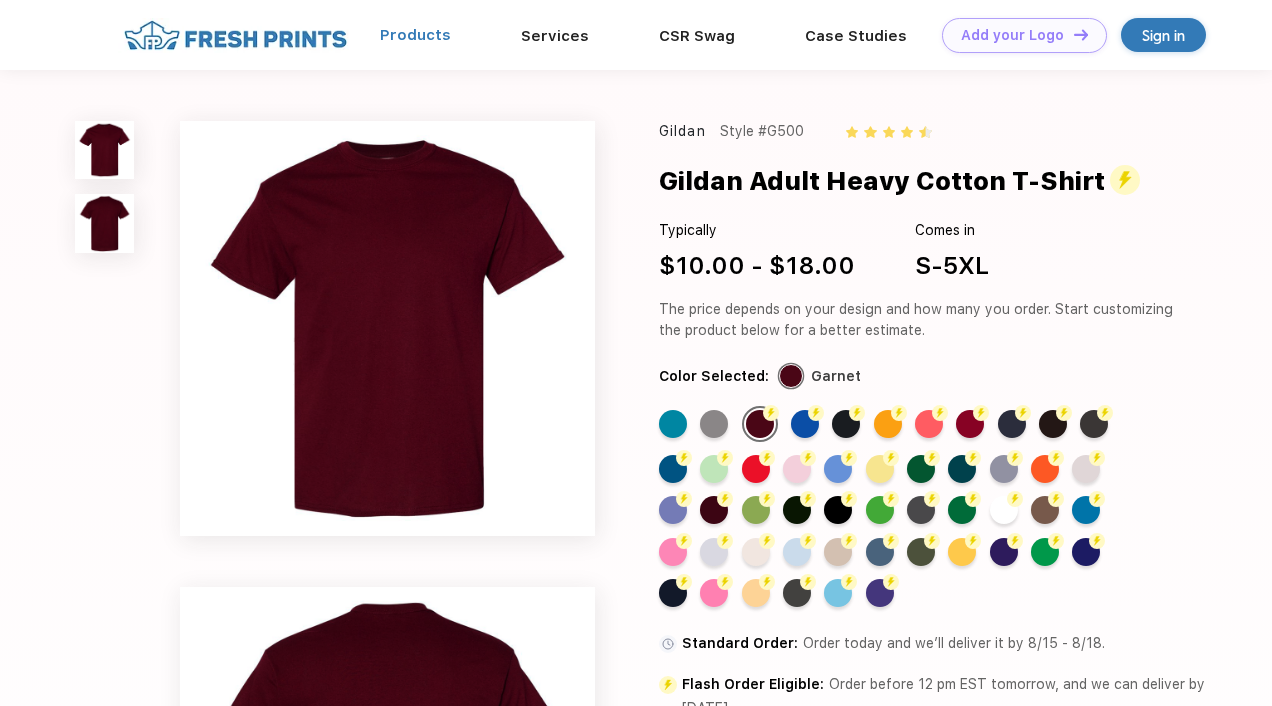 click on "Products" at bounding box center (415, 35) 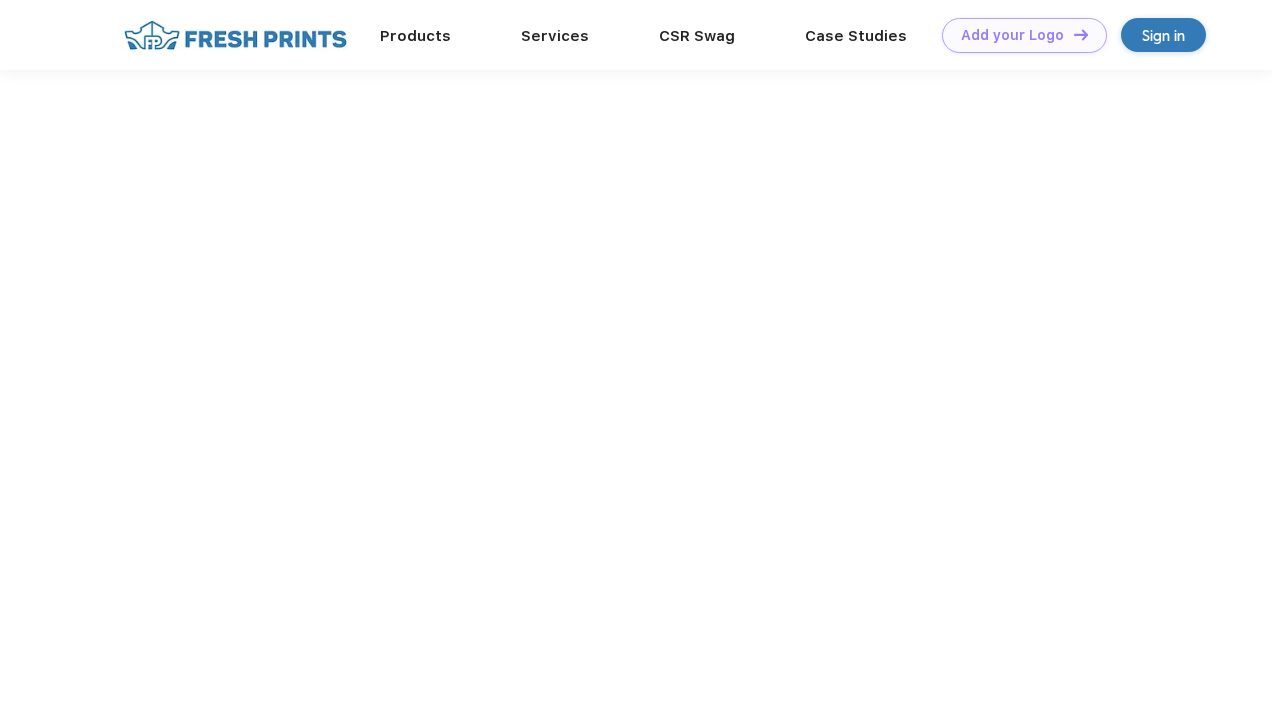 scroll, scrollTop: 0, scrollLeft: 0, axis: both 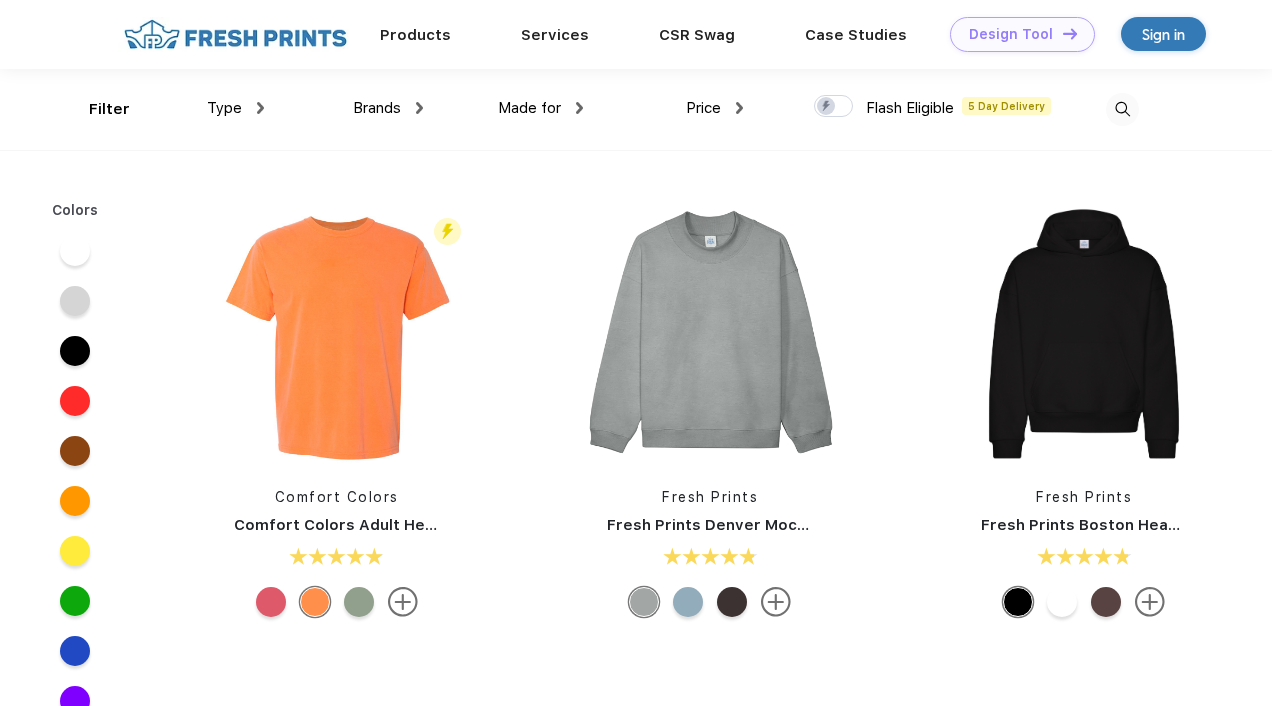 click on "Design Tool" at bounding box center (1011, 34) 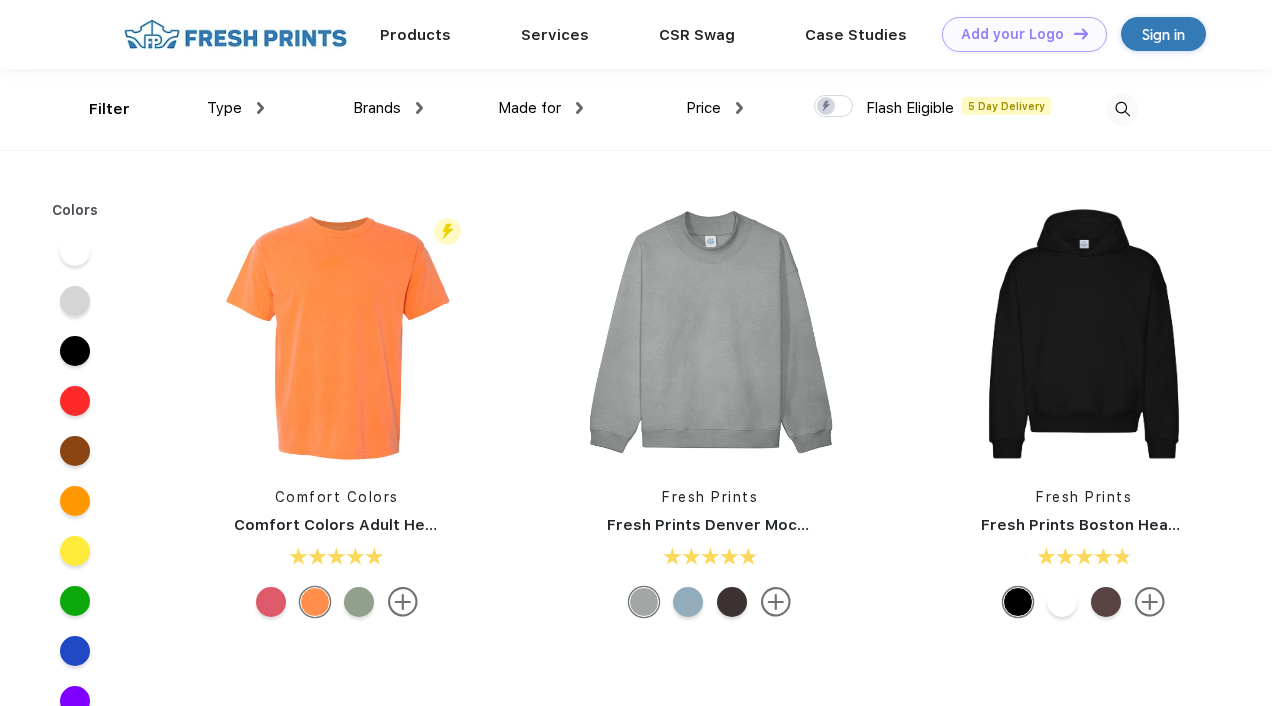 click at bounding box center (1122, 109) 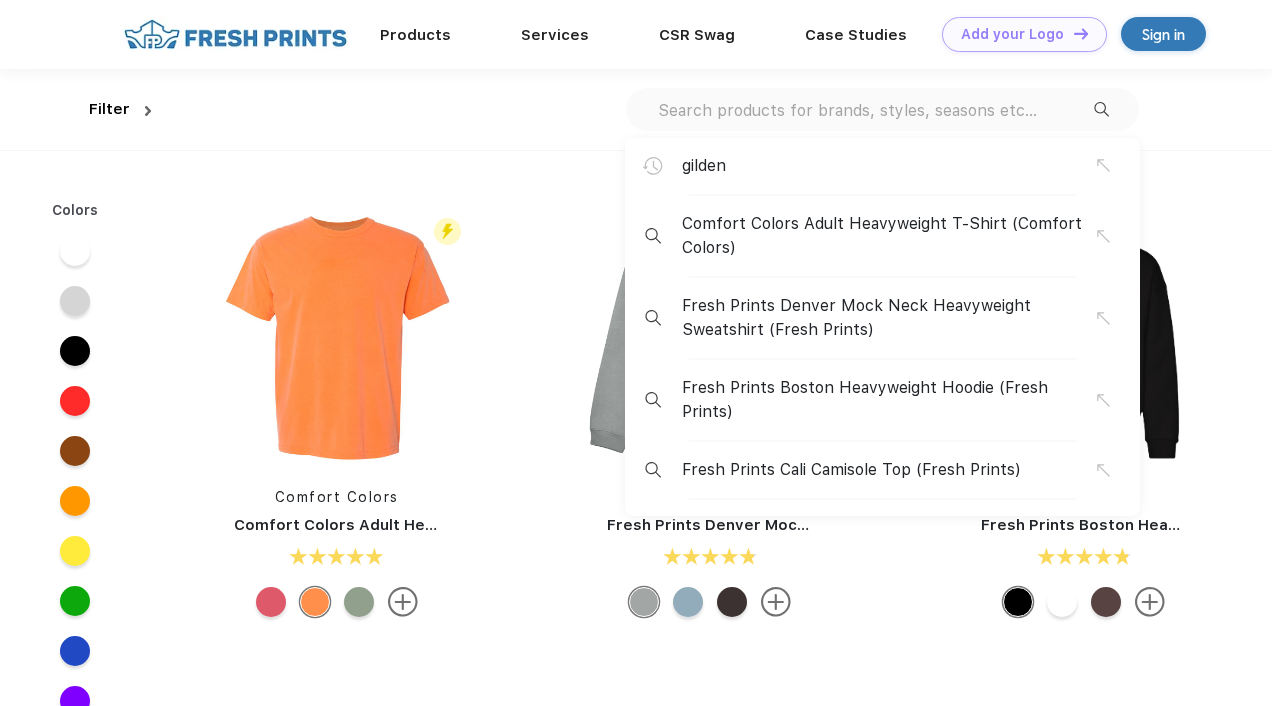 click on "gilden" at bounding box center [889, 166] 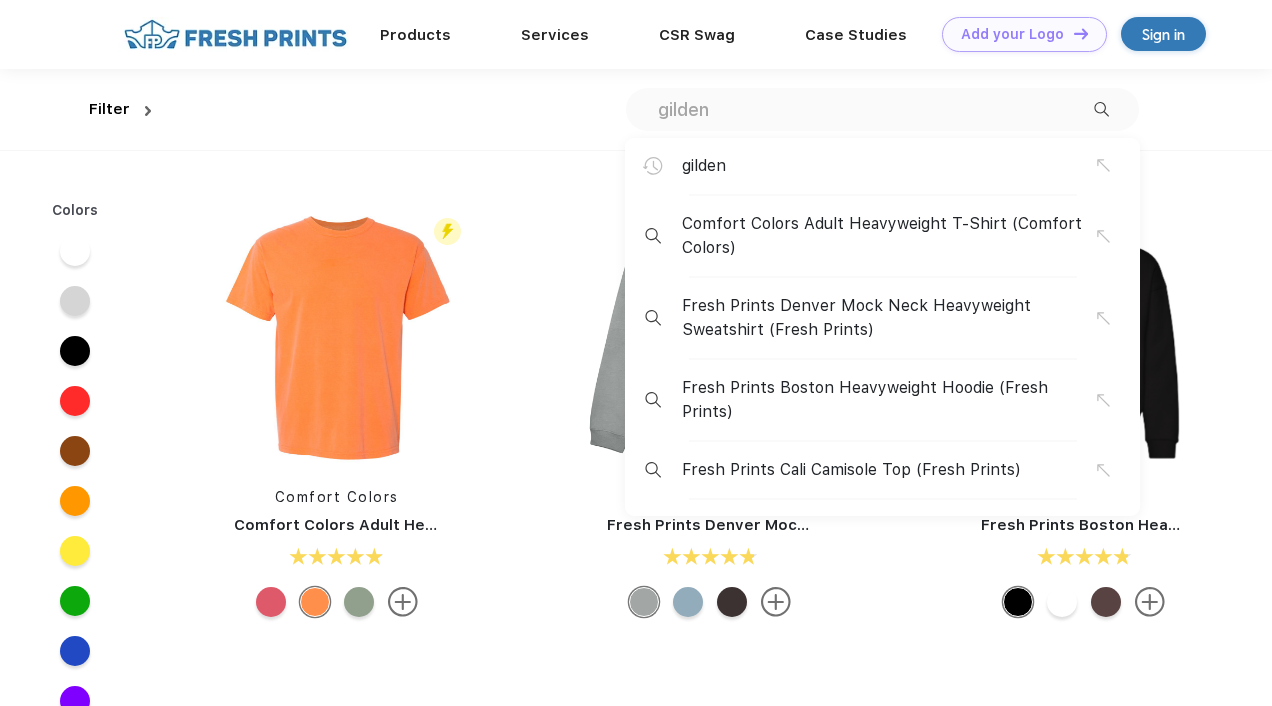 scroll, scrollTop: 0, scrollLeft: 0, axis: both 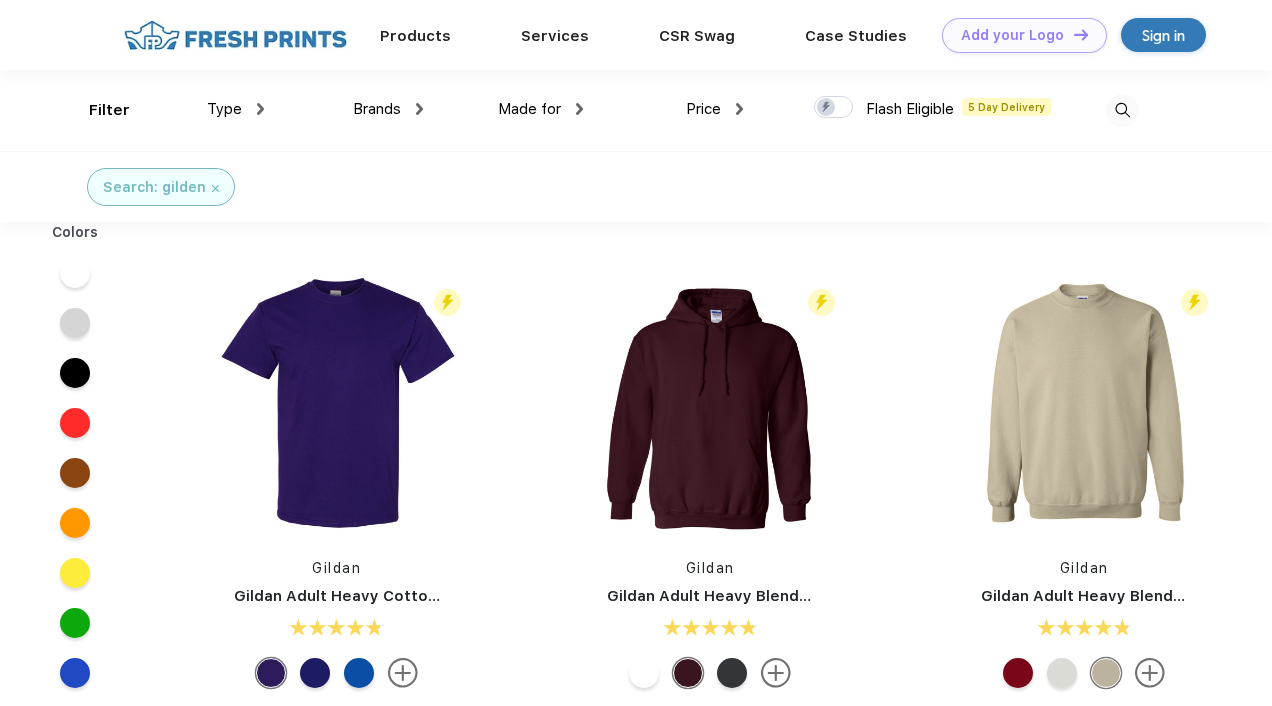 click at bounding box center [1122, 110] 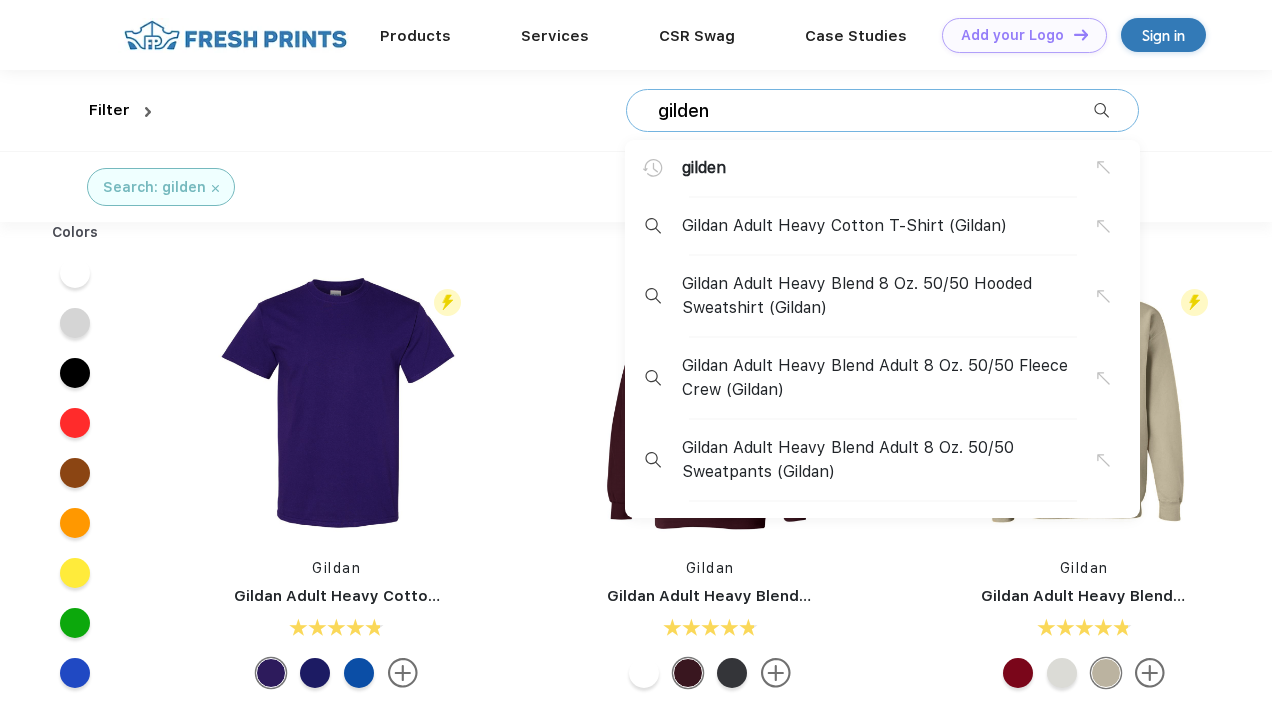 click on "gilden" at bounding box center [875, 111] 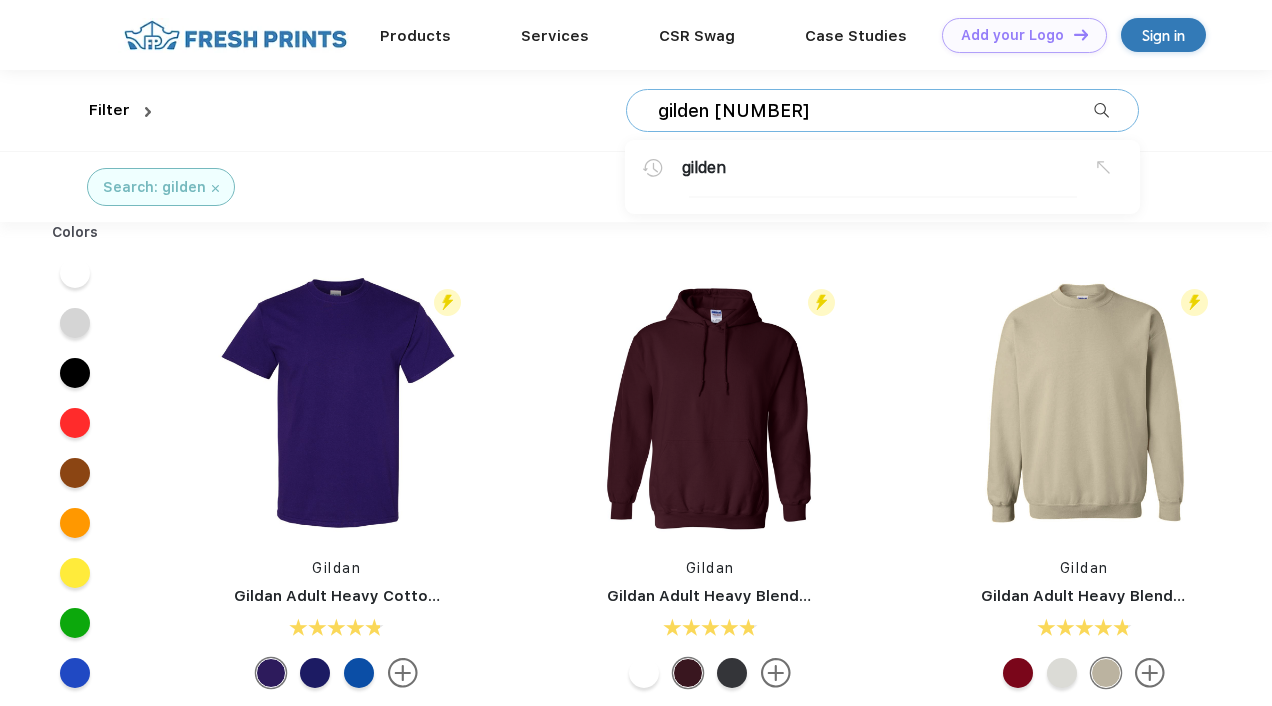 type on "gilden 185" 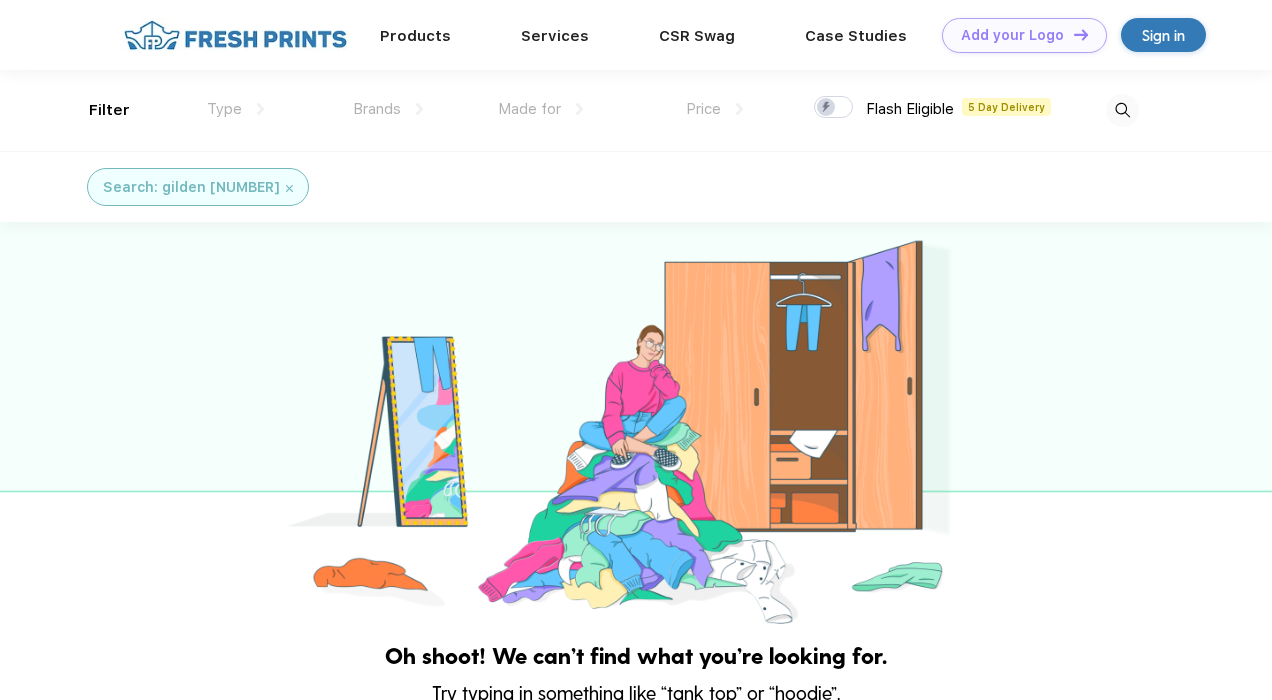 click at bounding box center [1122, 110] 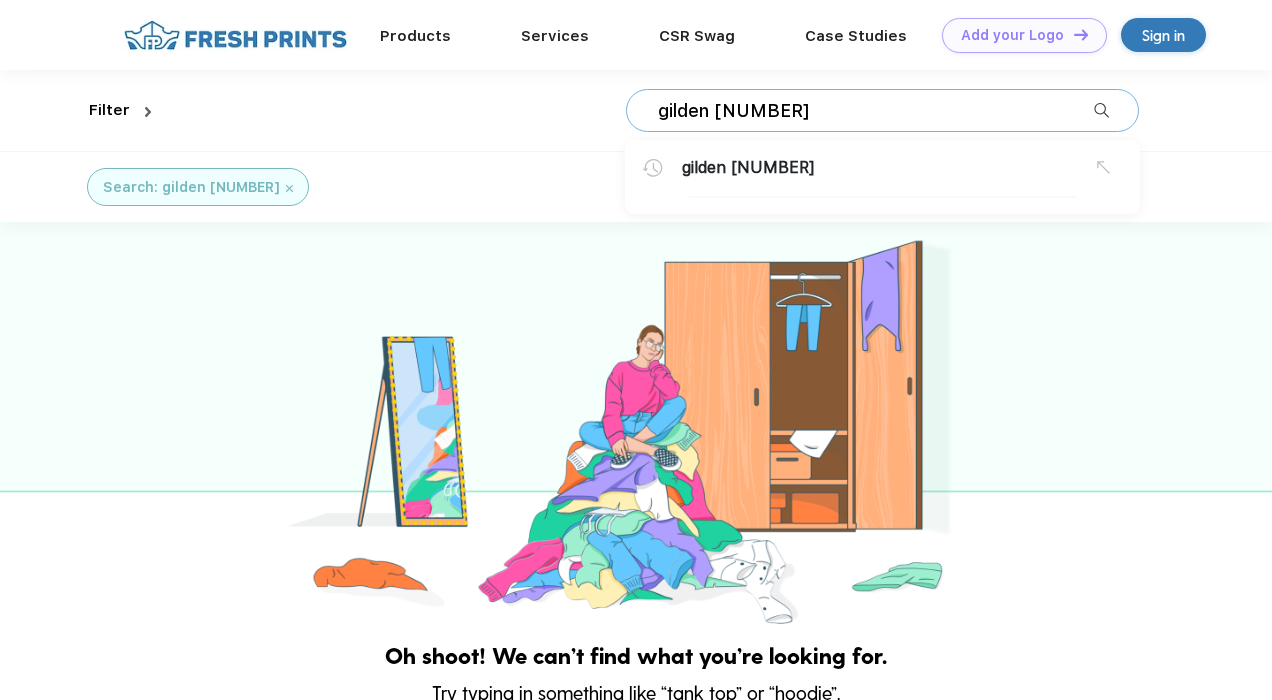 click on "gilden 185" at bounding box center (875, 111) 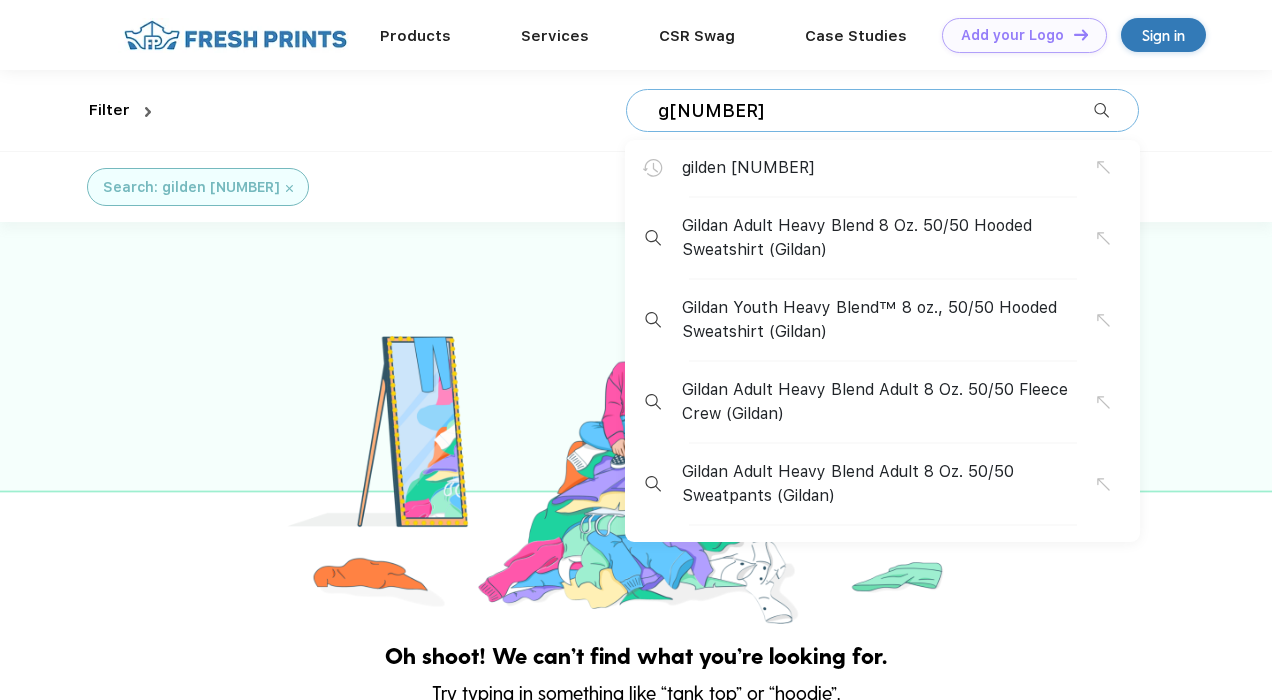 type on "g185" 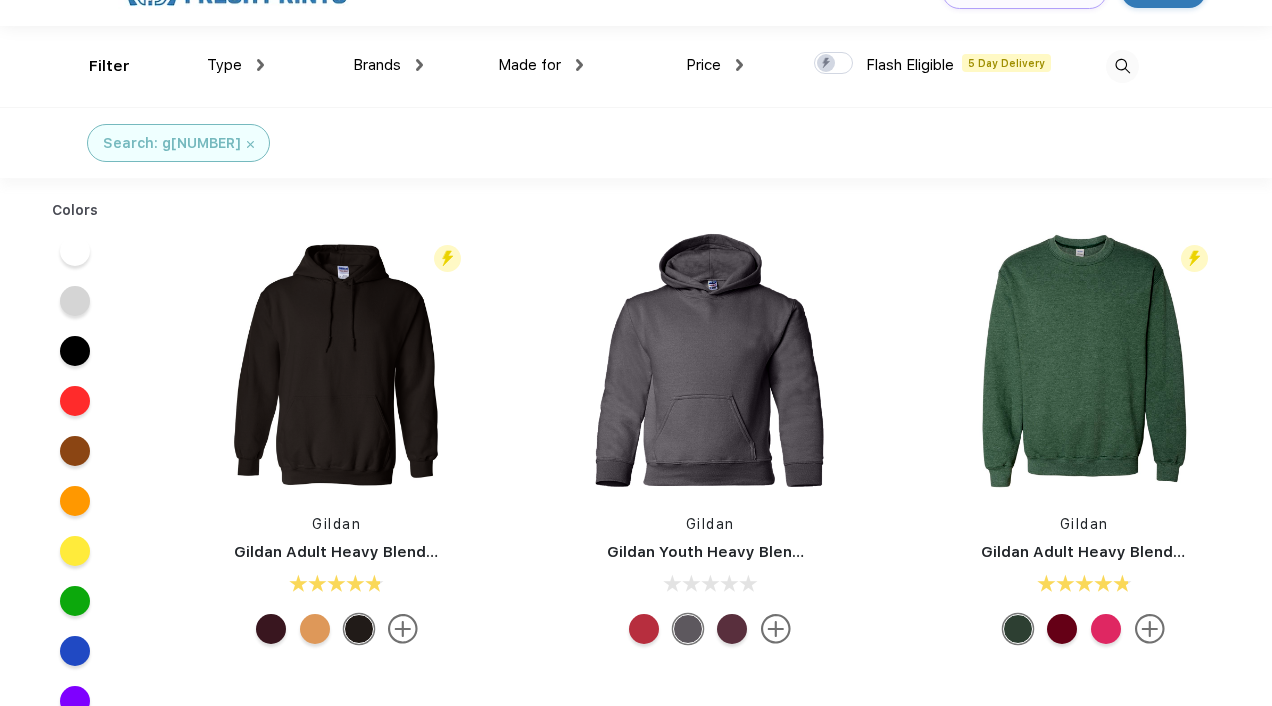 scroll, scrollTop: 0, scrollLeft: 0, axis: both 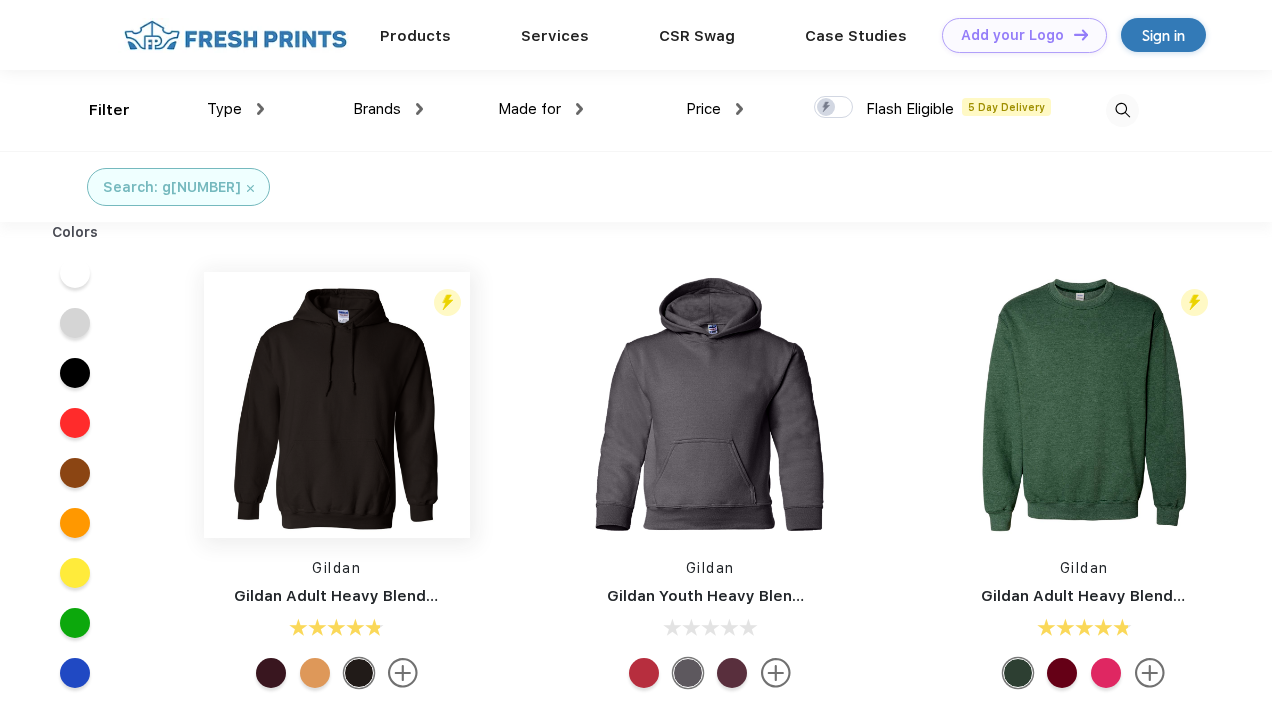 click at bounding box center (337, 405) 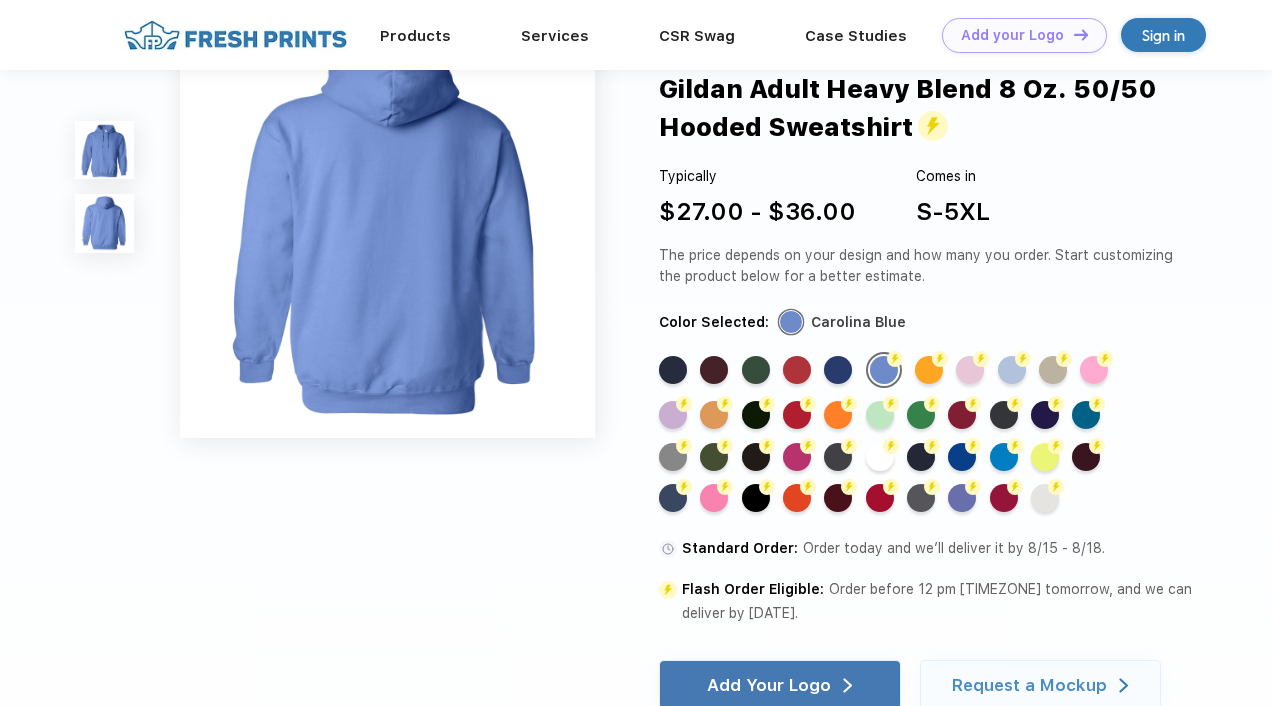 scroll, scrollTop: 490, scrollLeft: 0, axis: vertical 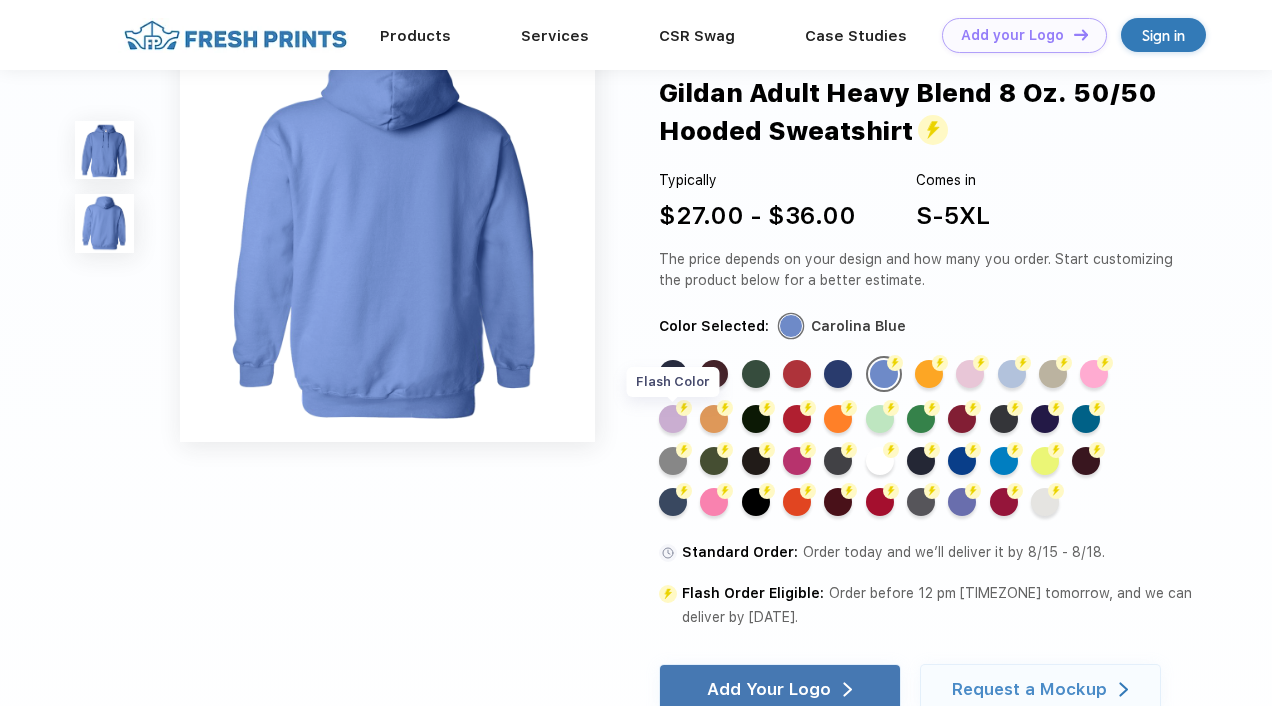 click on "Flash Color" at bounding box center (673, 419) 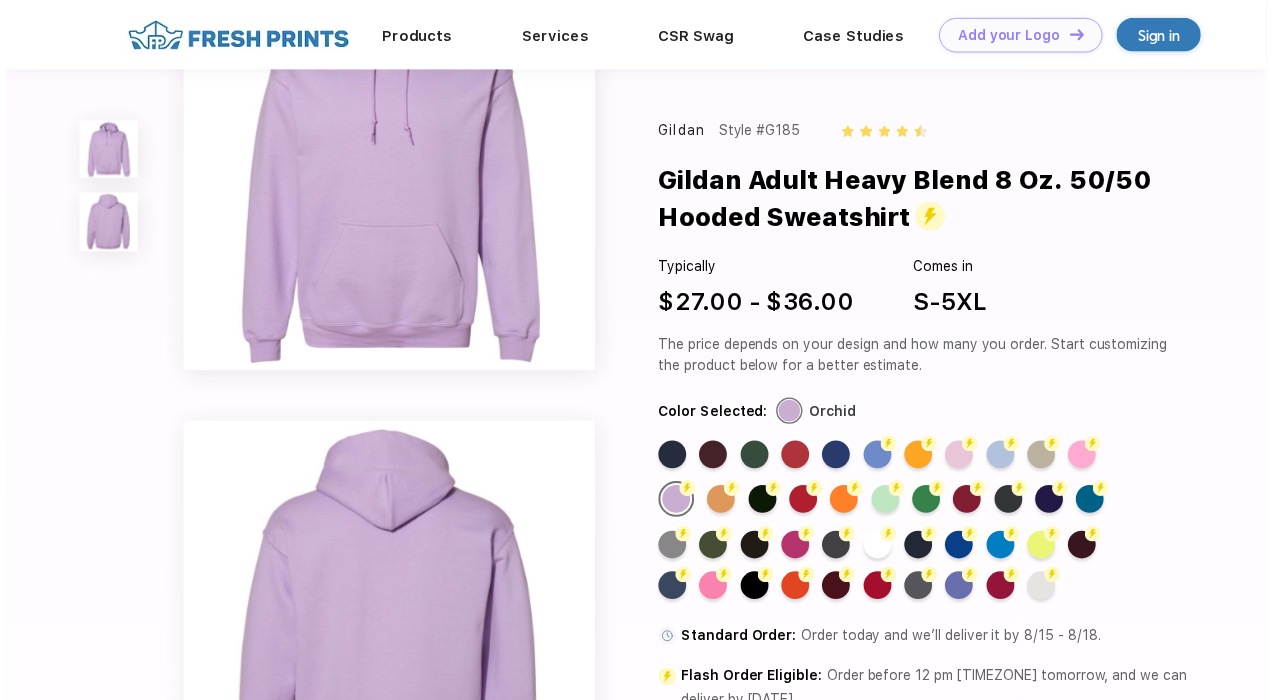 scroll, scrollTop: 0, scrollLeft: 0, axis: both 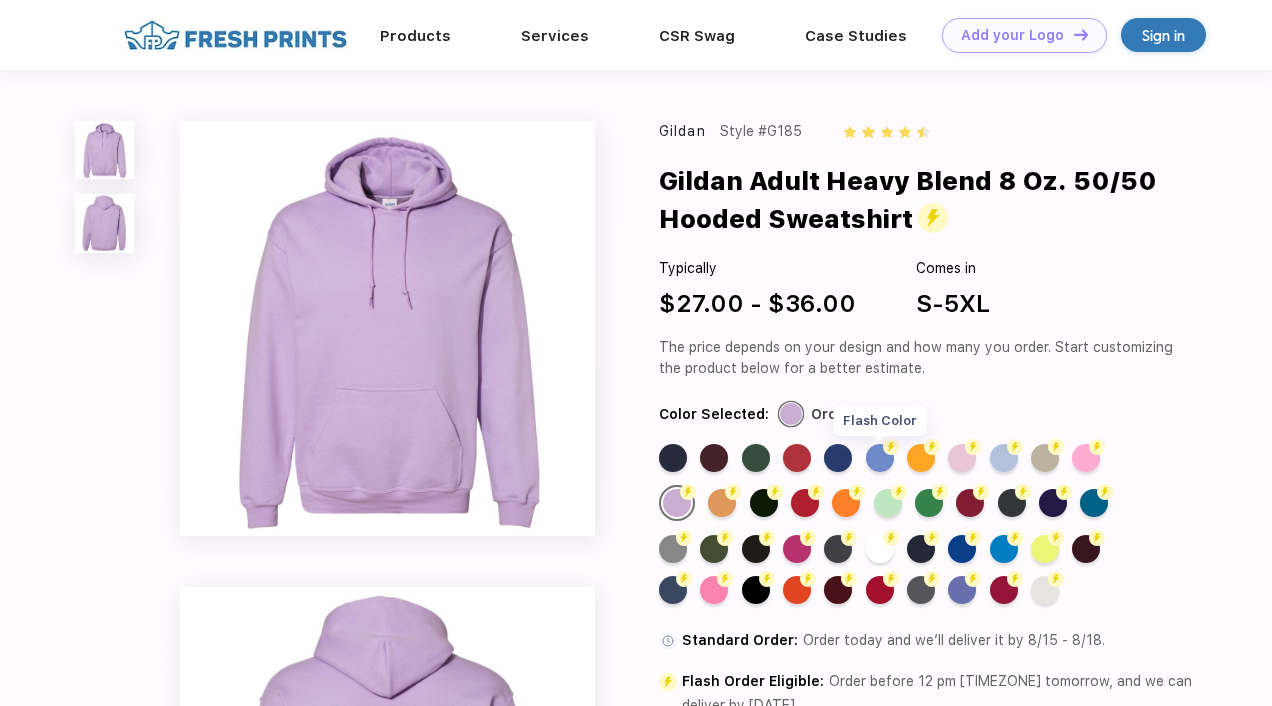 click on "Flash Color" at bounding box center (880, 458) 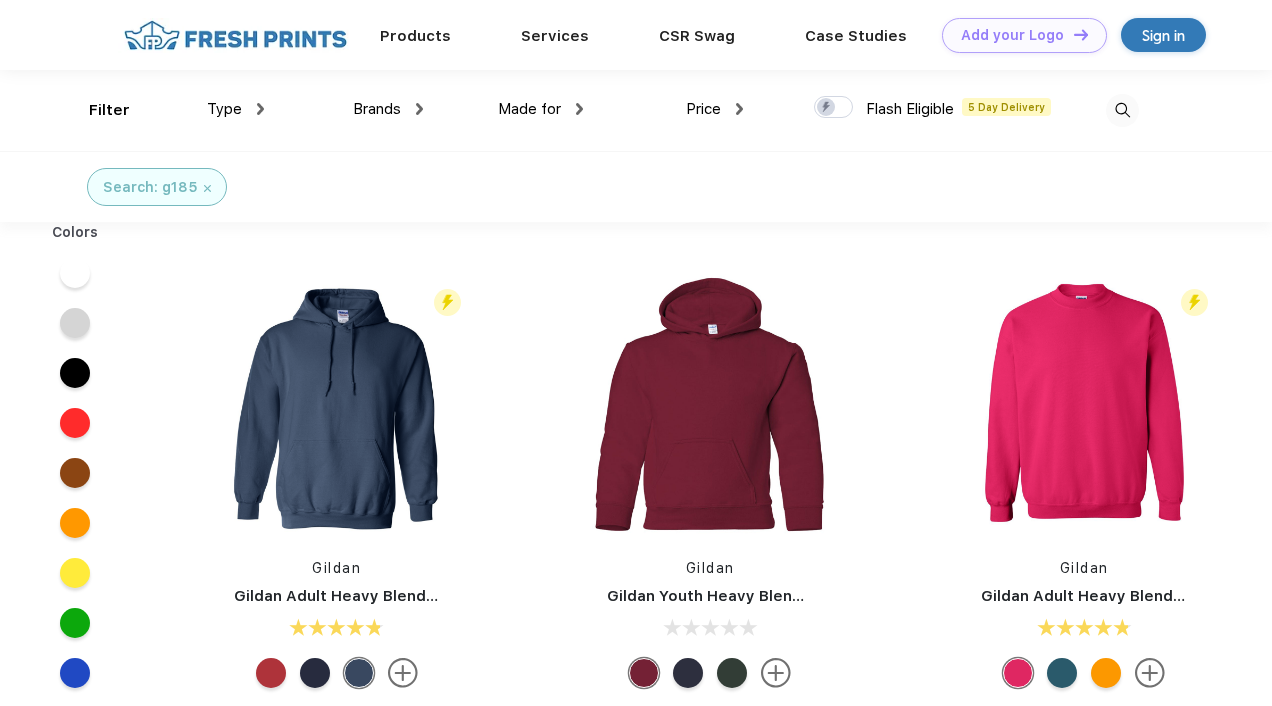 scroll, scrollTop: 0, scrollLeft: 0, axis: both 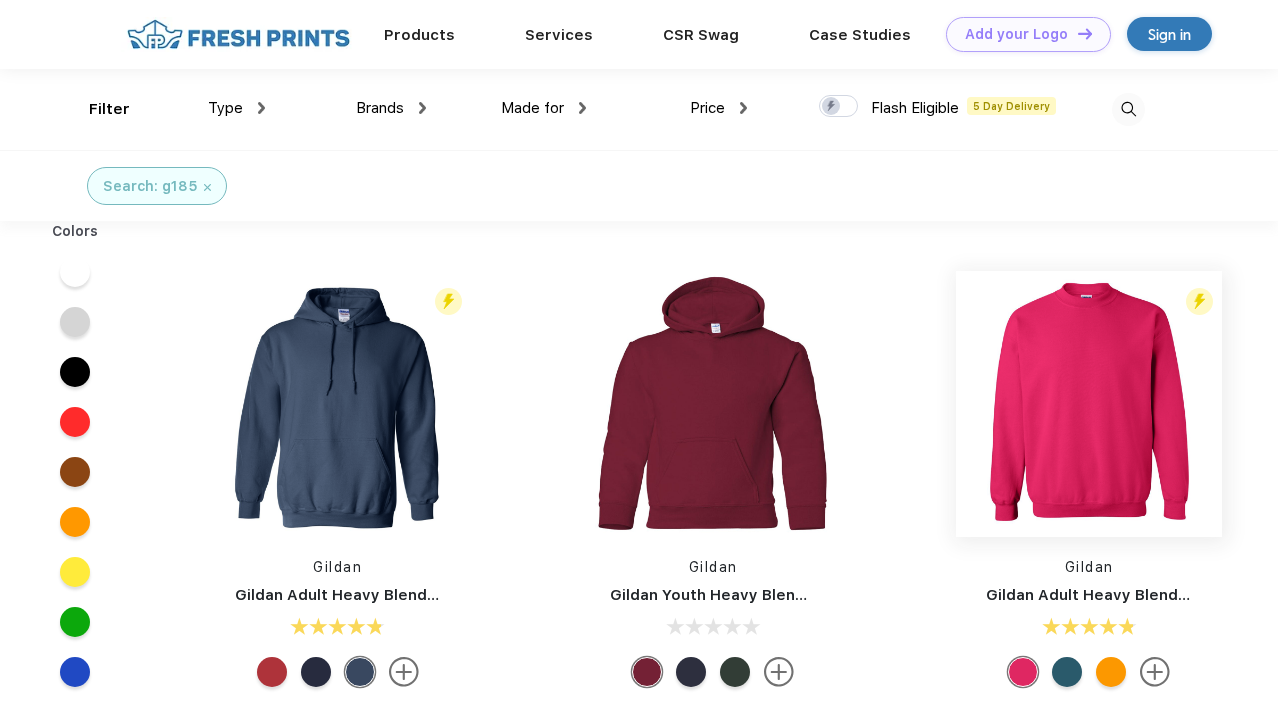 click at bounding box center (1089, 404) 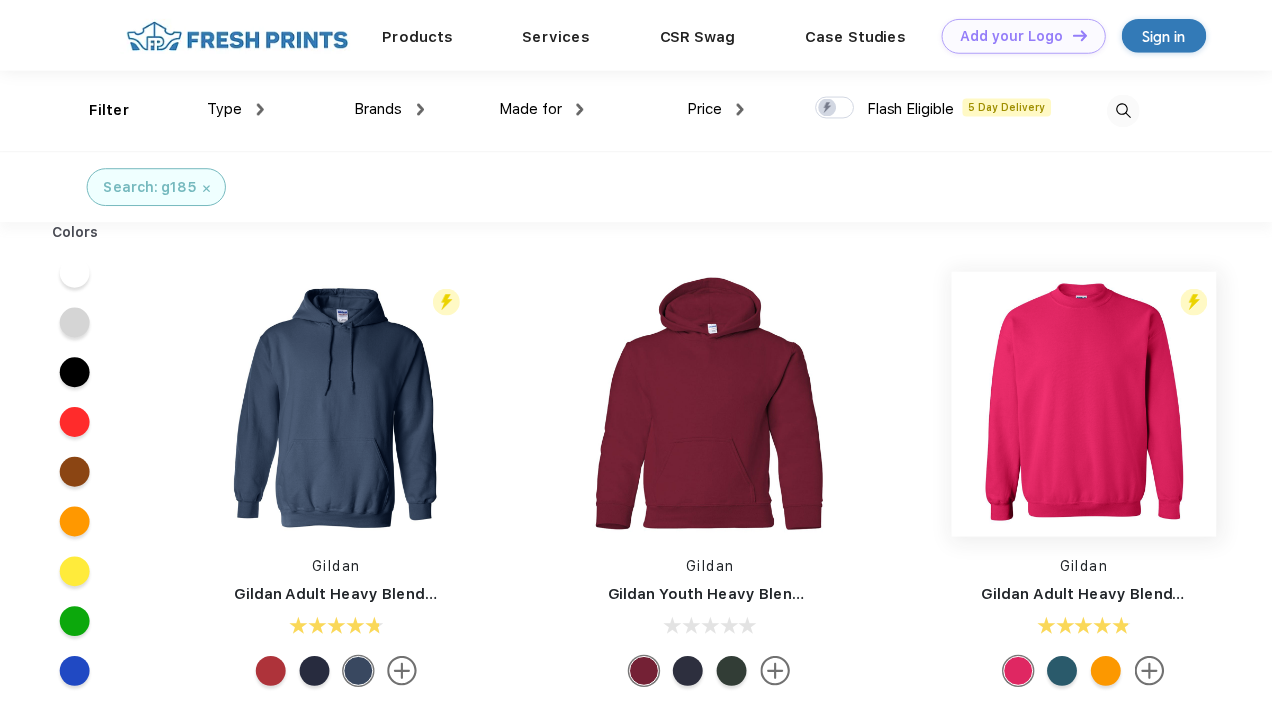 scroll, scrollTop: 0, scrollLeft: 0, axis: both 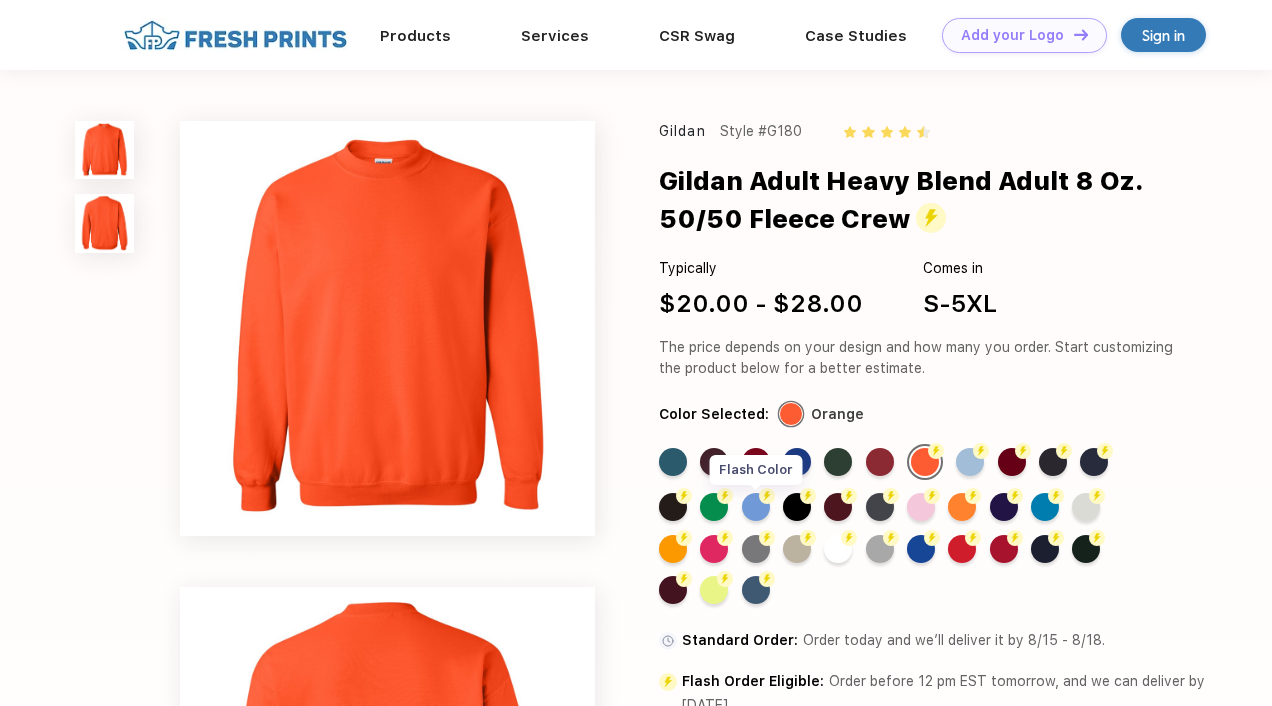 click on "Flash Color" at bounding box center [756, 507] 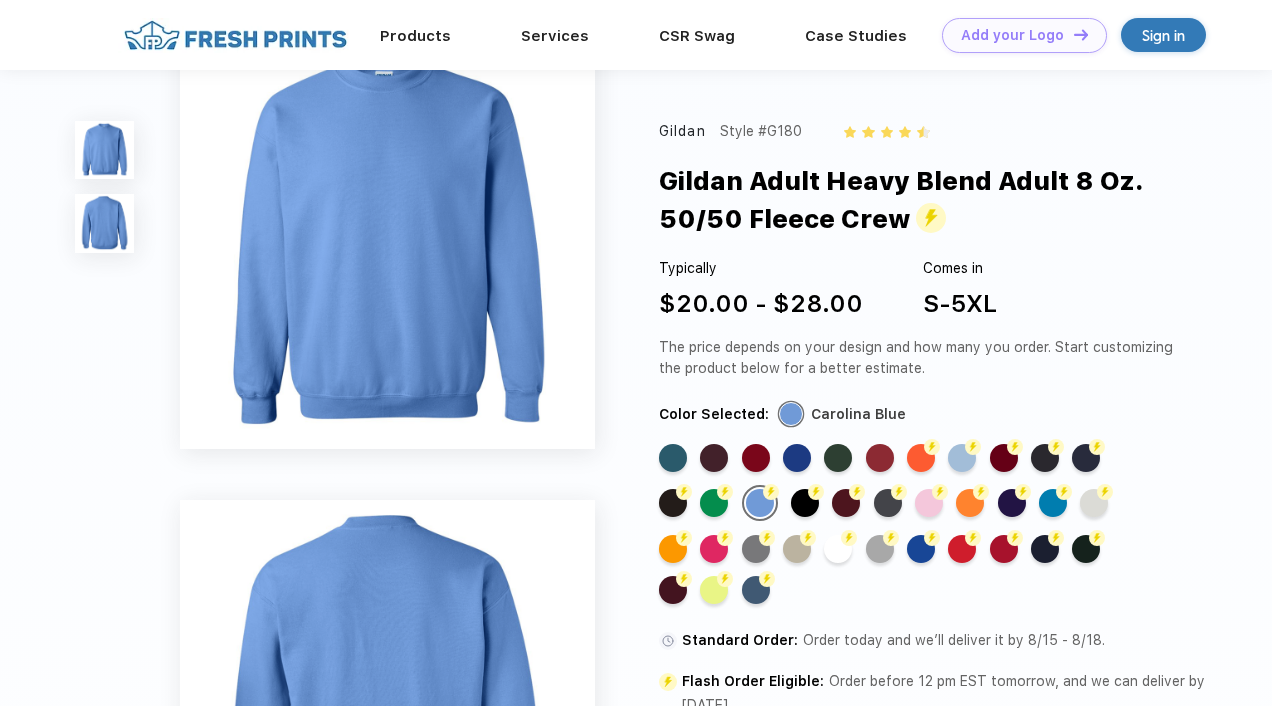 scroll, scrollTop: 0, scrollLeft: 0, axis: both 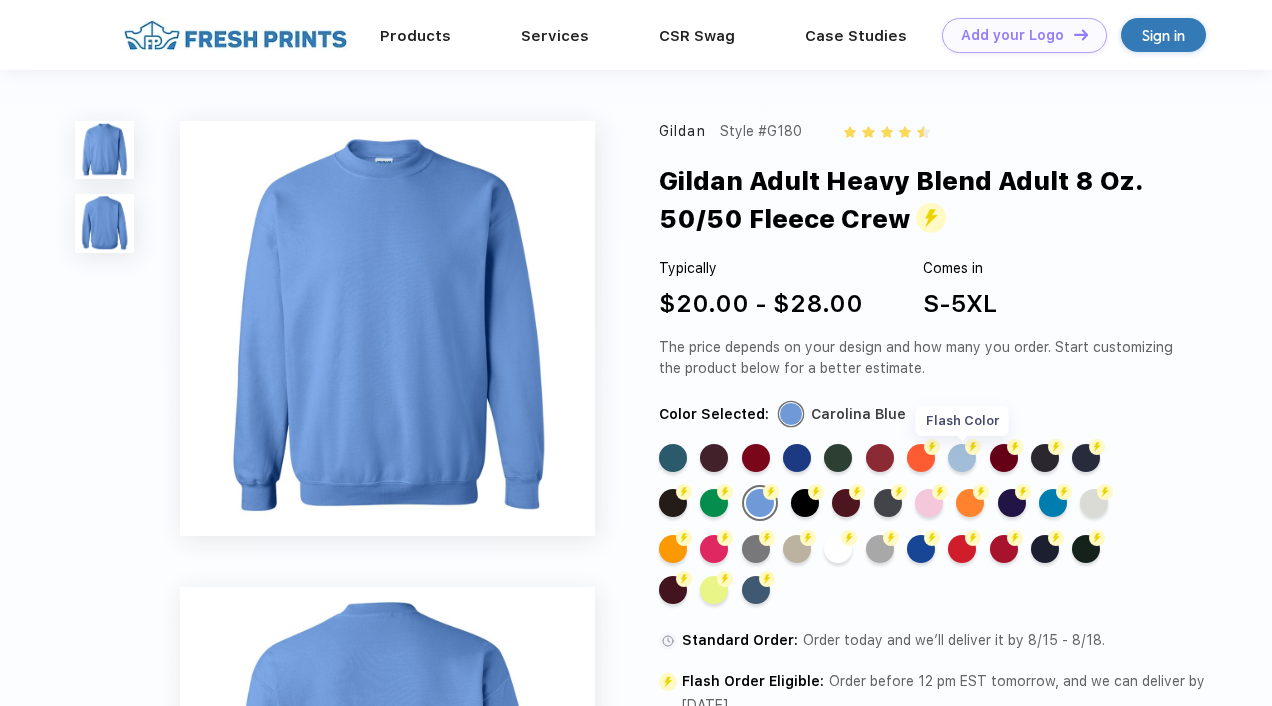 click on "Flash Color" at bounding box center [962, 458] 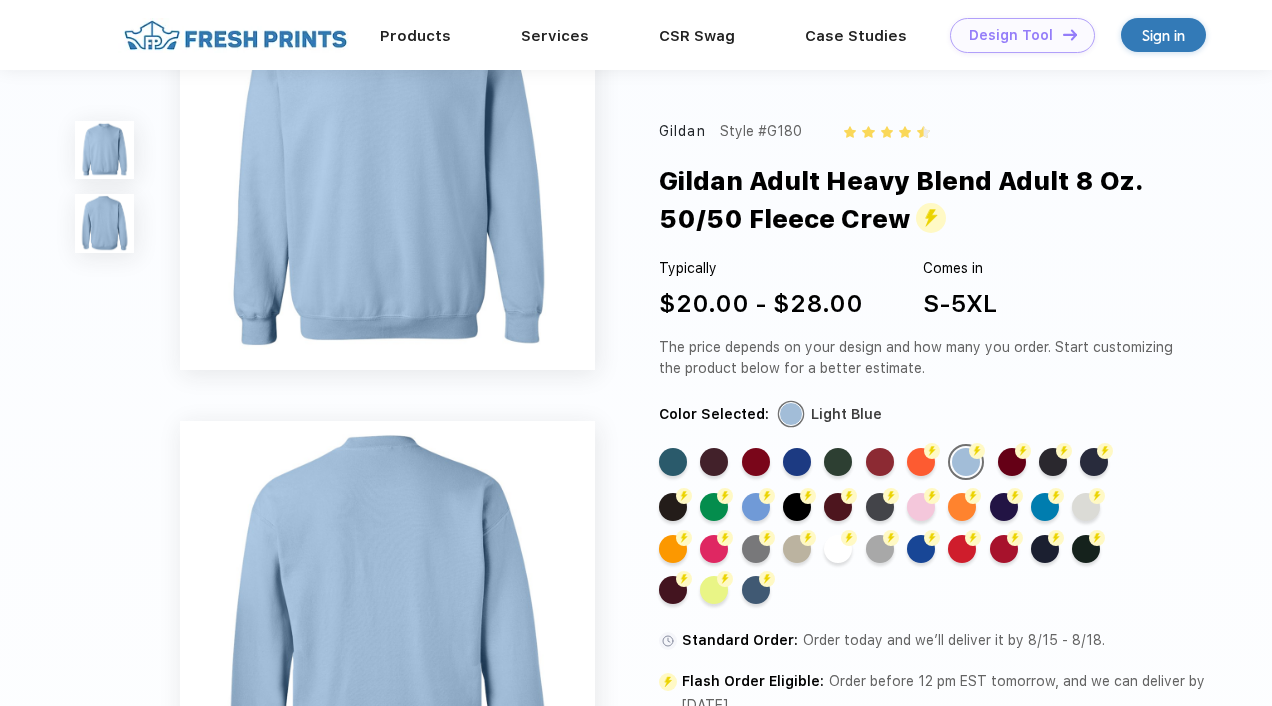 scroll, scrollTop: 0, scrollLeft: 0, axis: both 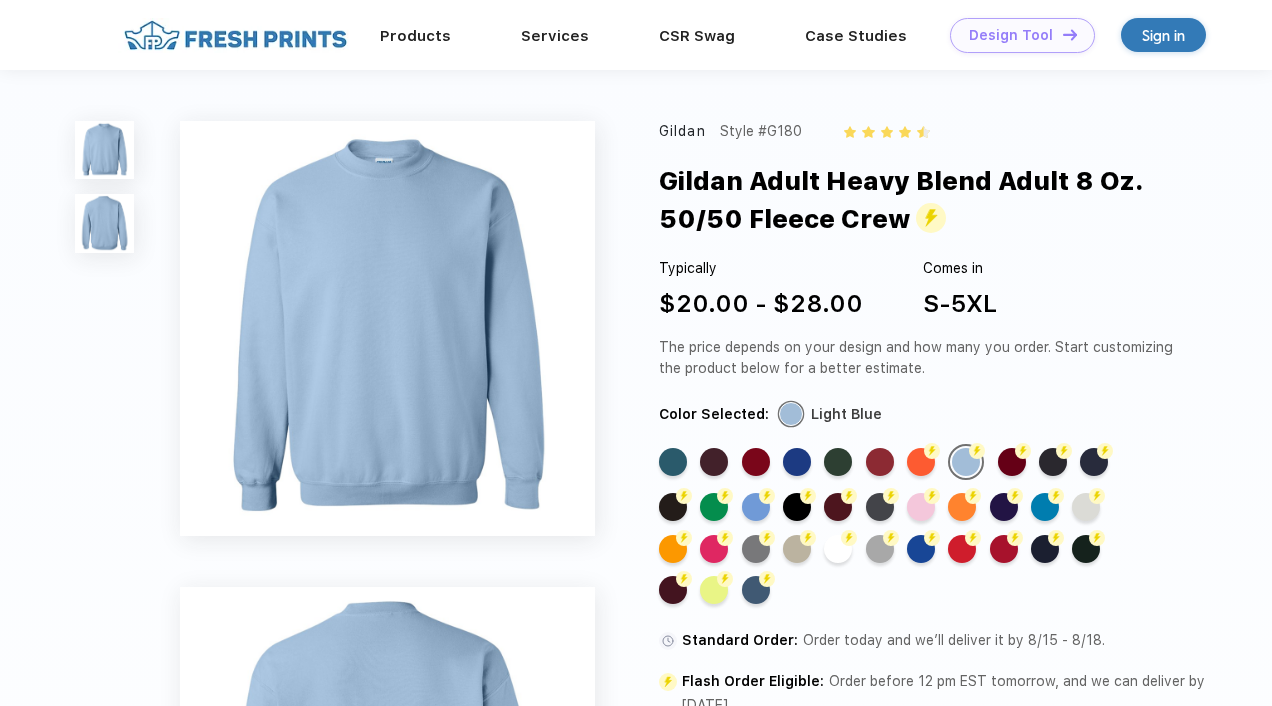 click on "Design Tool" at bounding box center [1011, 35] 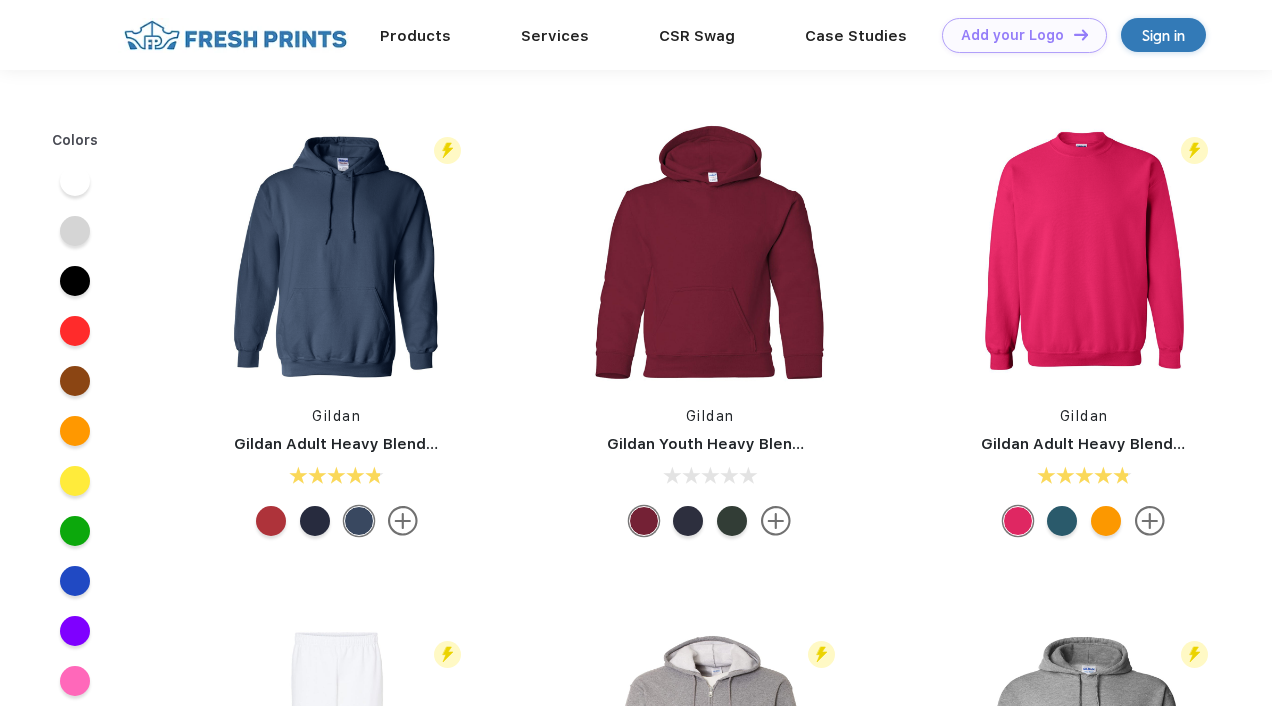 scroll, scrollTop: 1, scrollLeft: 0, axis: vertical 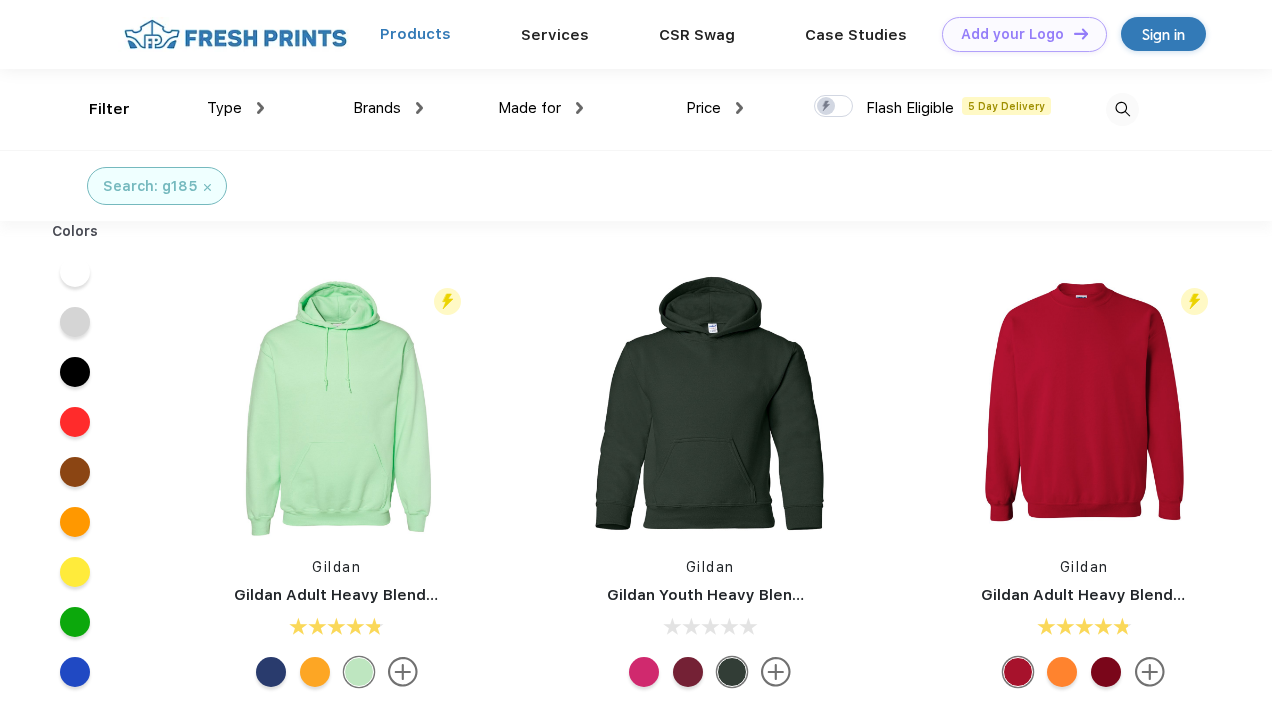 click on "Products" at bounding box center (415, 34) 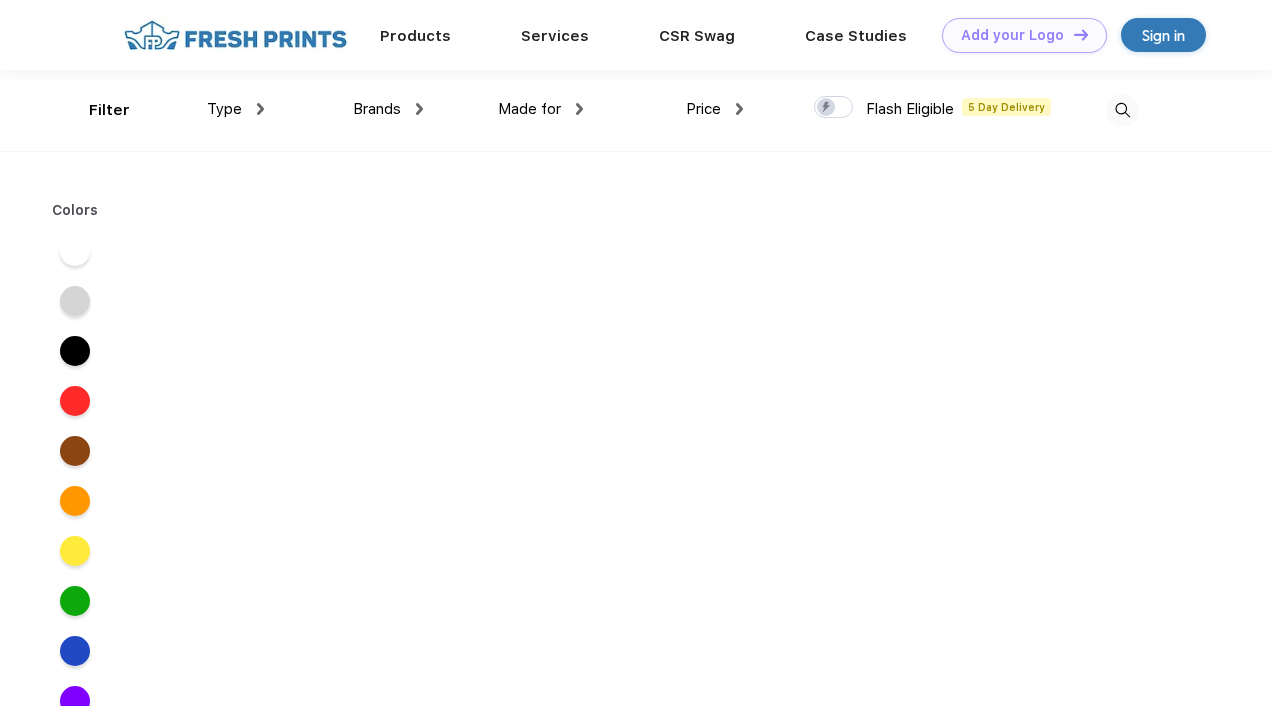 scroll, scrollTop: 0, scrollLeft: 0, axis: both 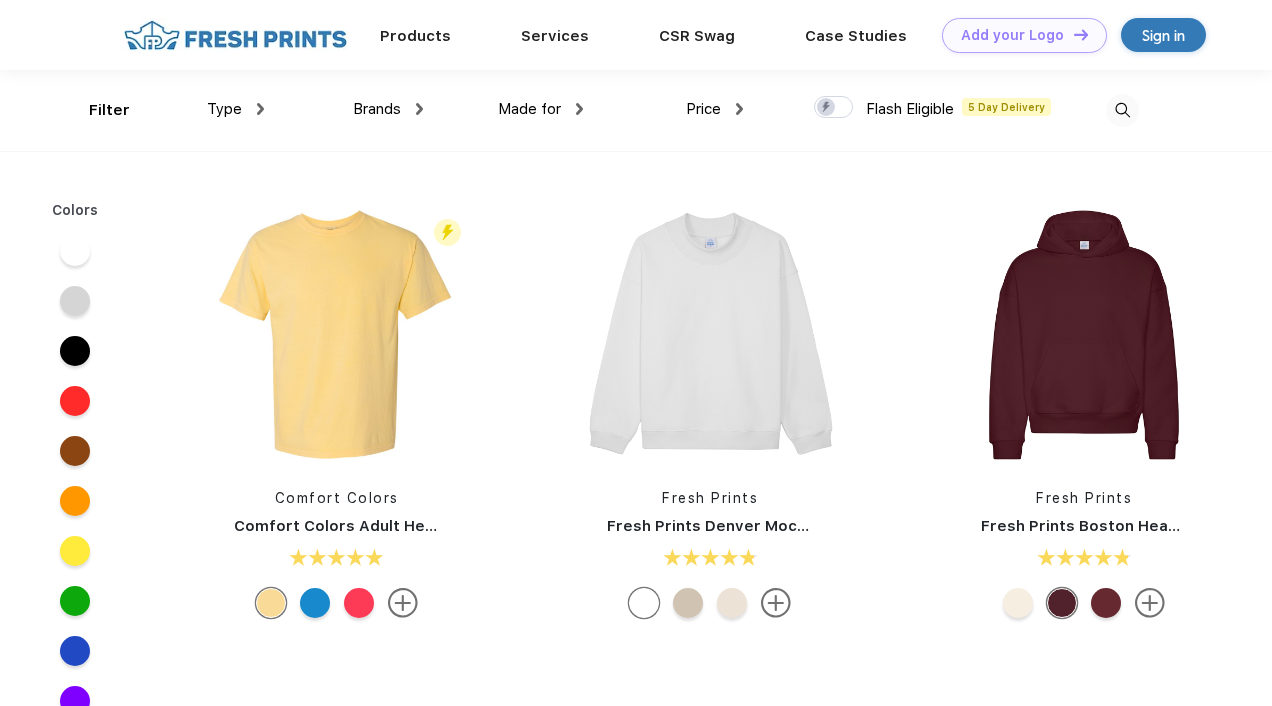 click at bounding box center [1122, 110] 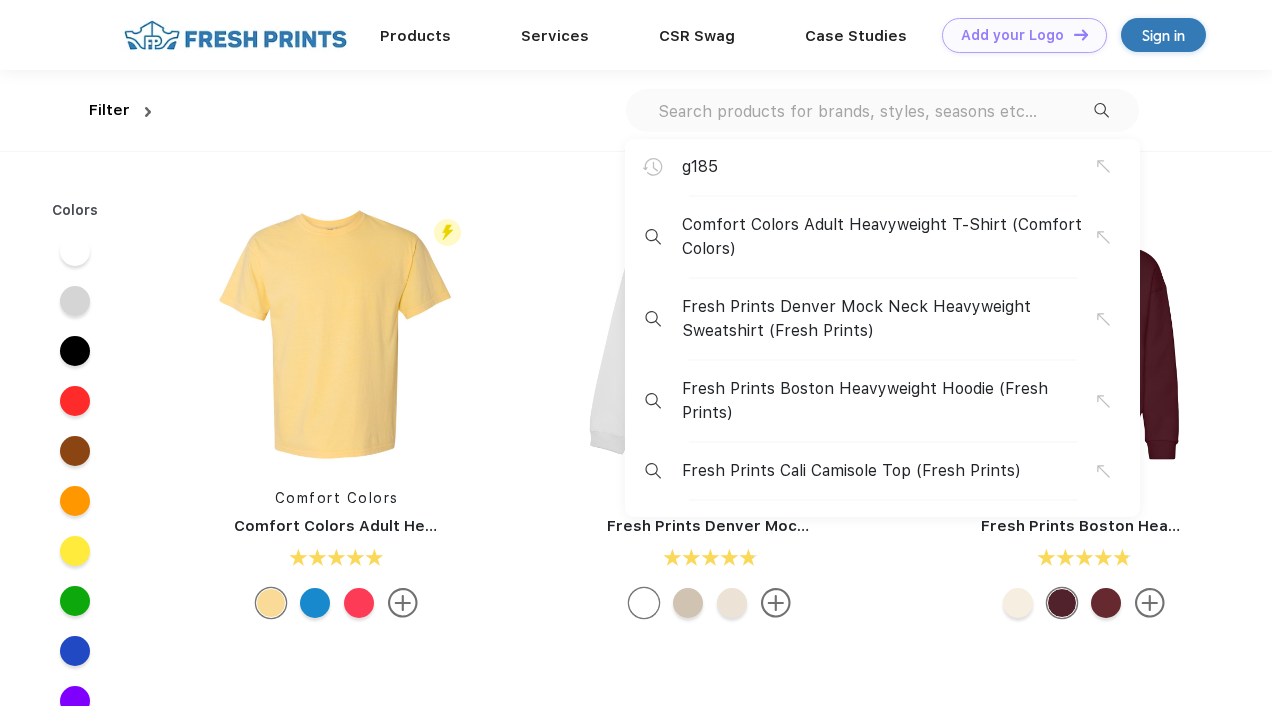 click on "g185" at bounding box center [889, 167] 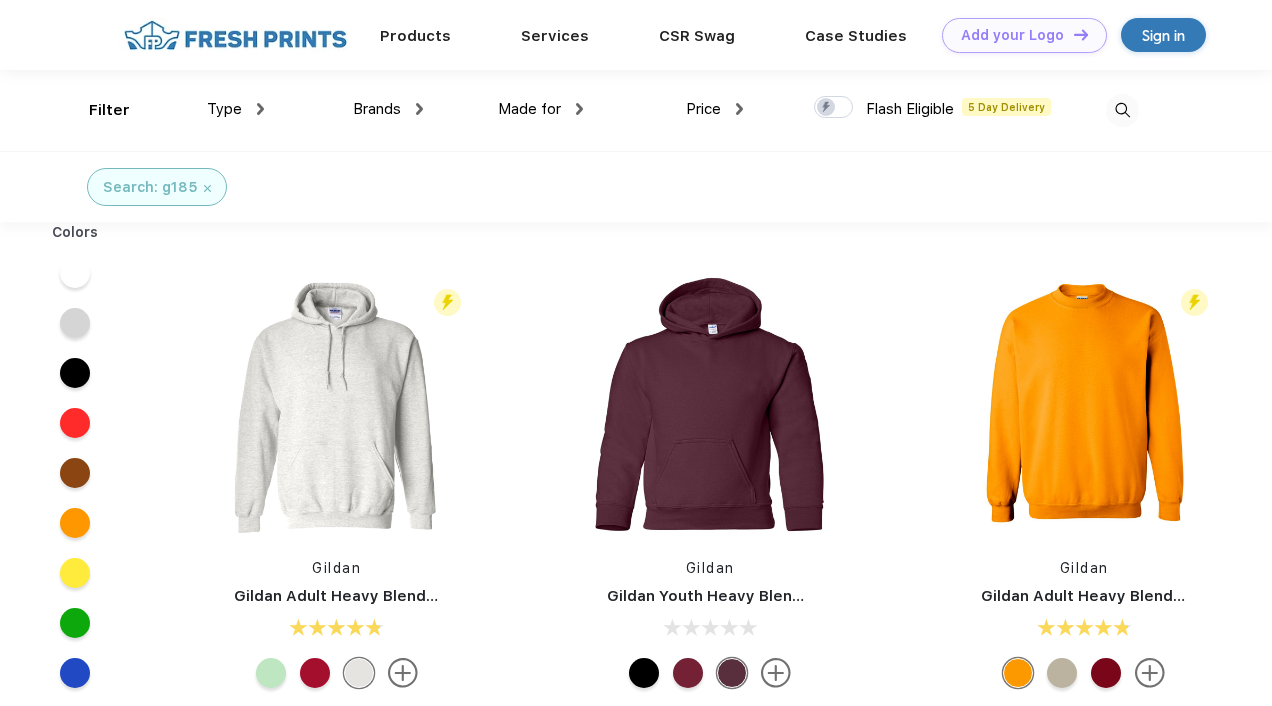 click at bounding box center (1122, 110) 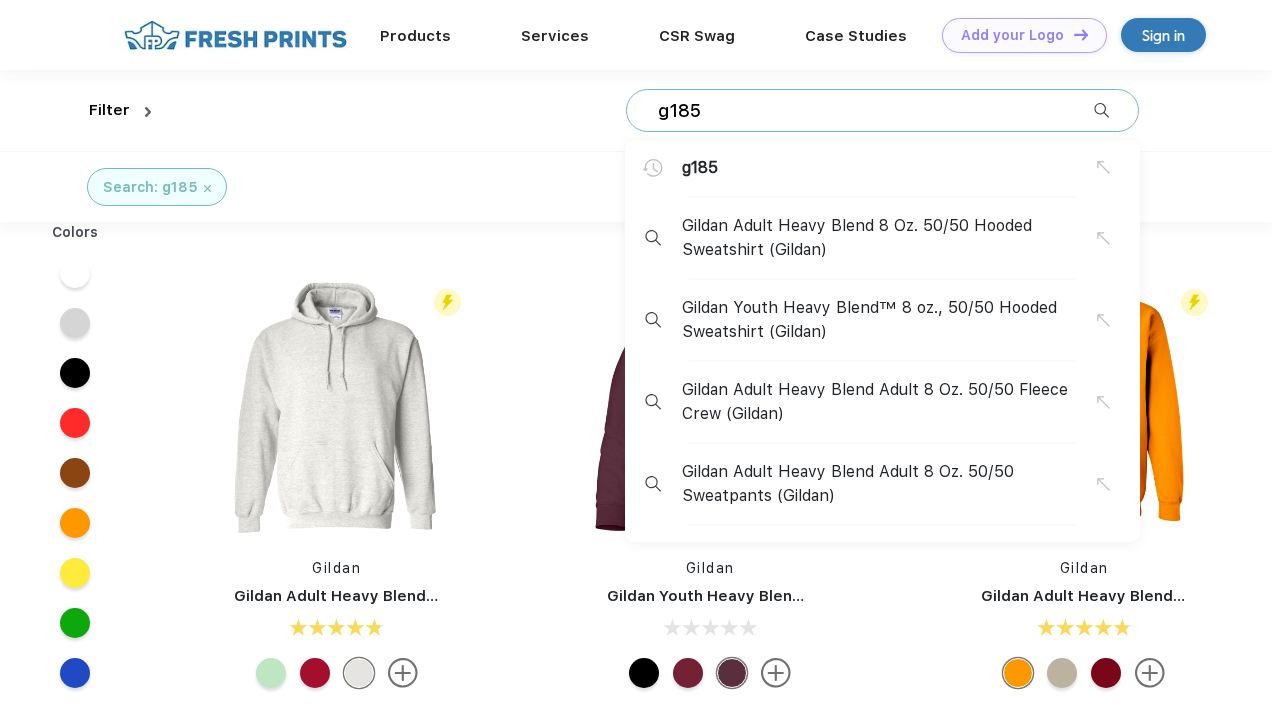 click on "g185" at bounding box center [875, 111] 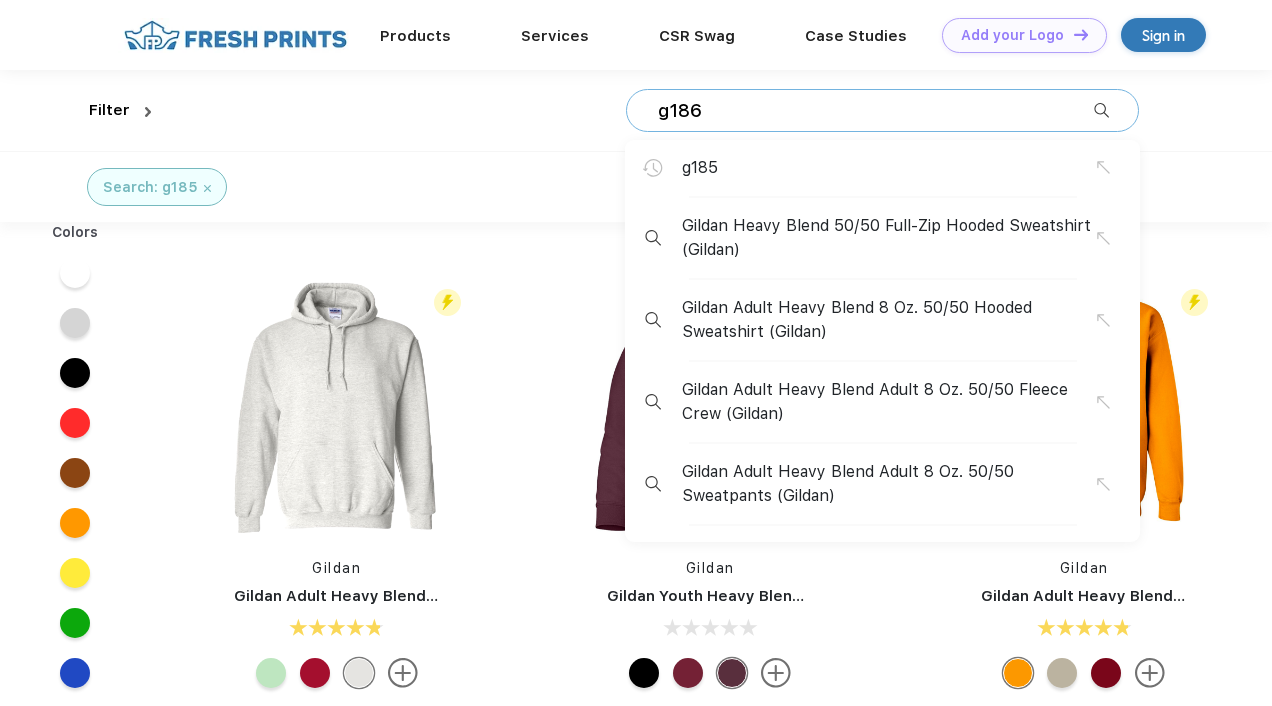 type on "g186" 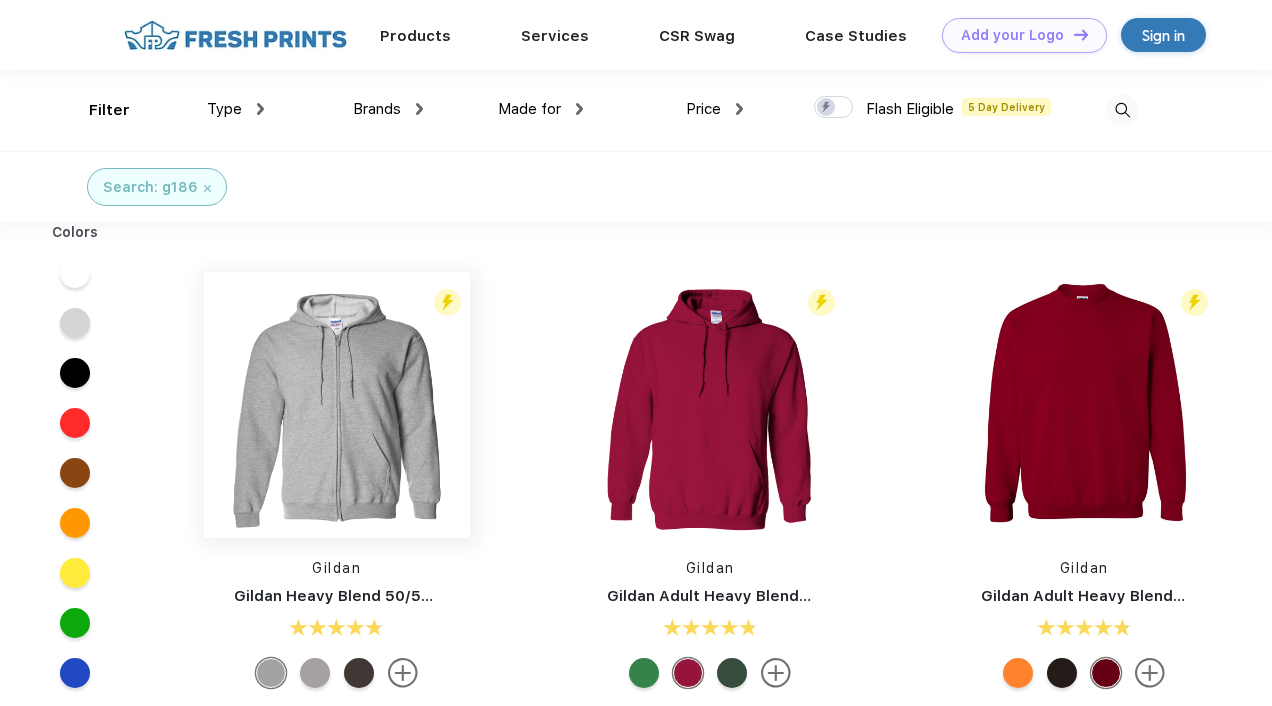click at bounding box center [337, 405] 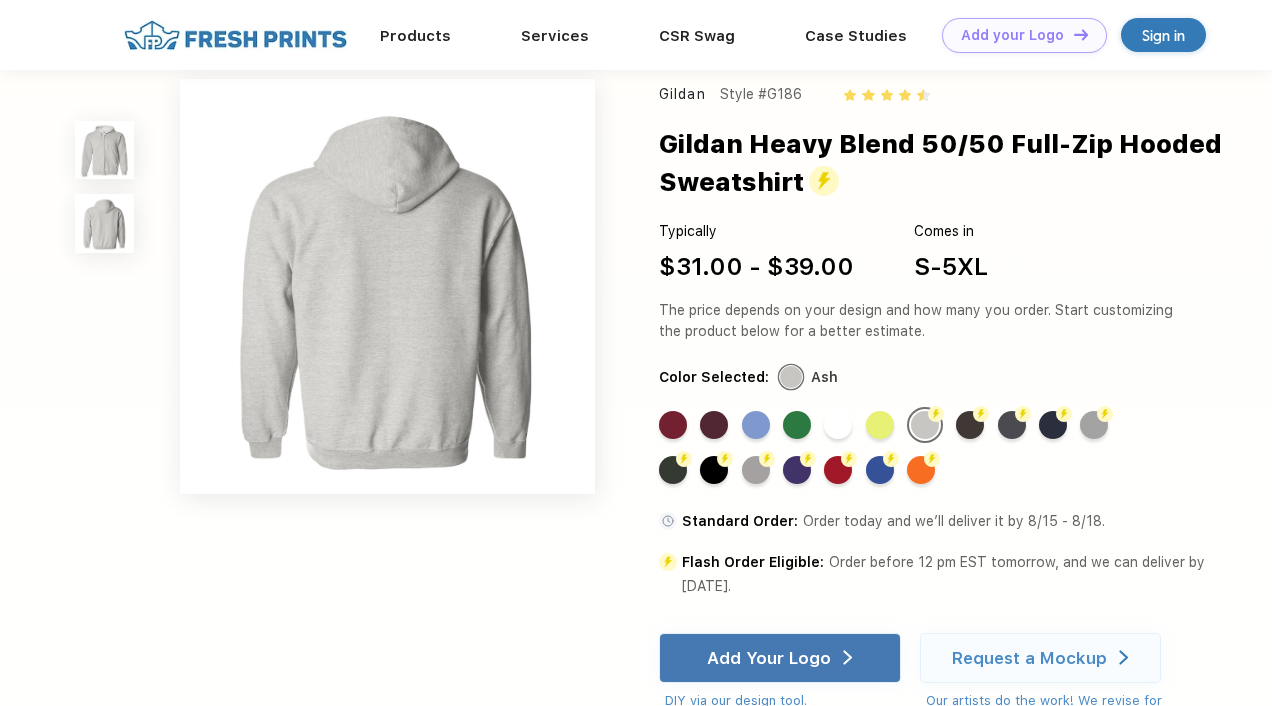 scroll, scrollTop: 429, scrollLeft: 0, axis: vertical 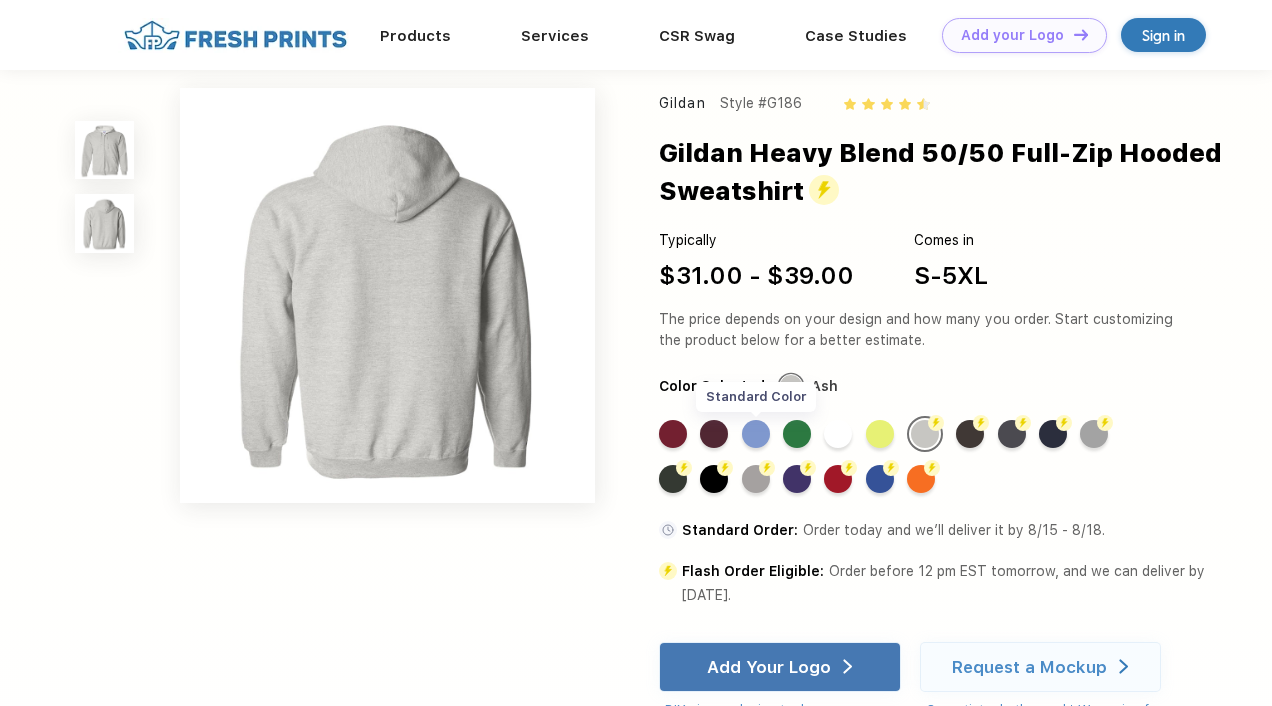 click on "Standard Color" at bounding box center [756, 434] 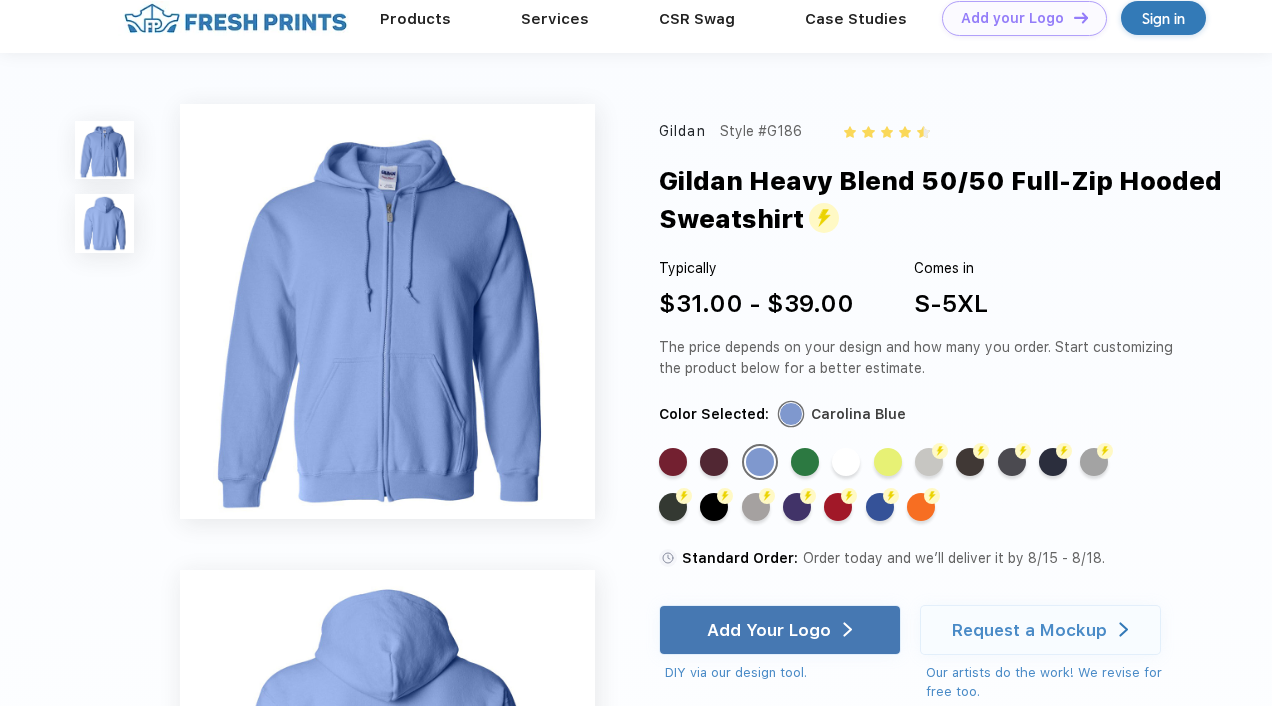 scroll, scrollTop: 0, scrollLeft: 0, axis: both 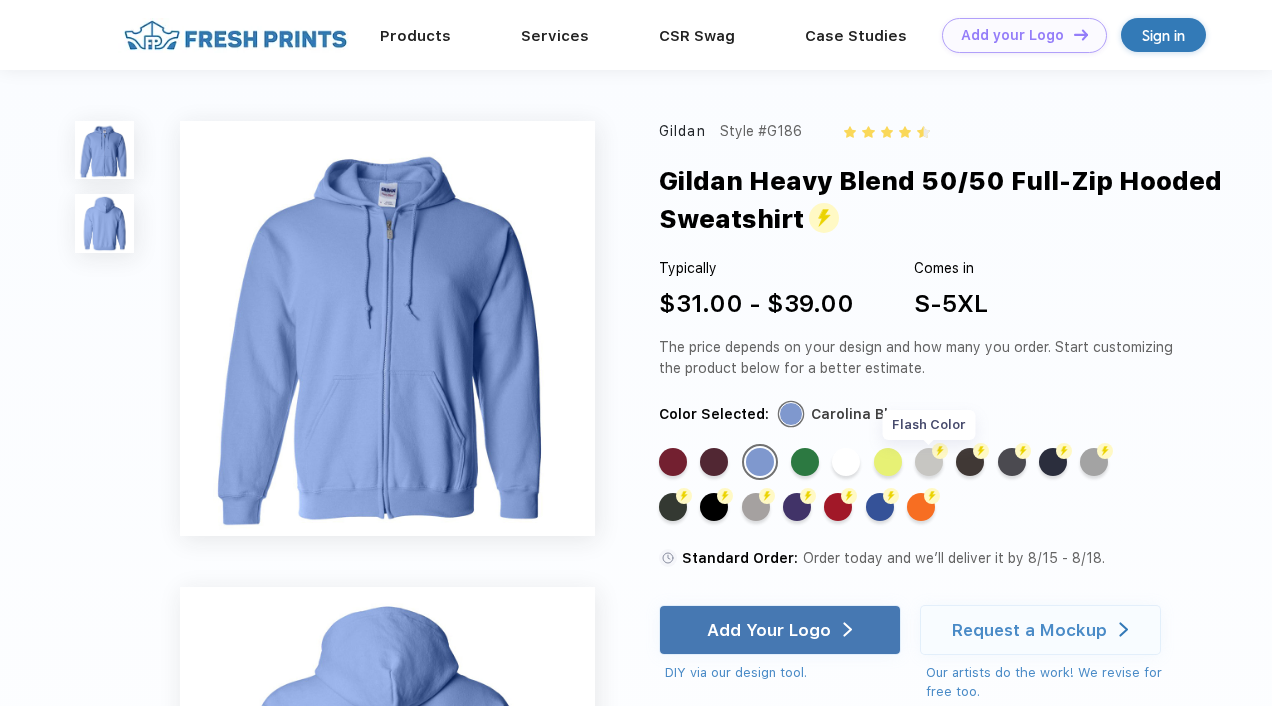 click on "Flash Color" at bounding box center (929, 462) 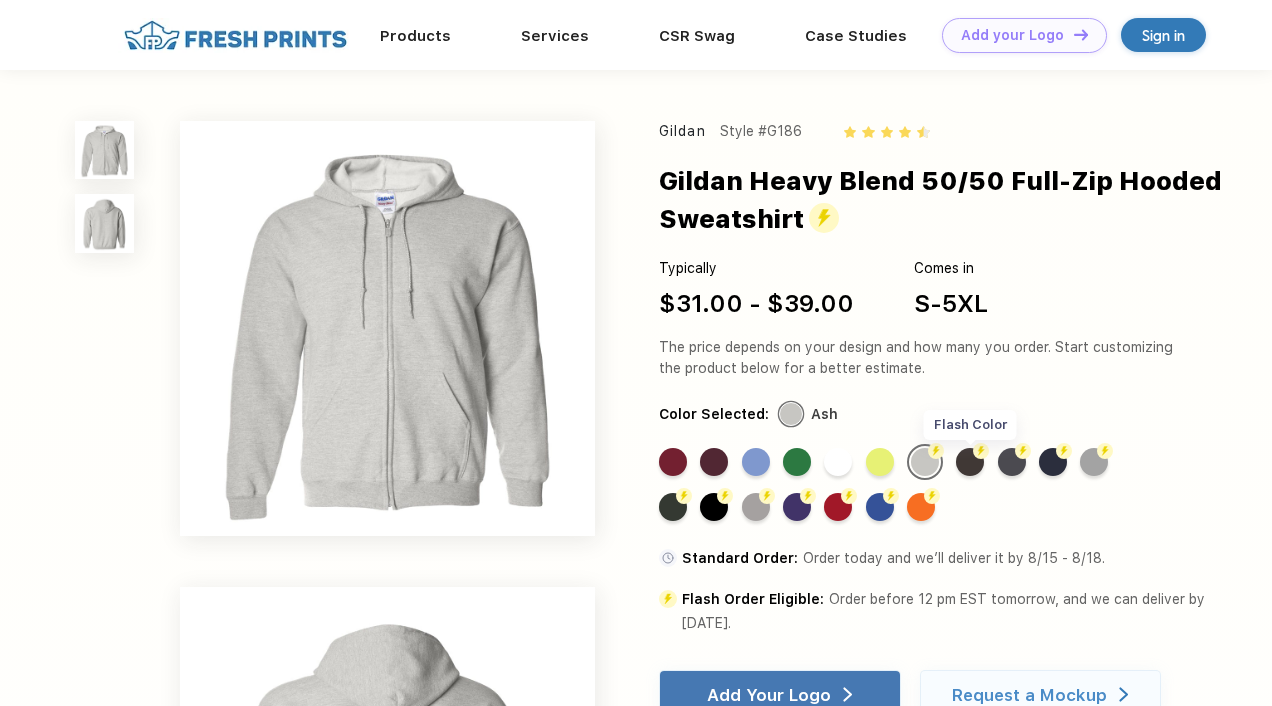 click on "Flash Color" at bounding box center [970, 462] 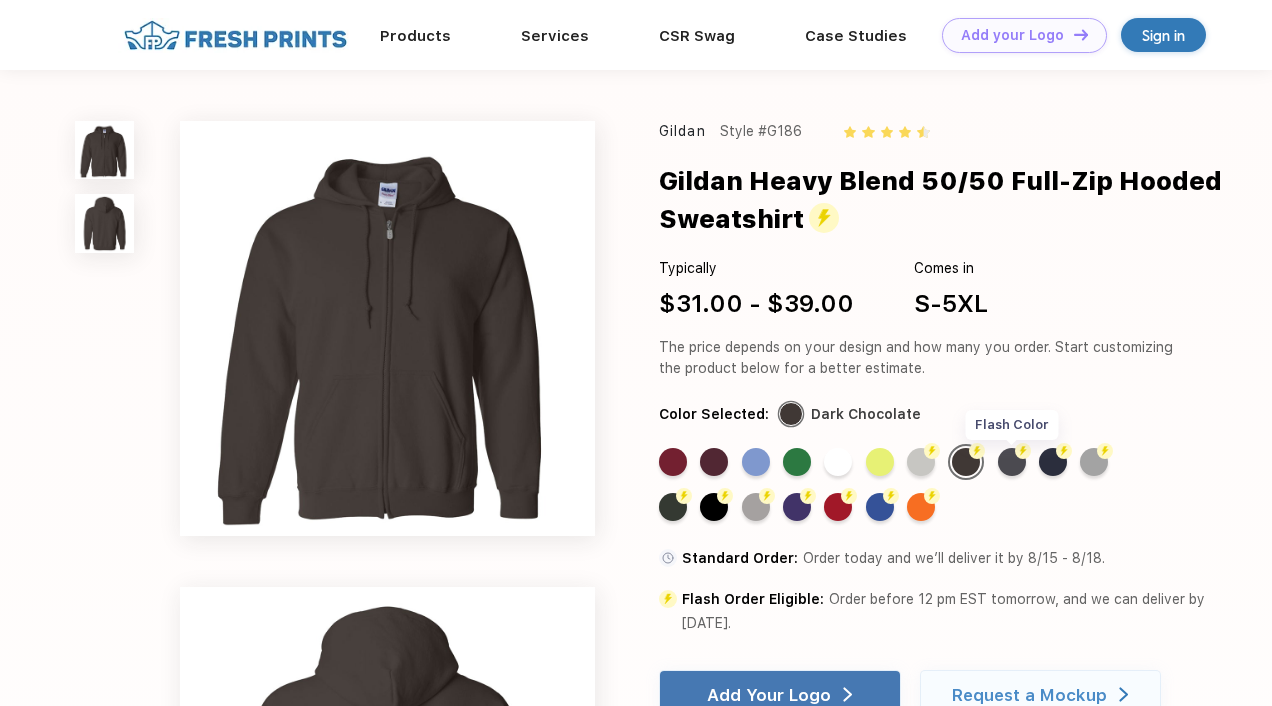 click on "Flash Color" at bounding box center (1012, 462) 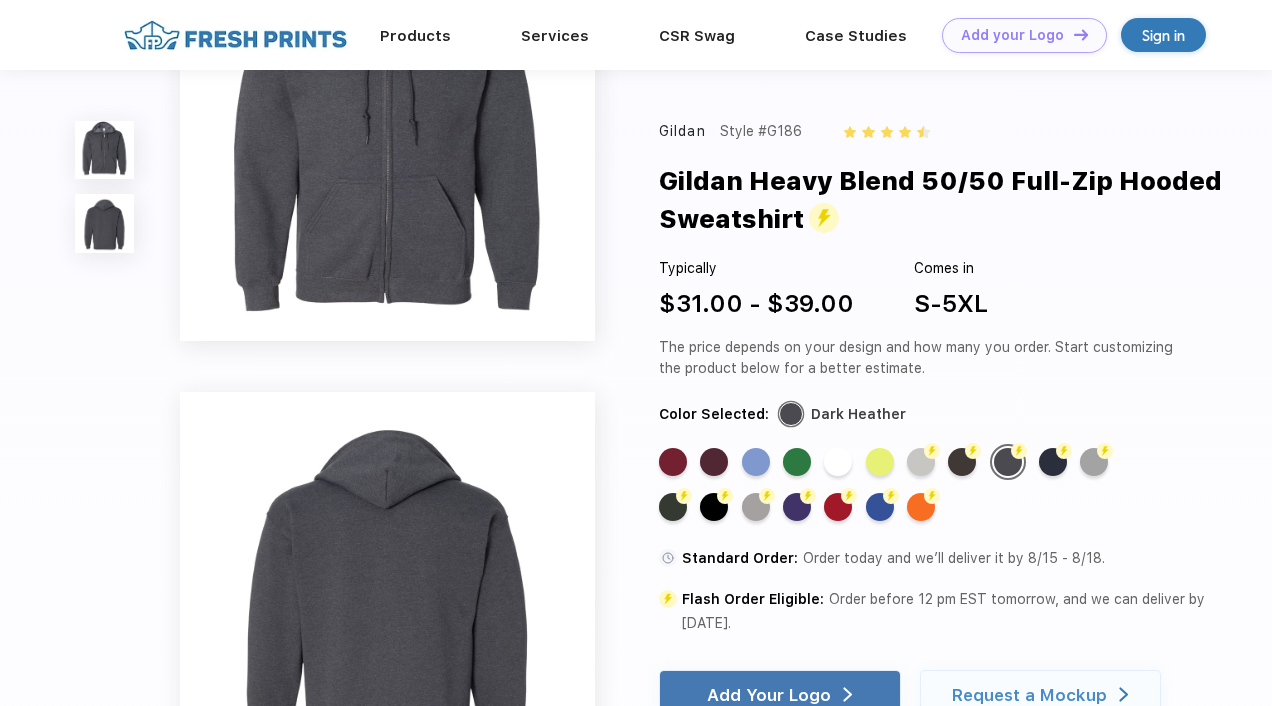 scroll, scrollTop: 0, scrollLeft: 0, axis: both 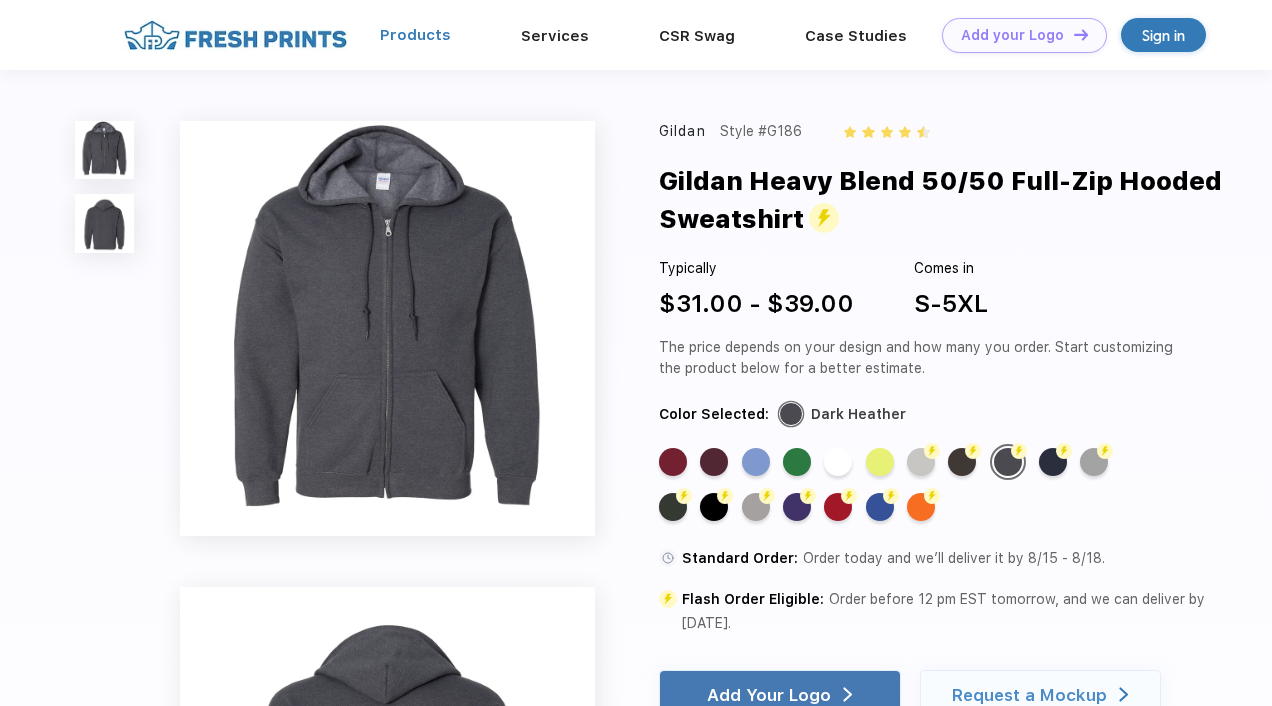 click on "Products" at bounding box center [415, 35] 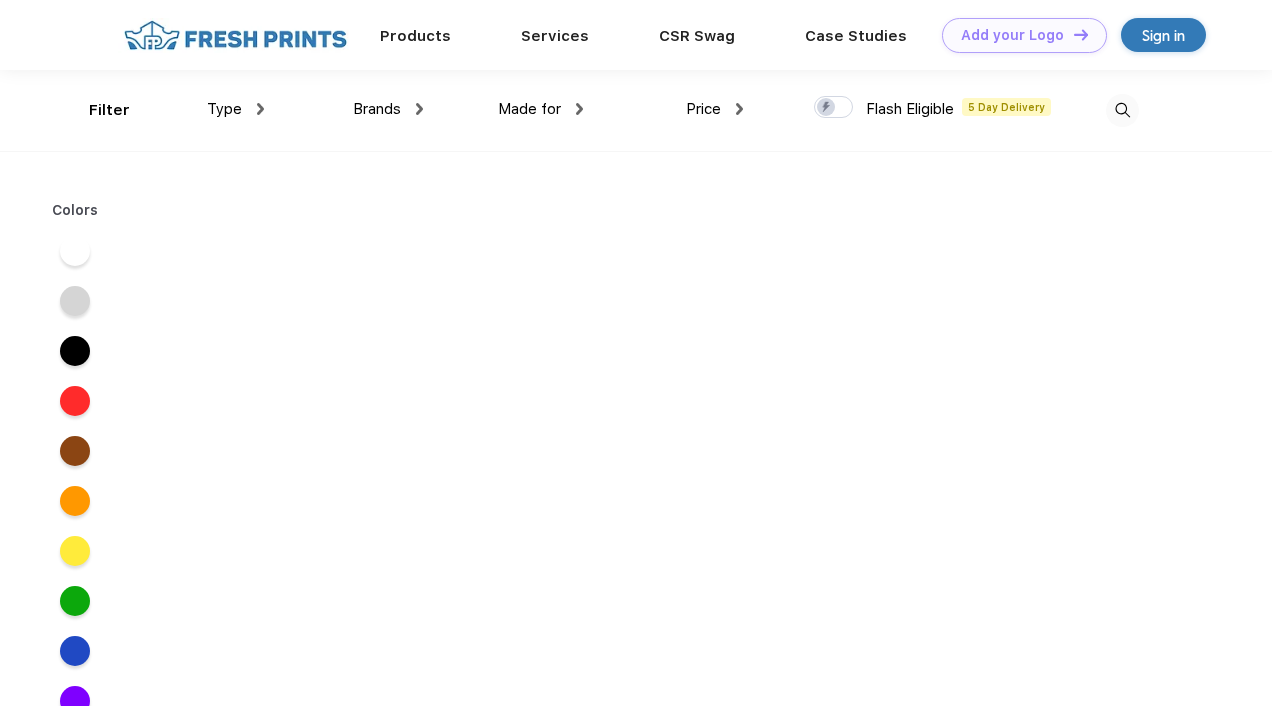 scroll, scrollTop: 0, scrollLeft: 0, axis: both 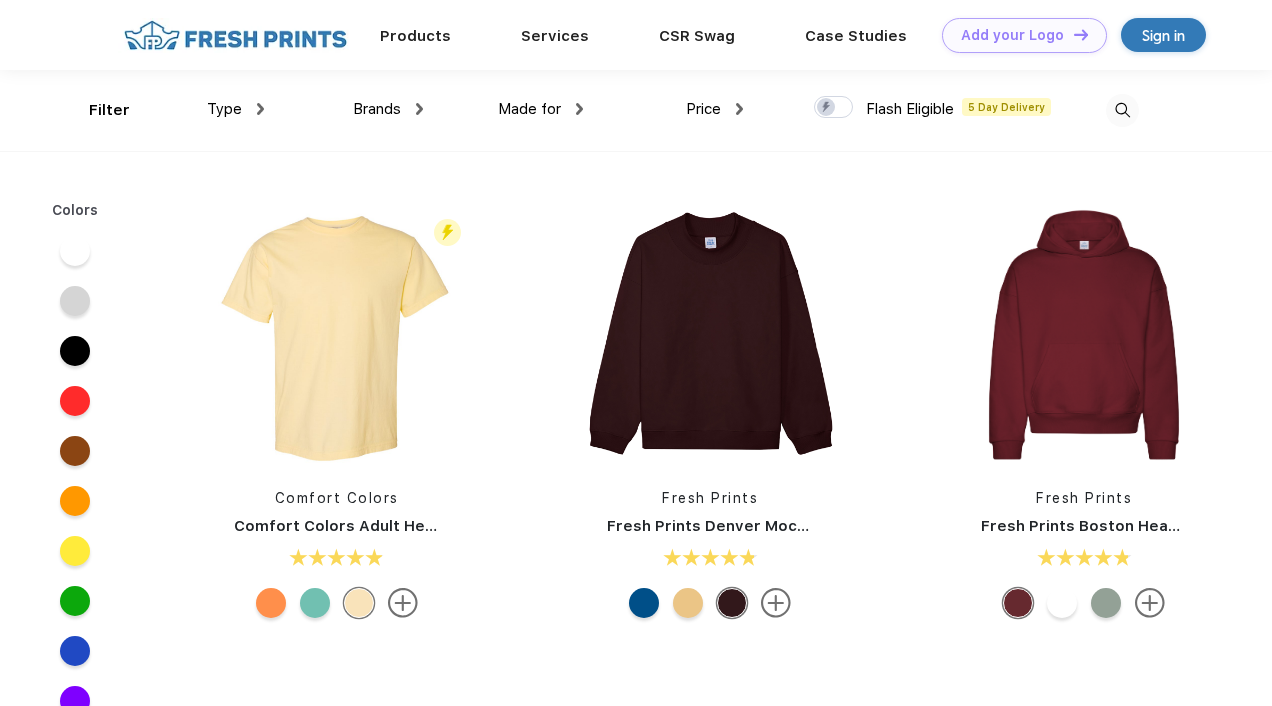 click at bounding box center [260, 109] 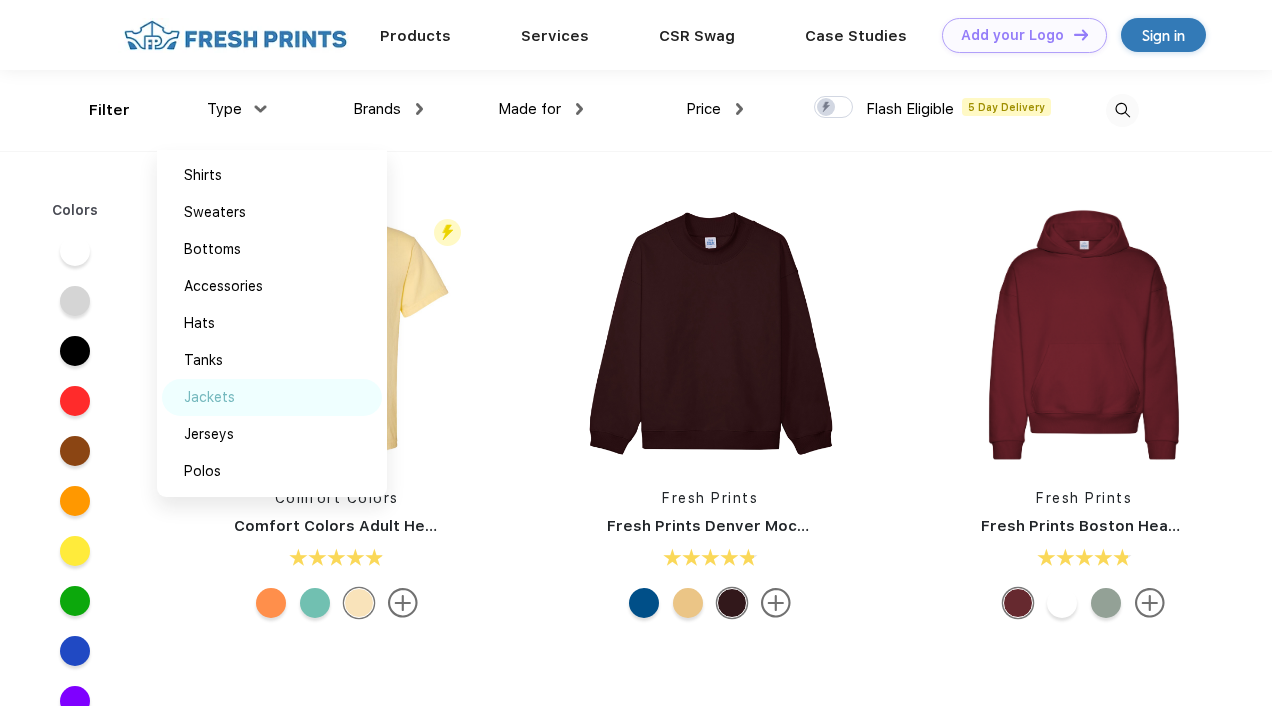 click on "Jackets" at bounding box center (209, 397) 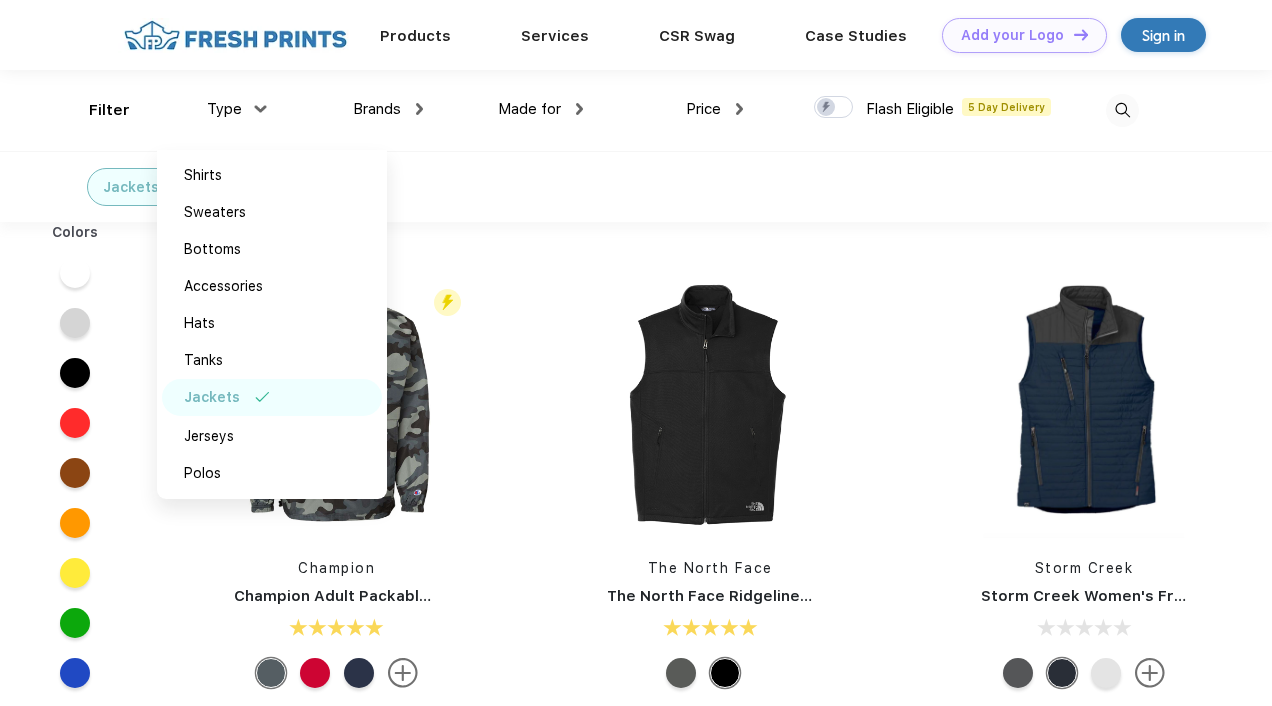 click on "Jackets" at bounding box center (636, 186) 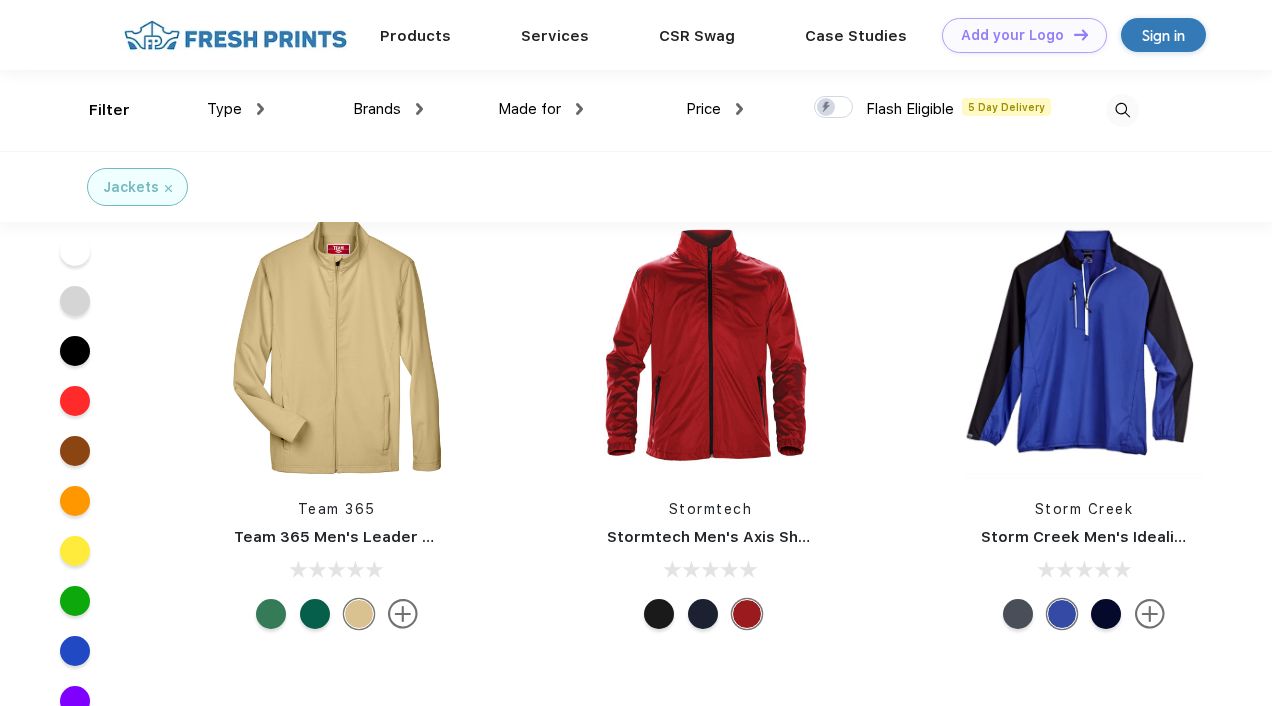scroll, scrollTop: 8878, scrollLeft: 0, axis: vertical 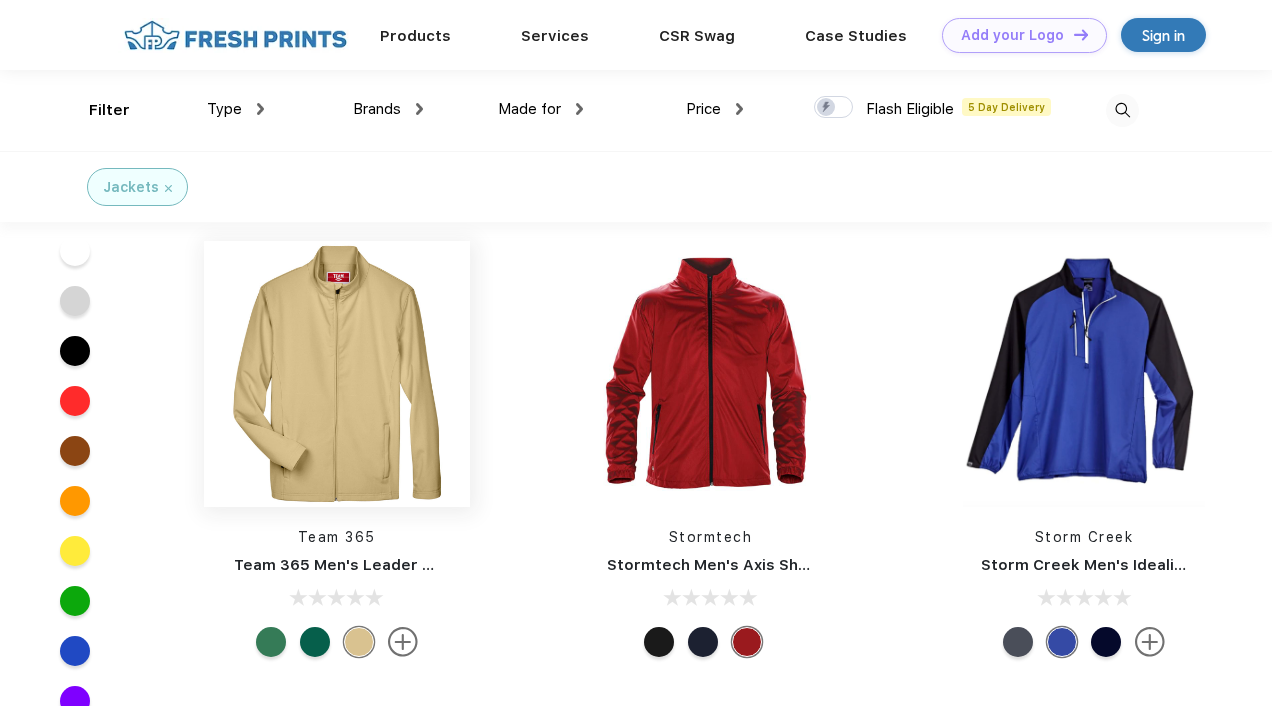 click at bounding box center (337, 374) 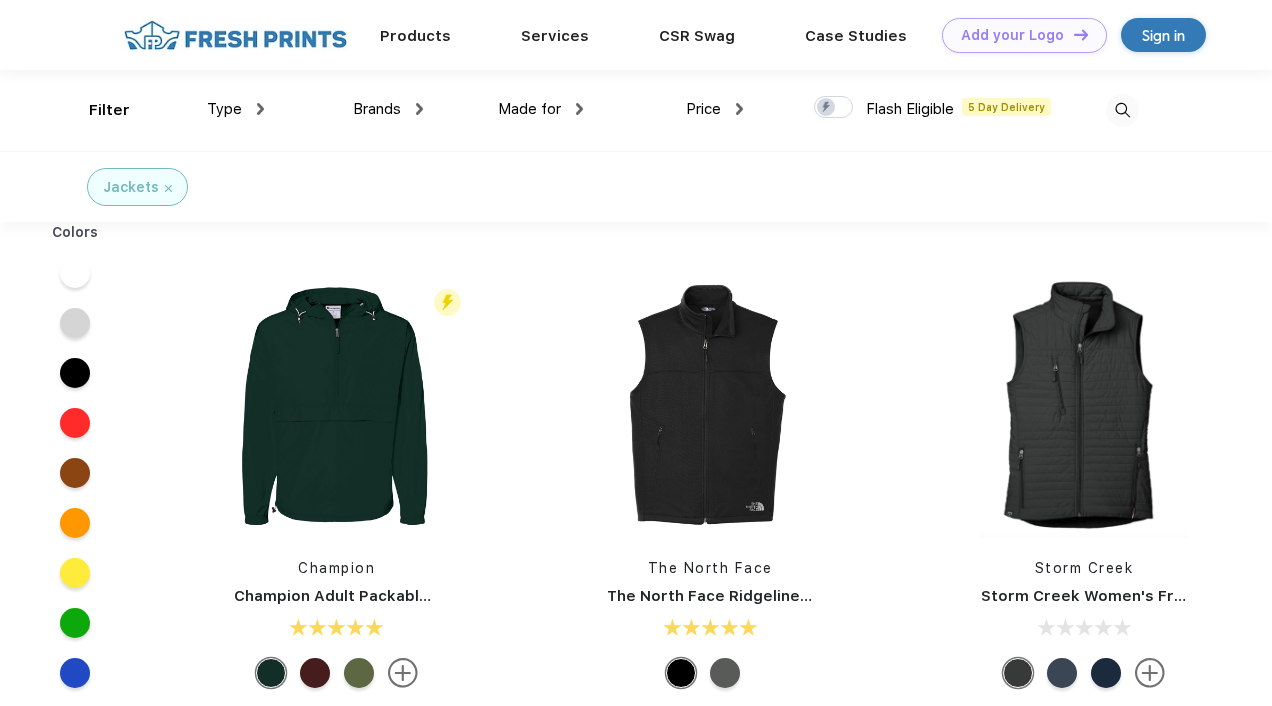 scroll, scrollTop: 0, scrollLeft: 0, axis: both 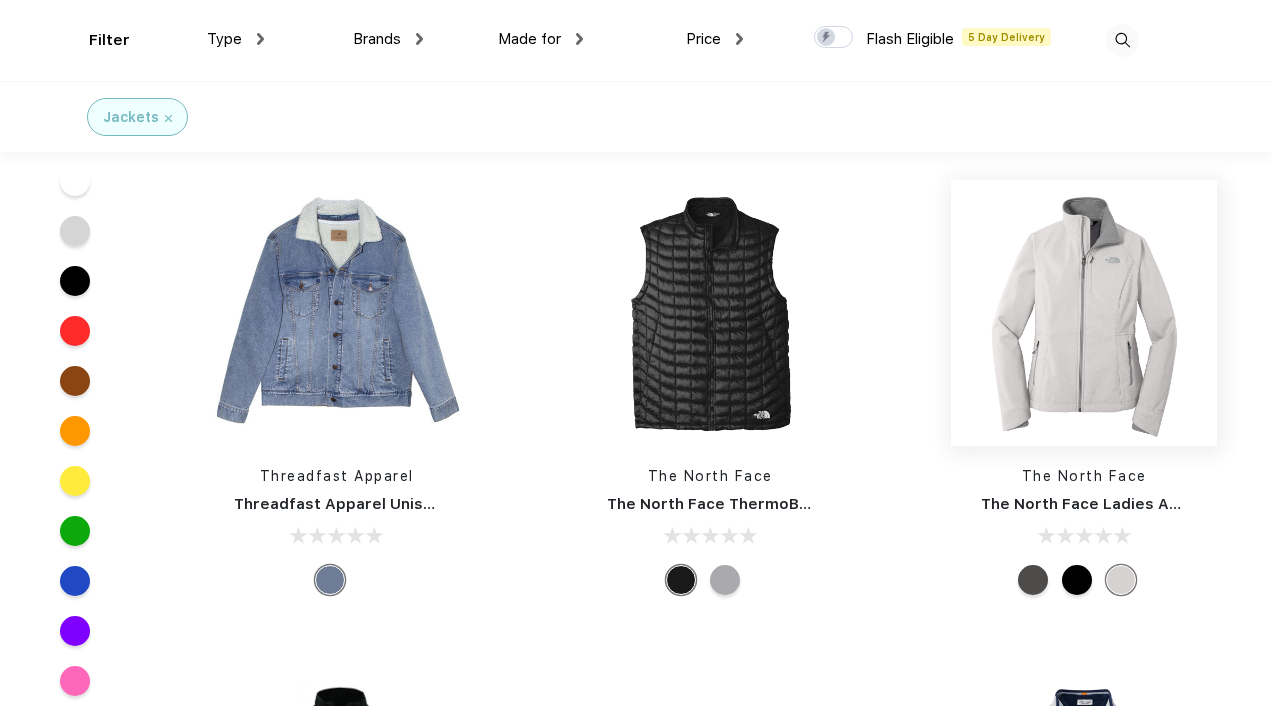 click at bounding box center [1084, 313] 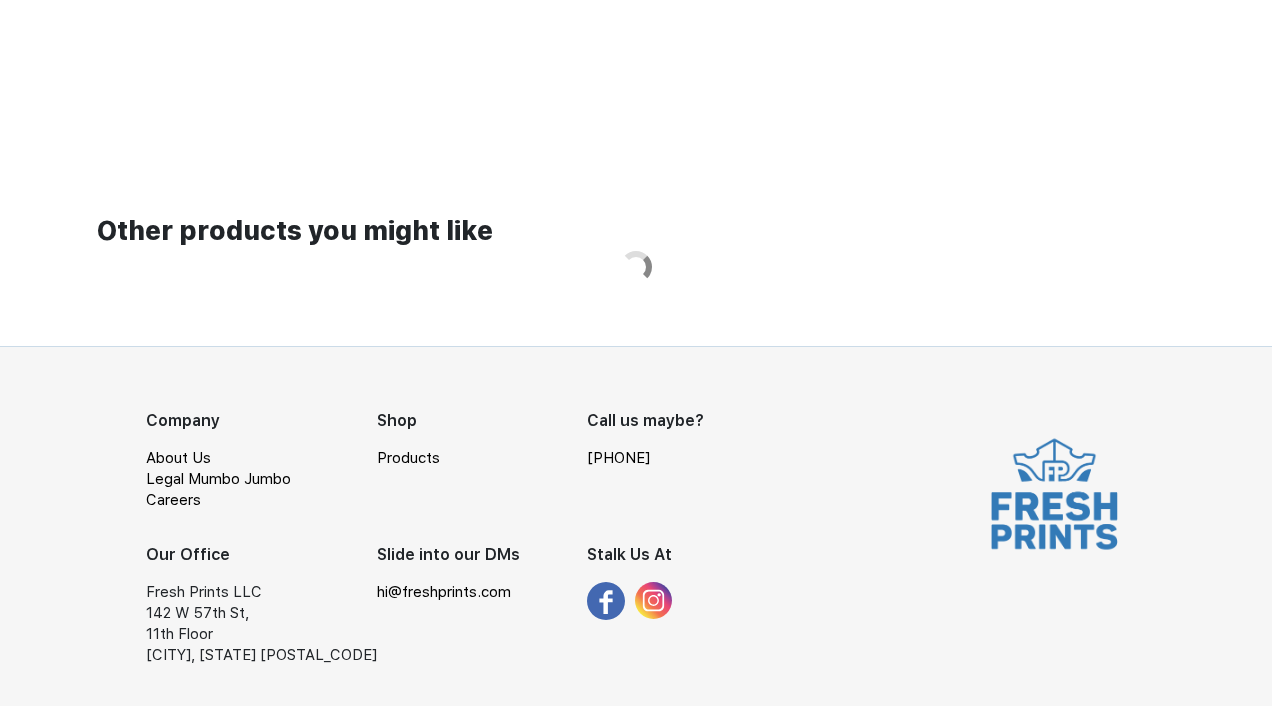 scroll, scrollTop: 0, scrollLeft: 0, axis: both 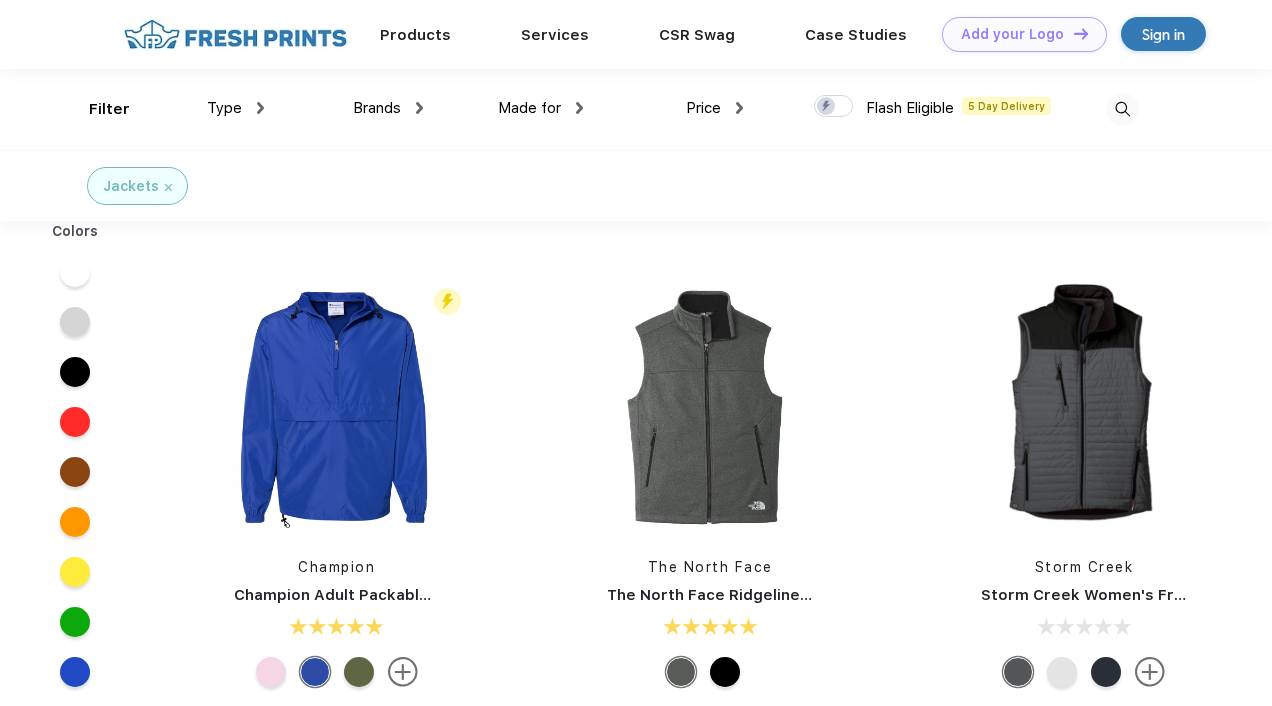 click at bounding box center [1122, 109] 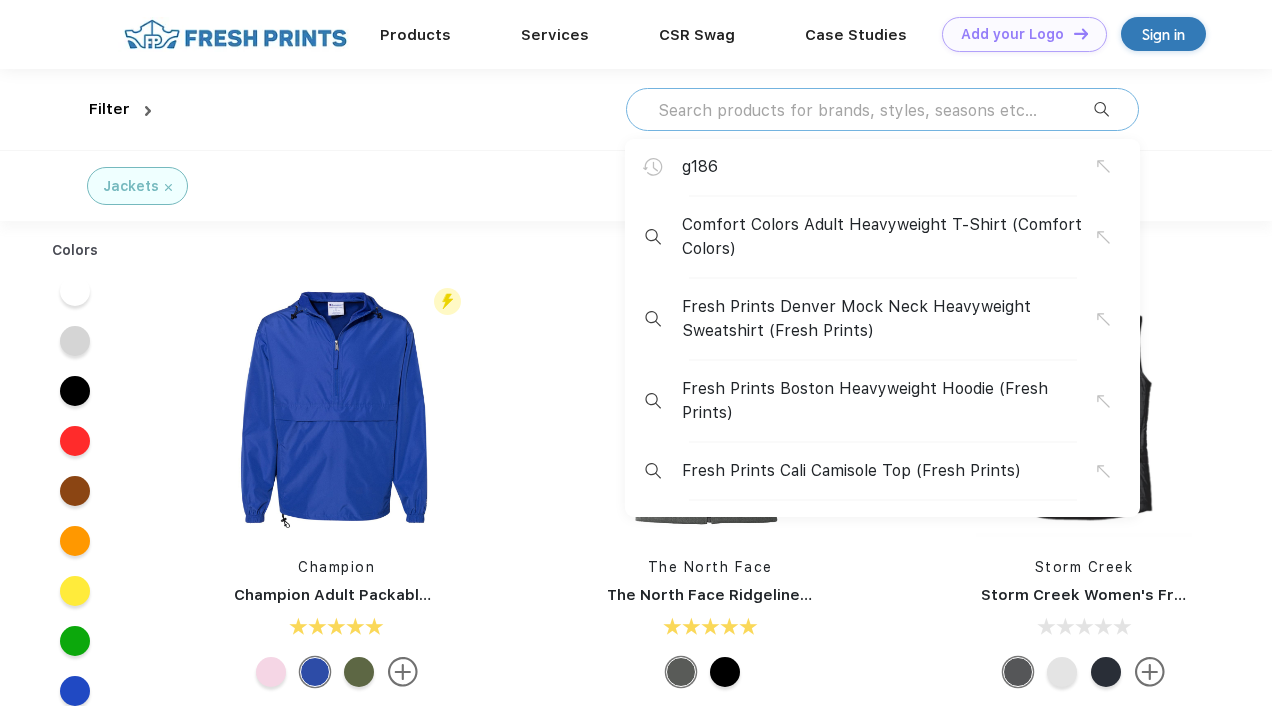 click at bounding box center (875, 110) 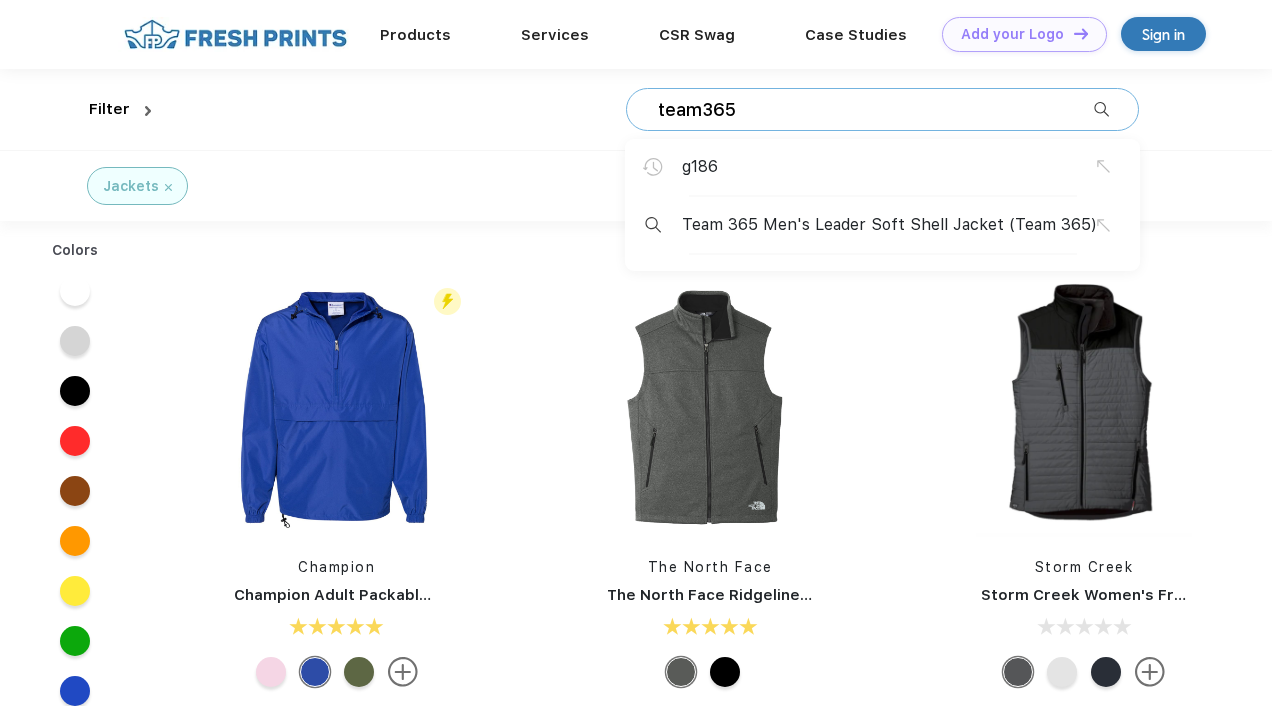 type on "team365" 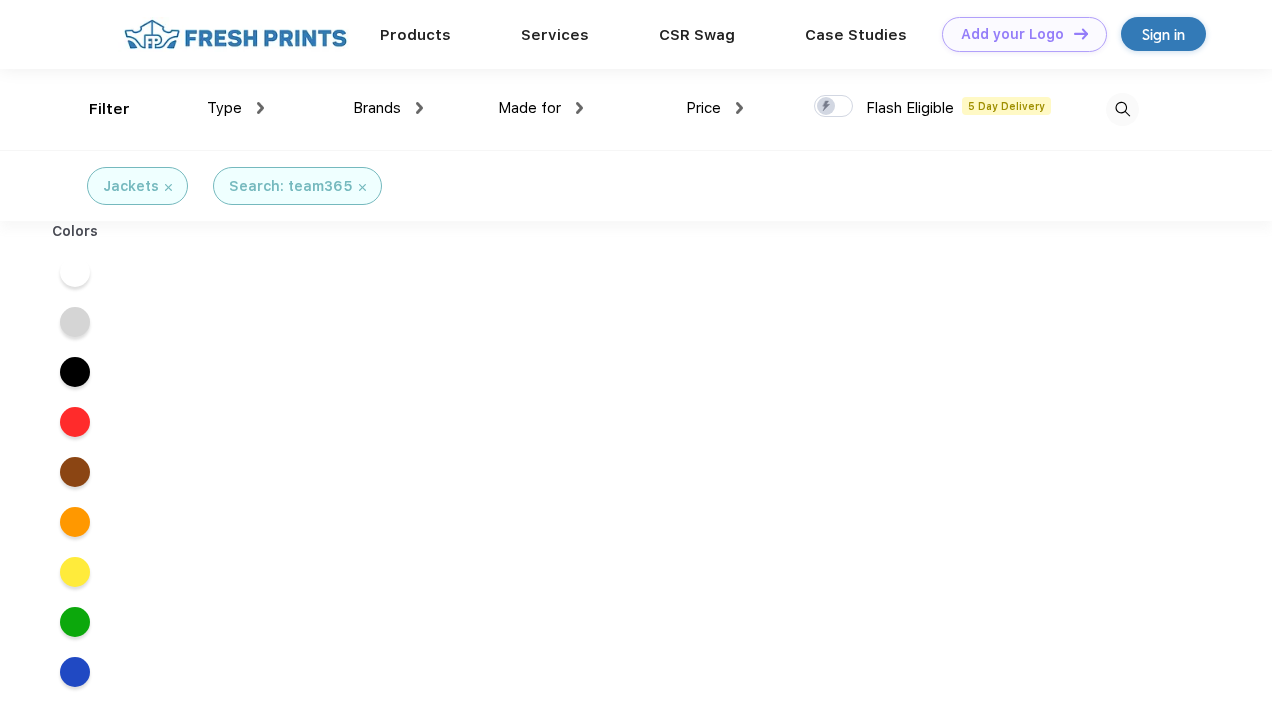 scroll, scrollTop: 0, scrollLeft: 0, axis: both 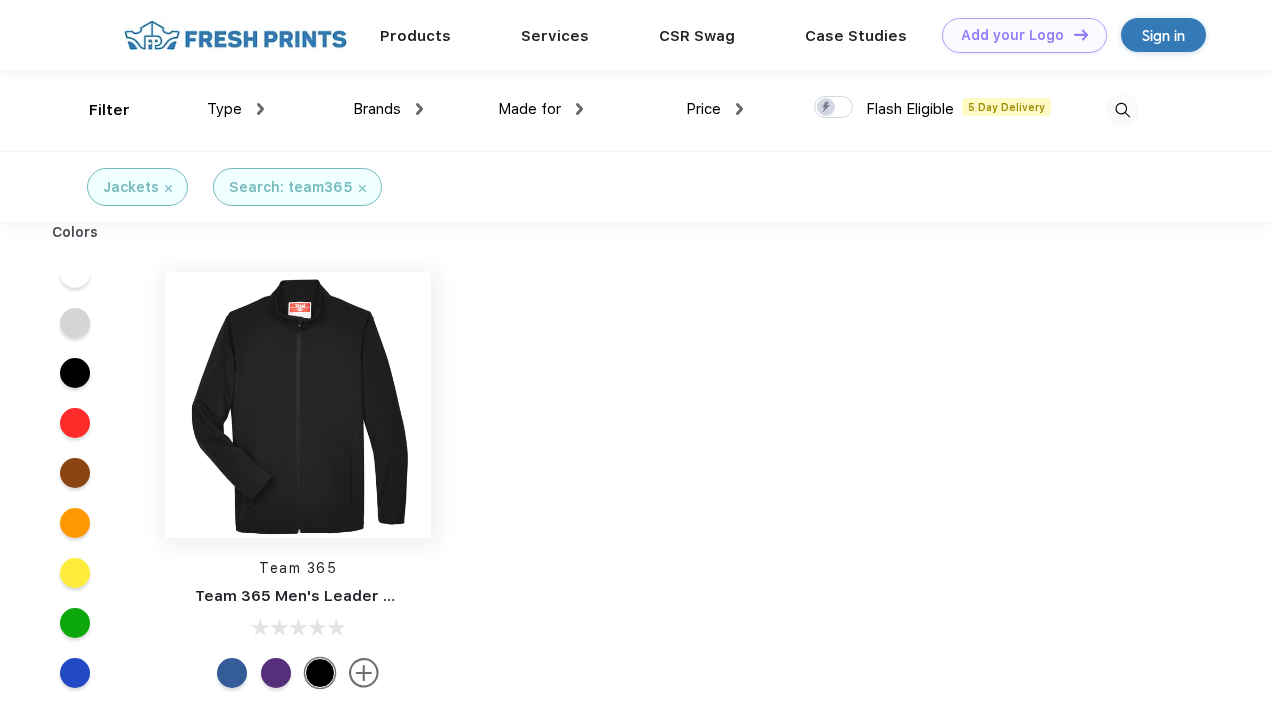 click at bounding box center (298, 405) 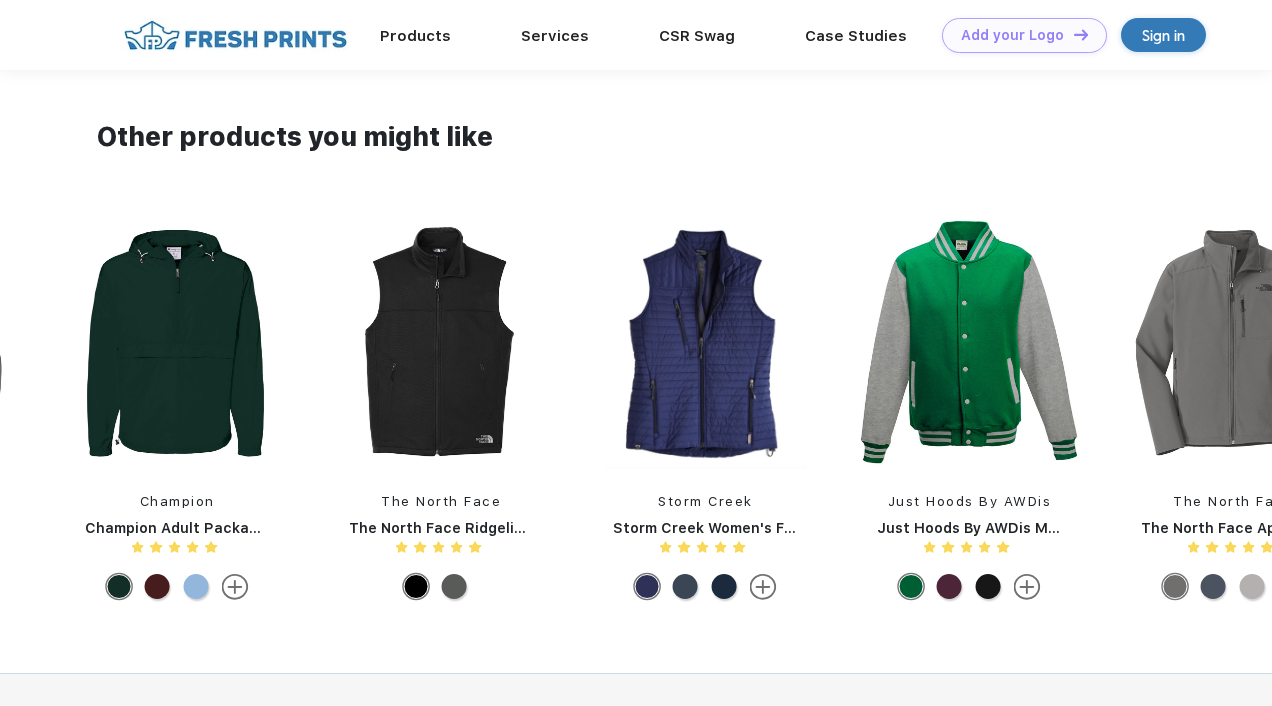 scroll, scrollTop: 1331, scrollLeft: 0, axis: vertical 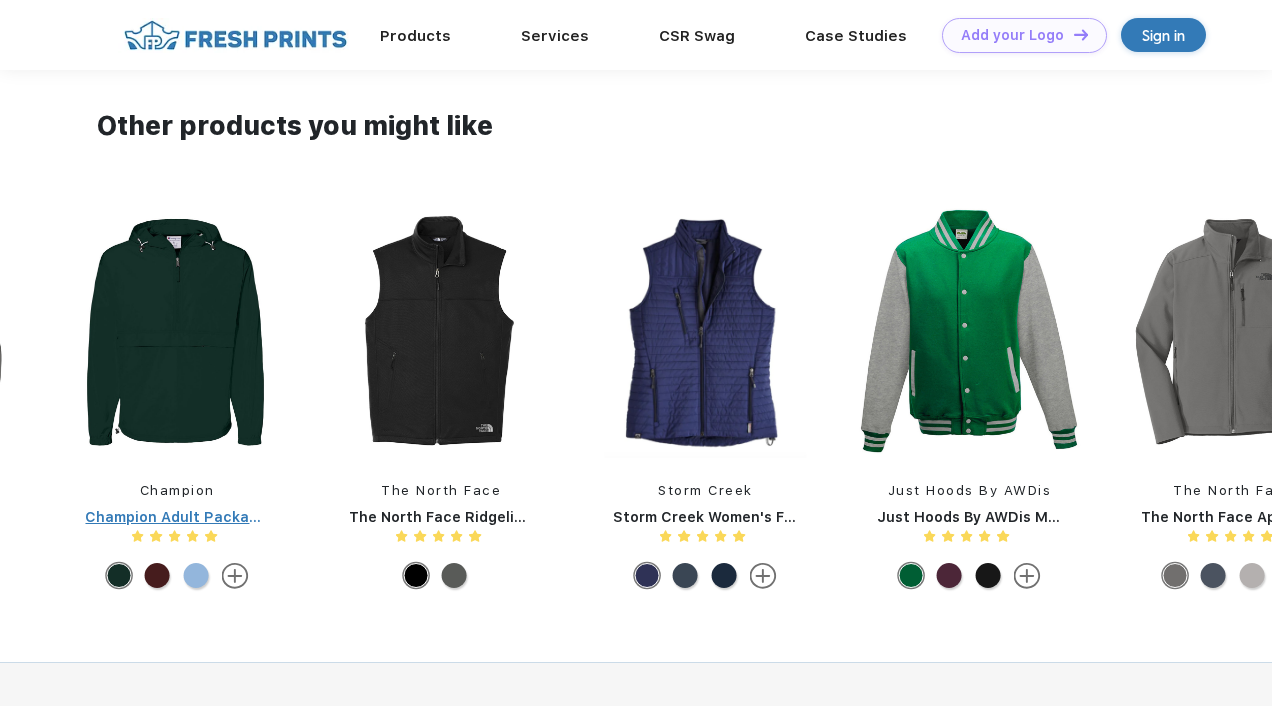 click on "Champion Adult Packable Anorak 1/4 Zip Jacket" at bounding box center [177, 516] 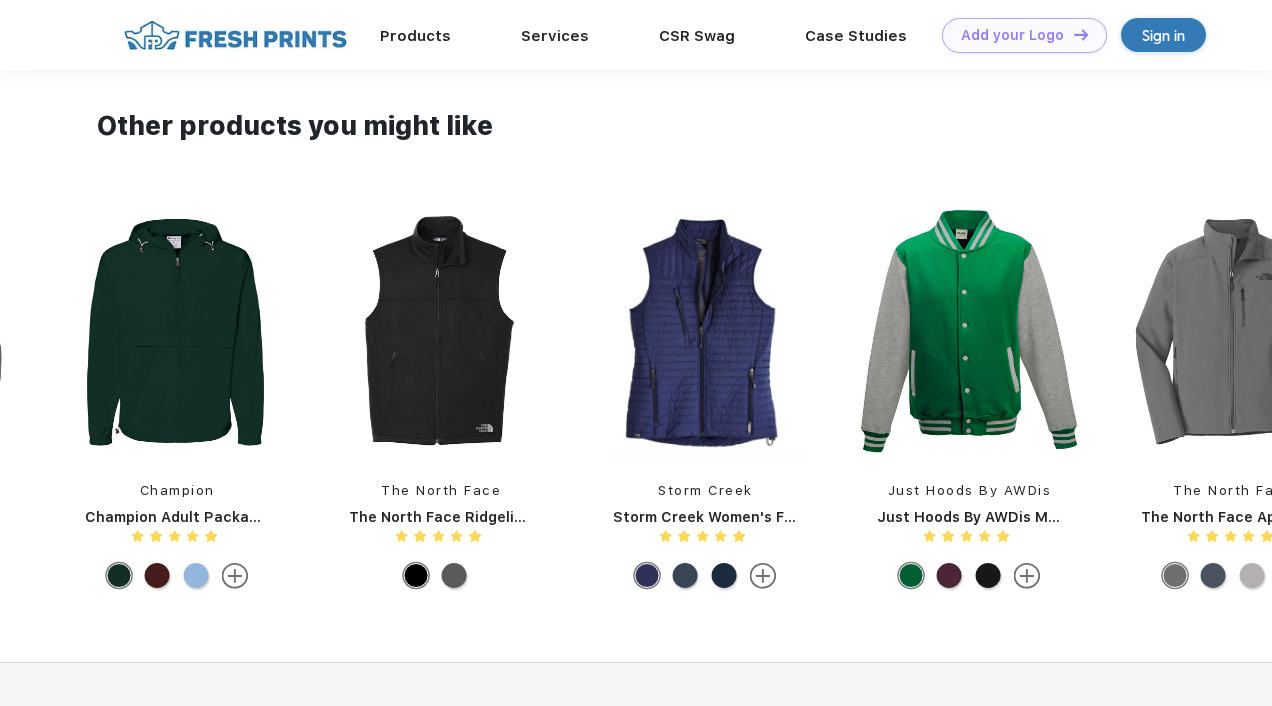 click at bounding box center (177, 331) 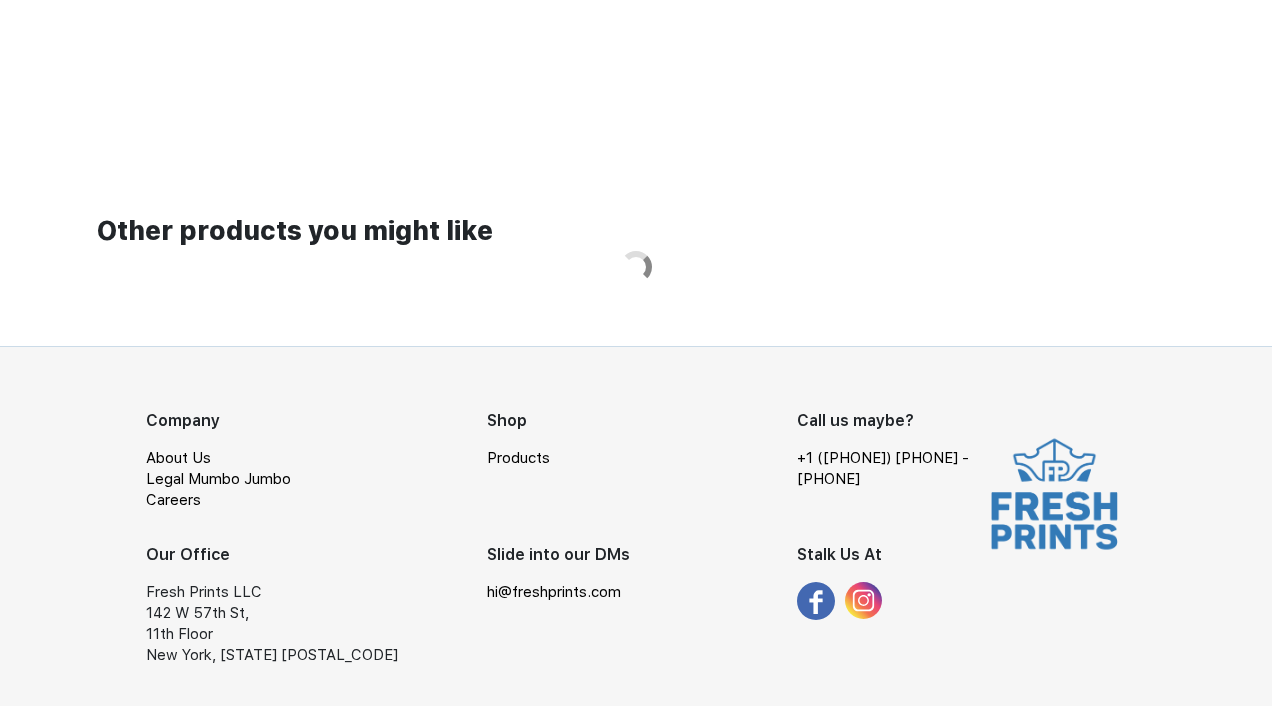 scroll, scrollTop: 0, scrollLeft: 0, axis: both 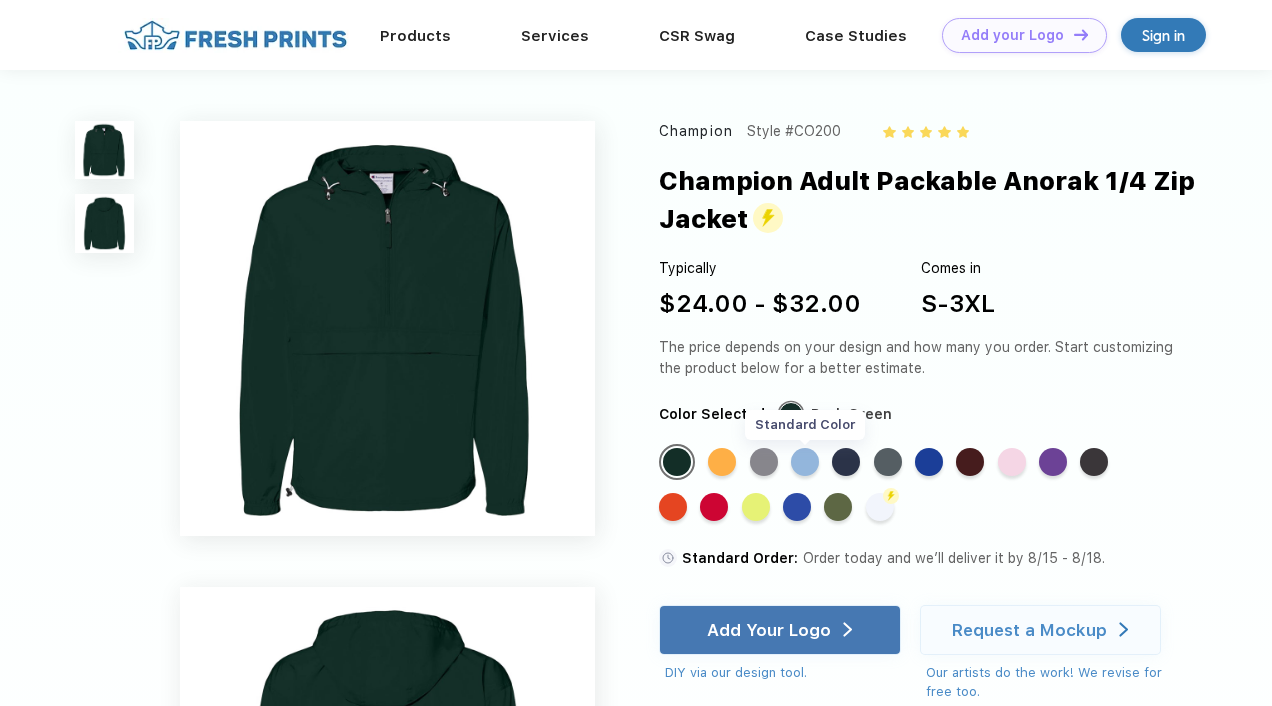 click on "Standard Color" at bounding box center [805, 462] 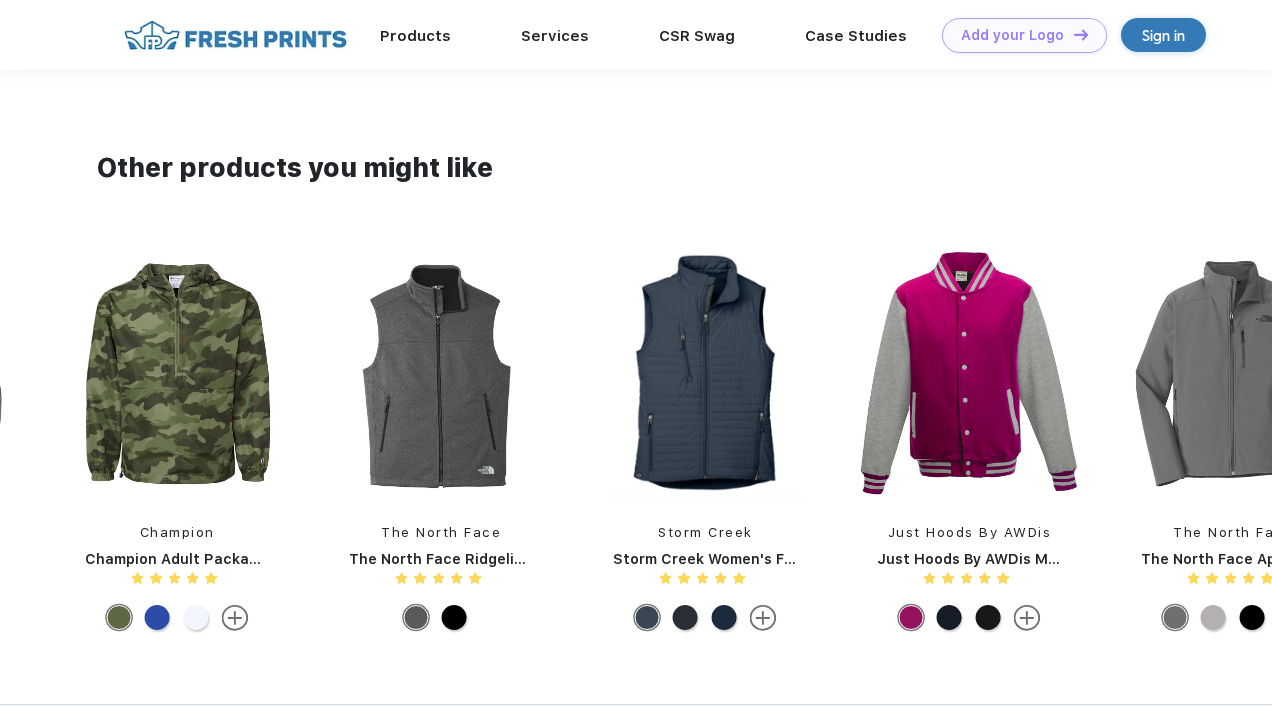 scroll, scrollTop: 1326, scrollLeft: 0, axis: vertical 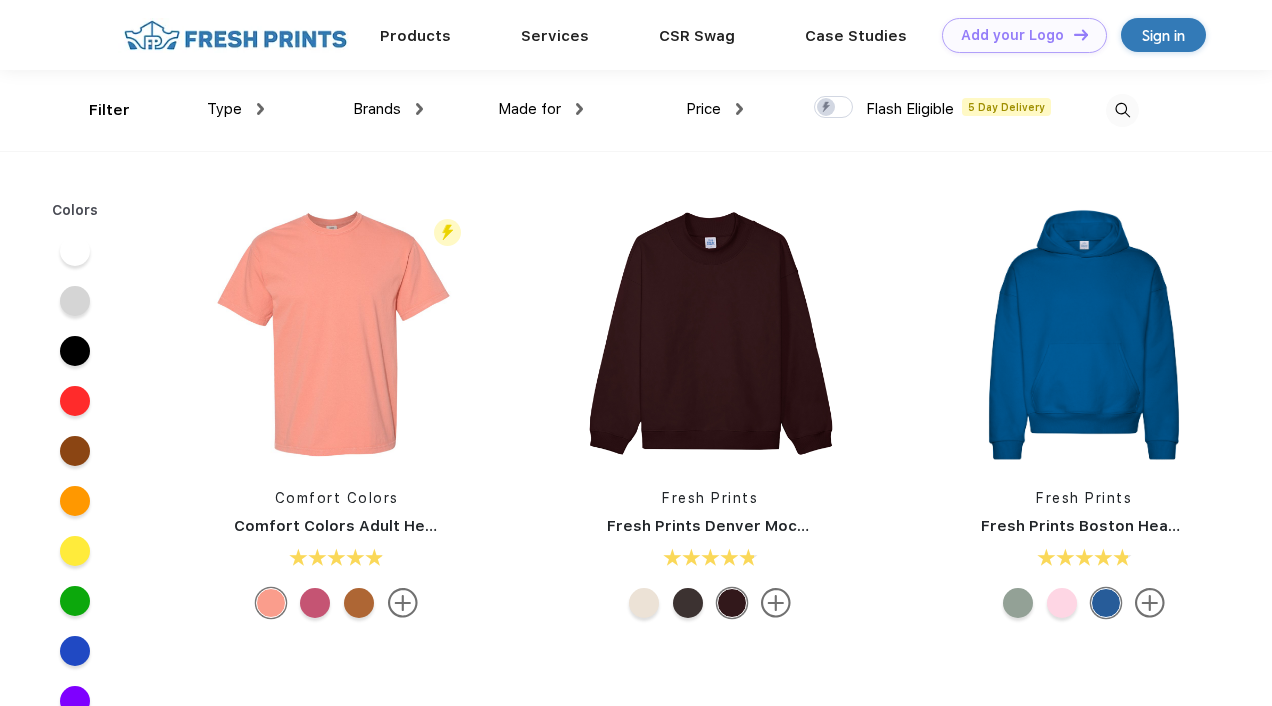 click on "Fresh Prints Denver Mock Neck Heavyweight Sweatshirt" at bounding box center [824, 526] 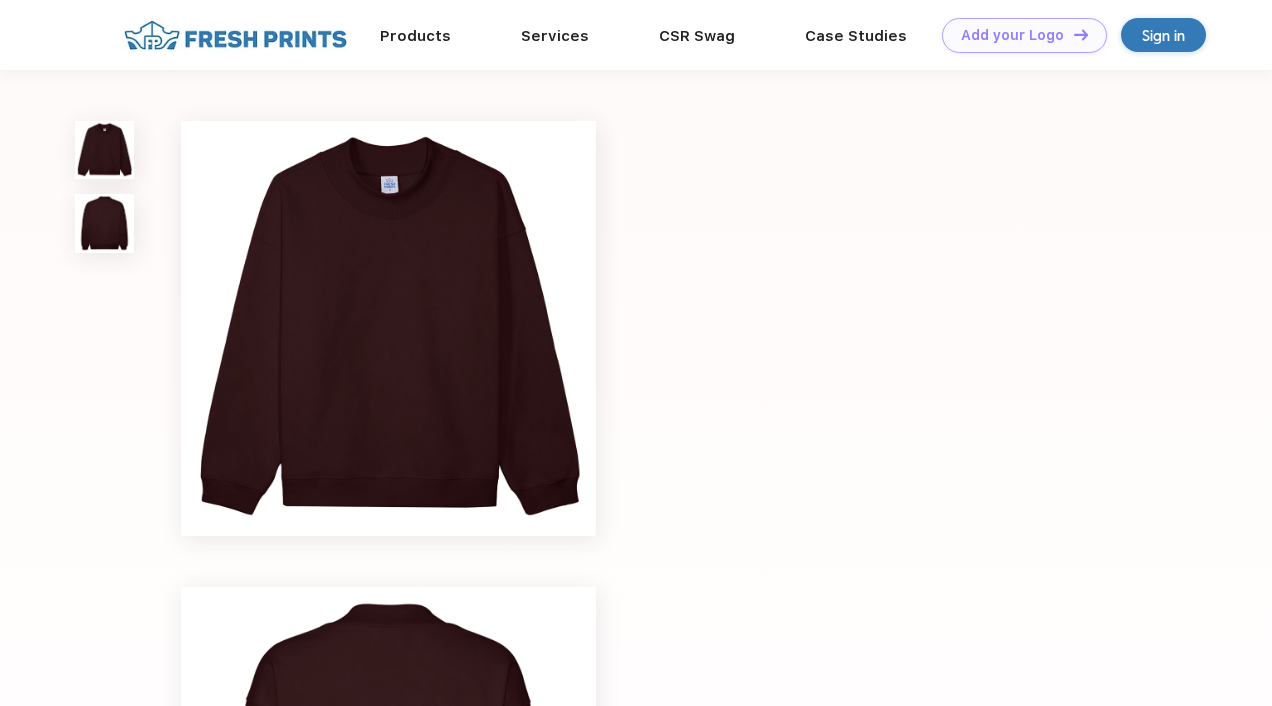 scroll, scrollTop: 0, scrollLeft: 0, axis: both 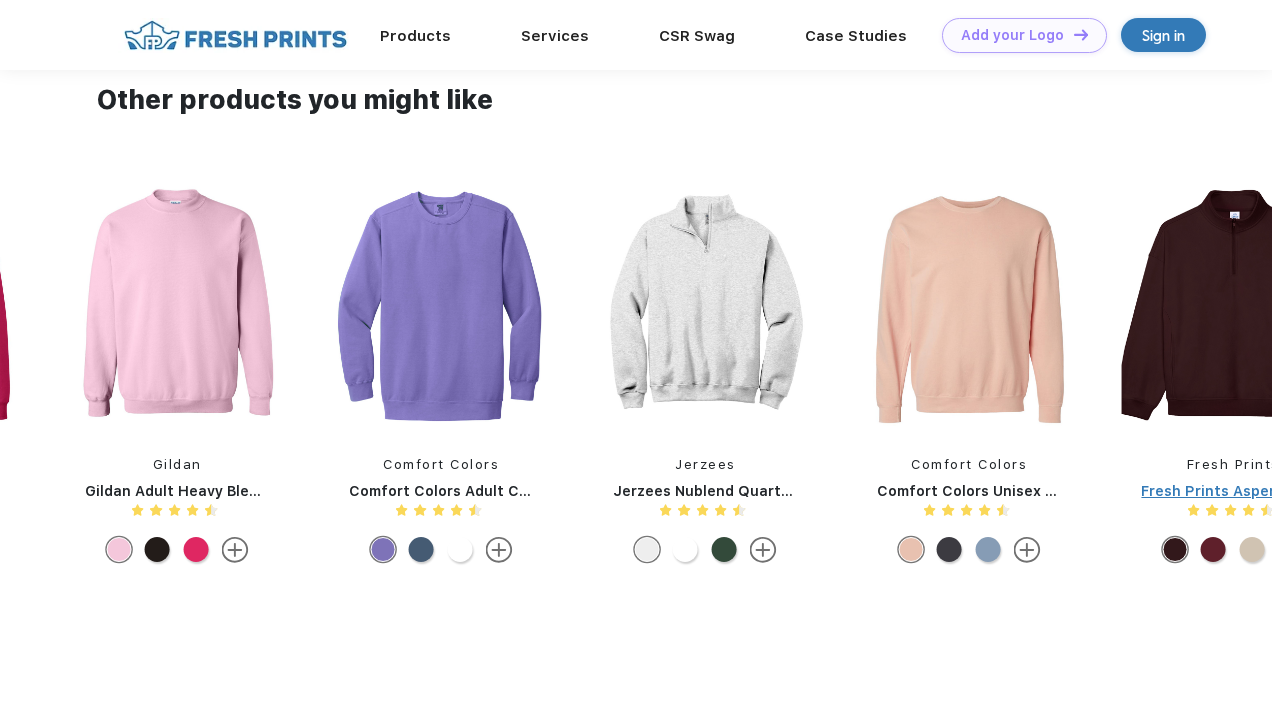 click on "Fresh Prints Aspen Heavyweight Quarter-Zip" at bounding box center [1233, 490] 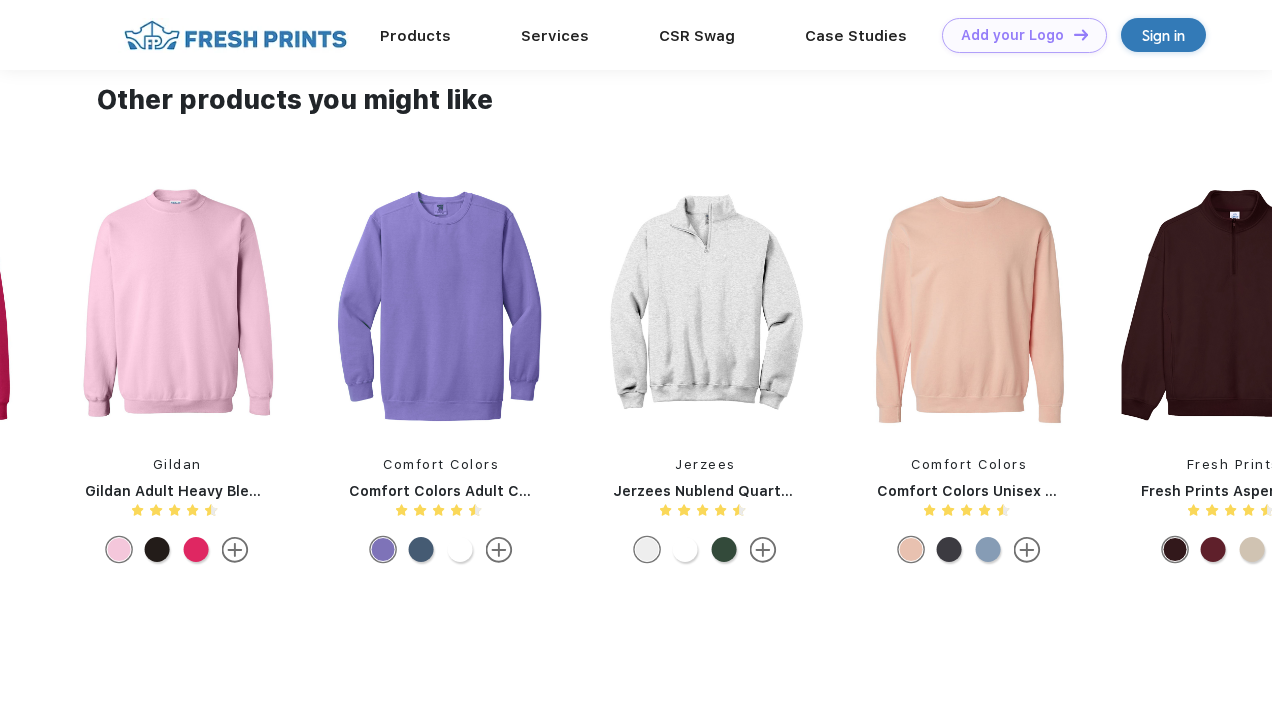 click at bounding box center [1233, 305] 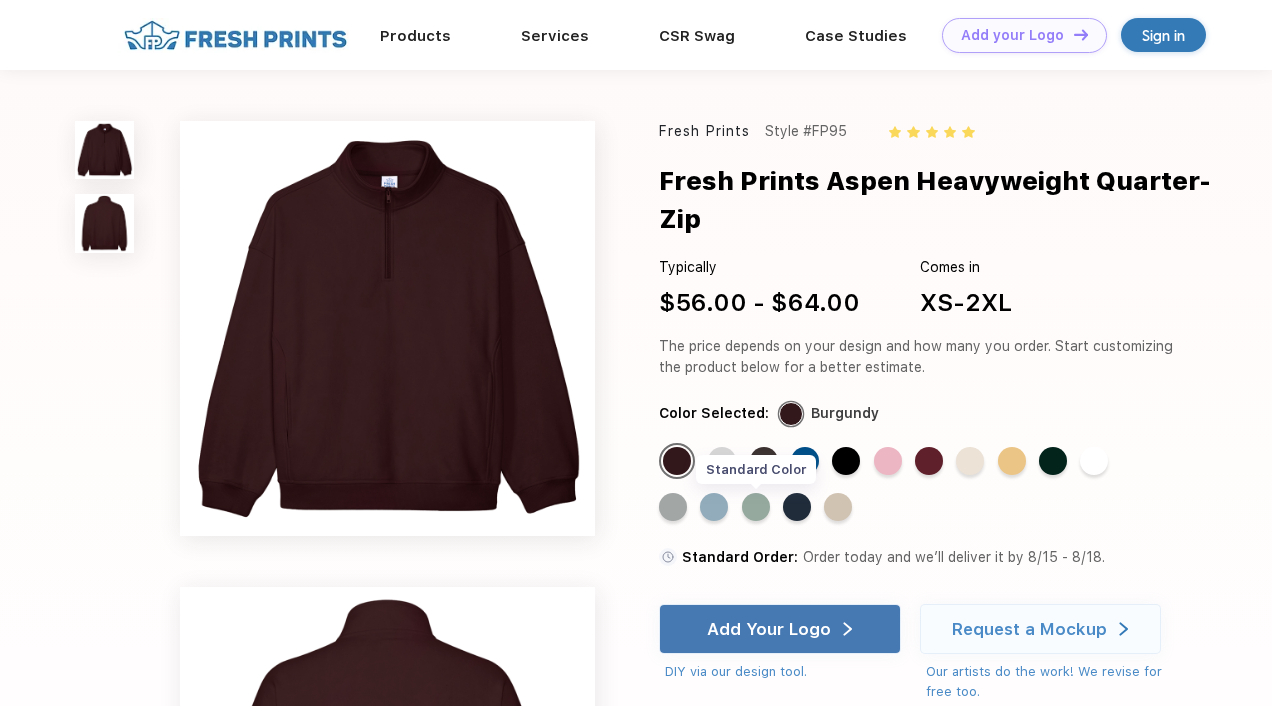 click on "Standard Color" at bounding box center [756, 507] 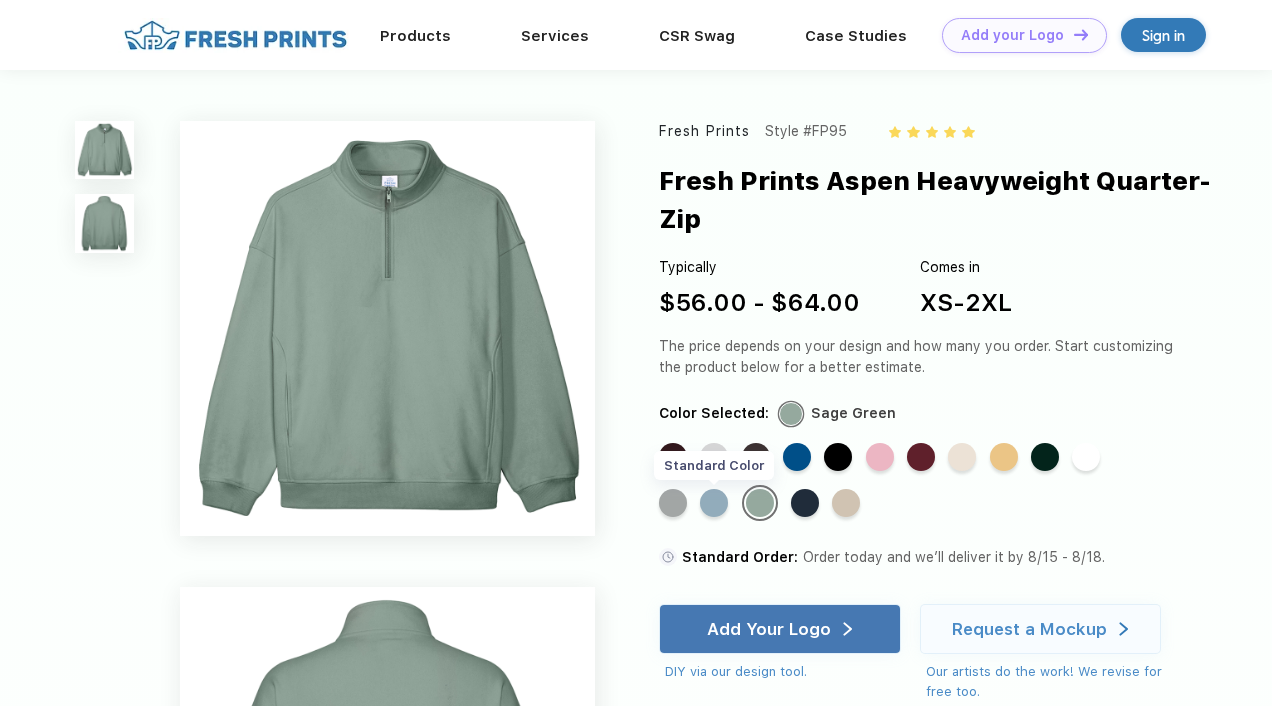 click on "Standard Color" at bounding box center (714, 503) 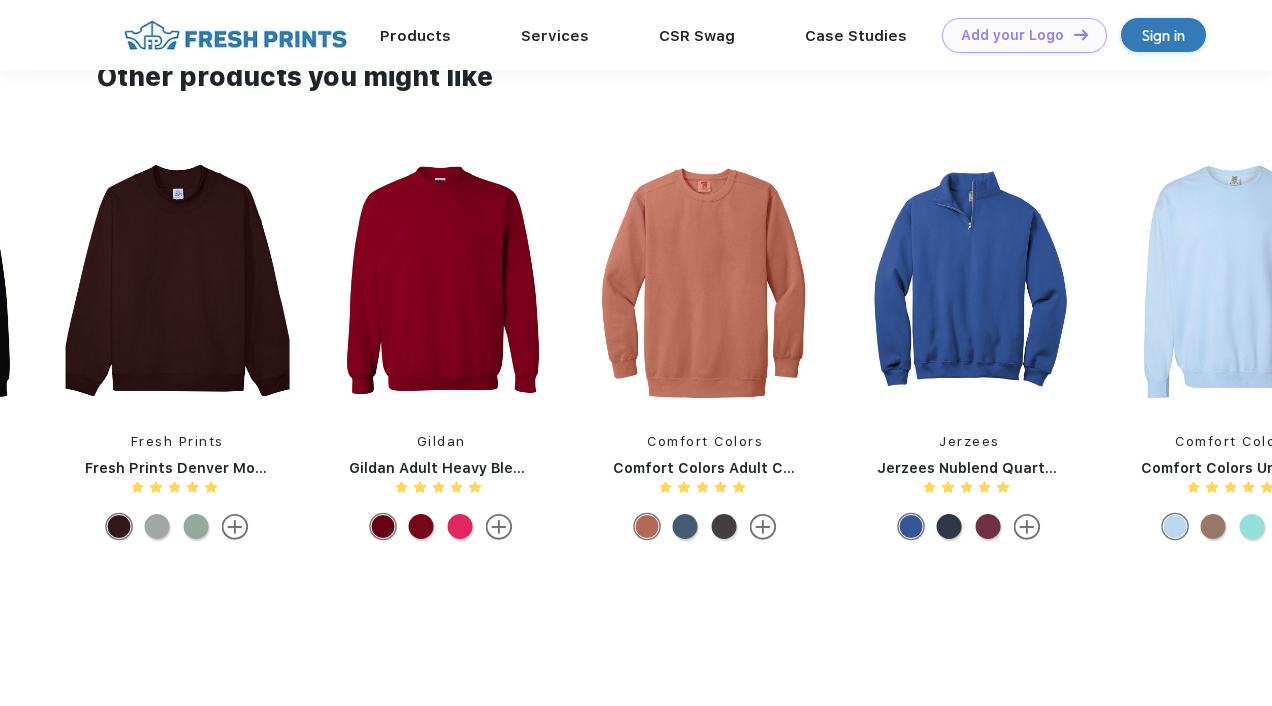 scroll, scrollTop: 1445, scrollLeft: 0, axis: vertical 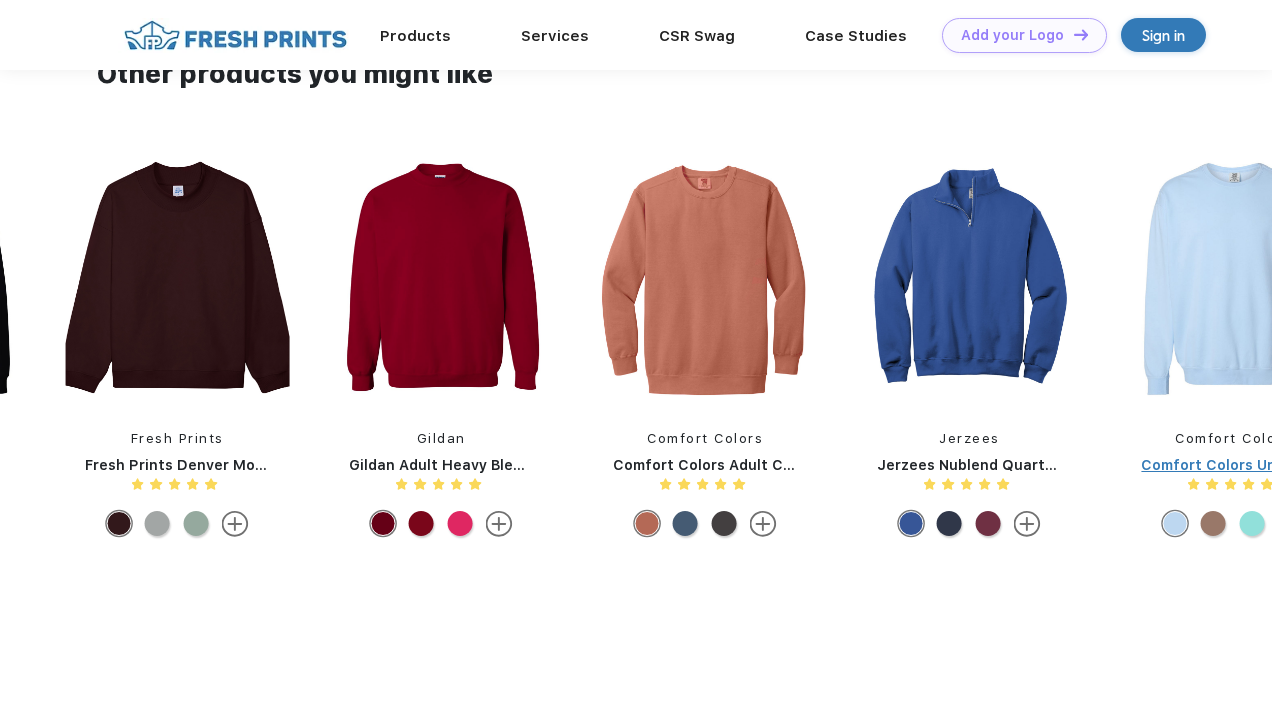 click on "Comfort Colors Unisex Lightweight Cotton Crewneck Sweatshirt" at bounding box center [1233, 464] 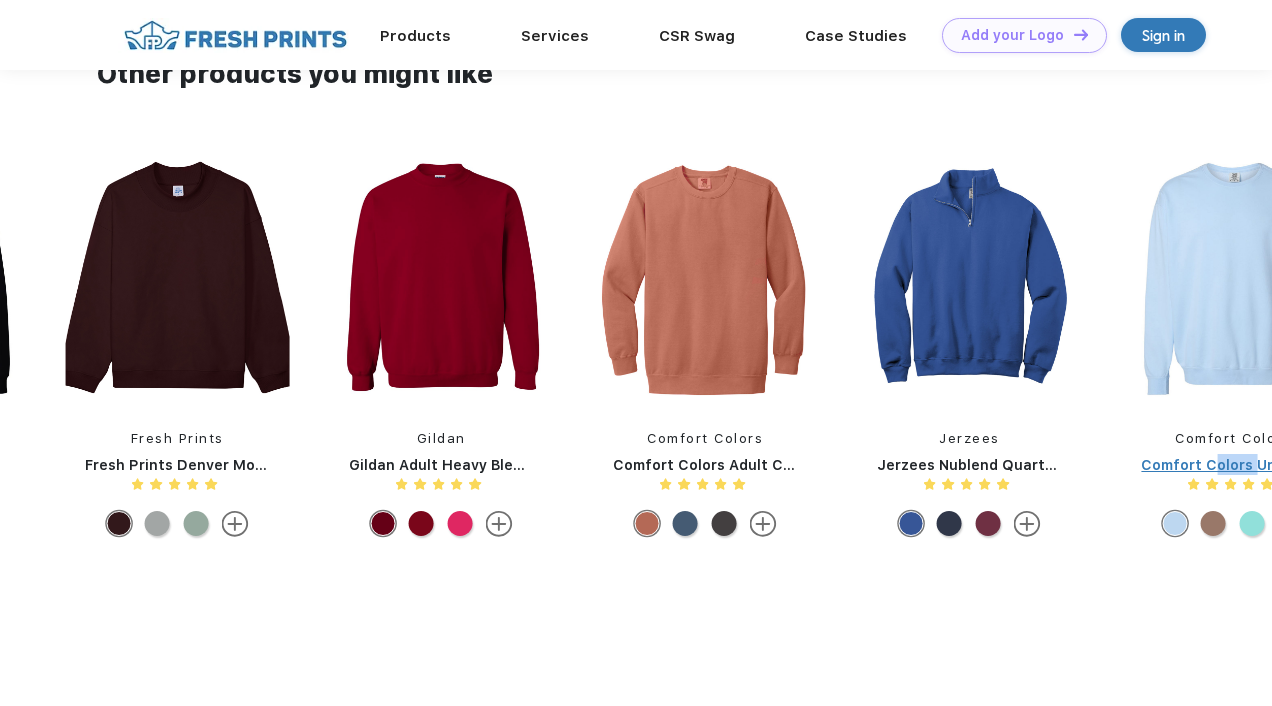 click on "Comfort Colors Unisex Lightweight Cotton Crewneck Sweatshirt" at bounding box center [1233, 464] 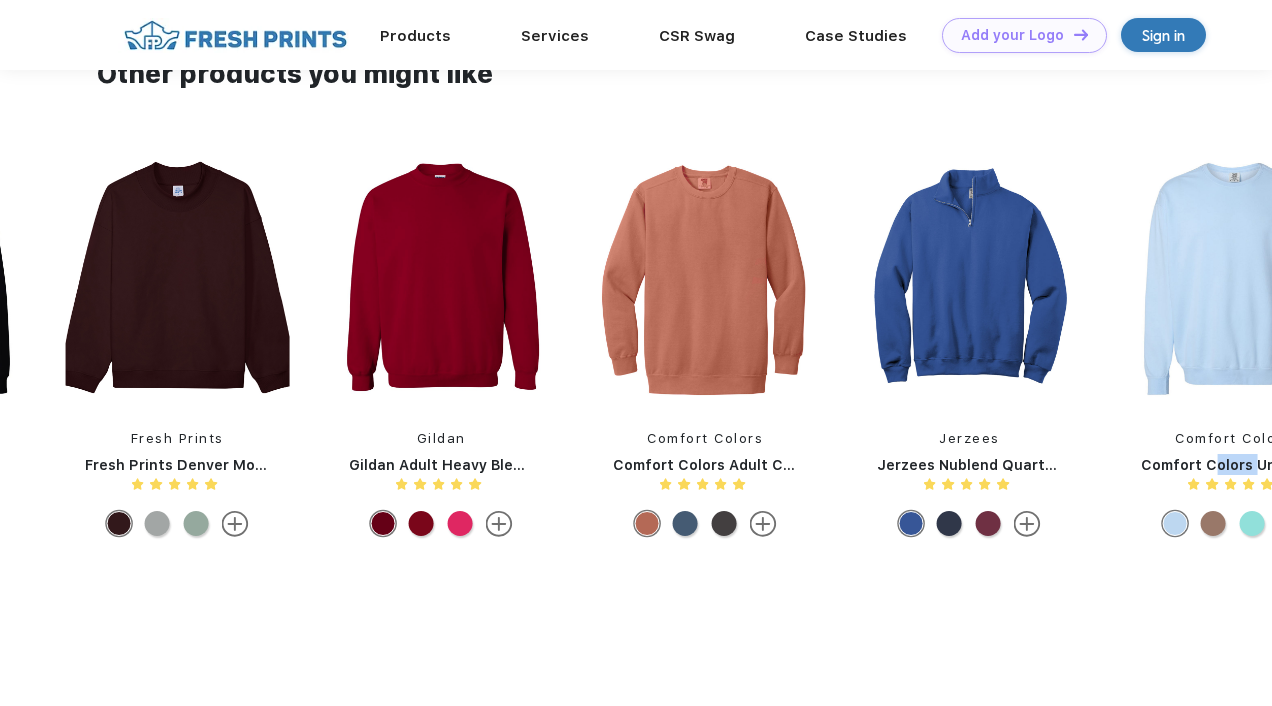 click at bounding box center (1233, 279) 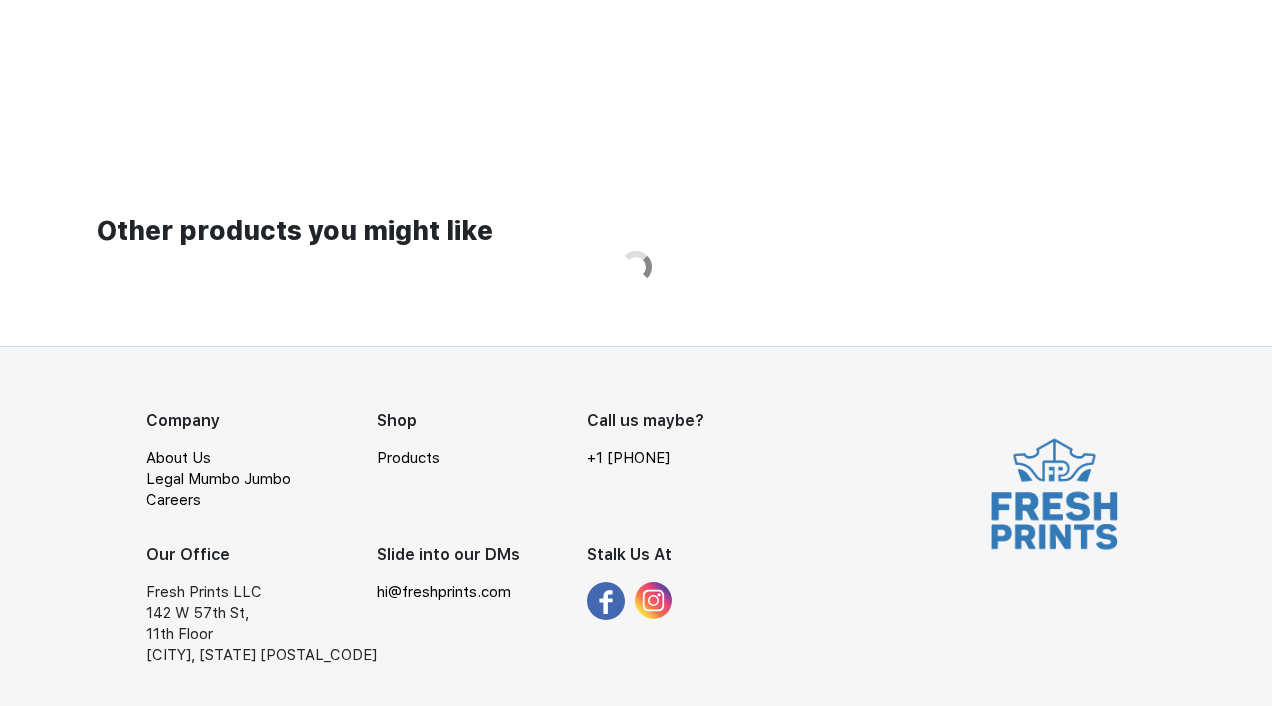 scroll, scrollTop: 0, scrollLeft: 0, axis: both 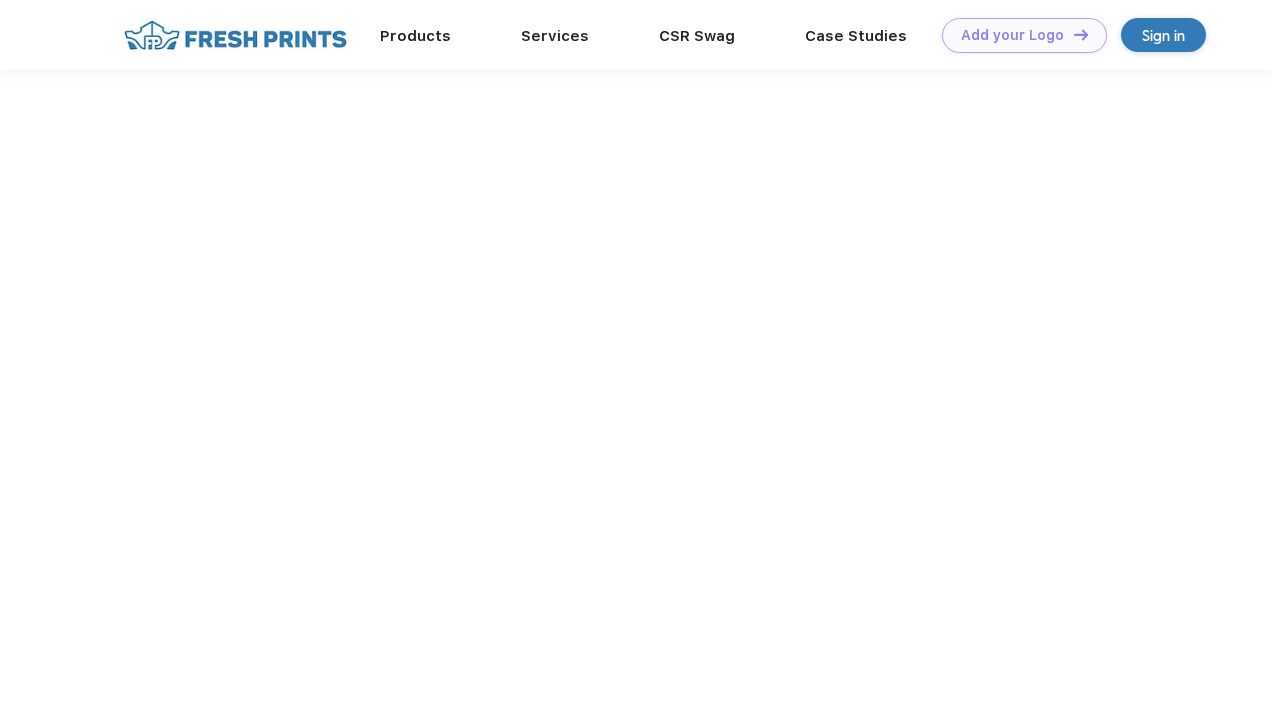 click at bounding box center (636, 731) 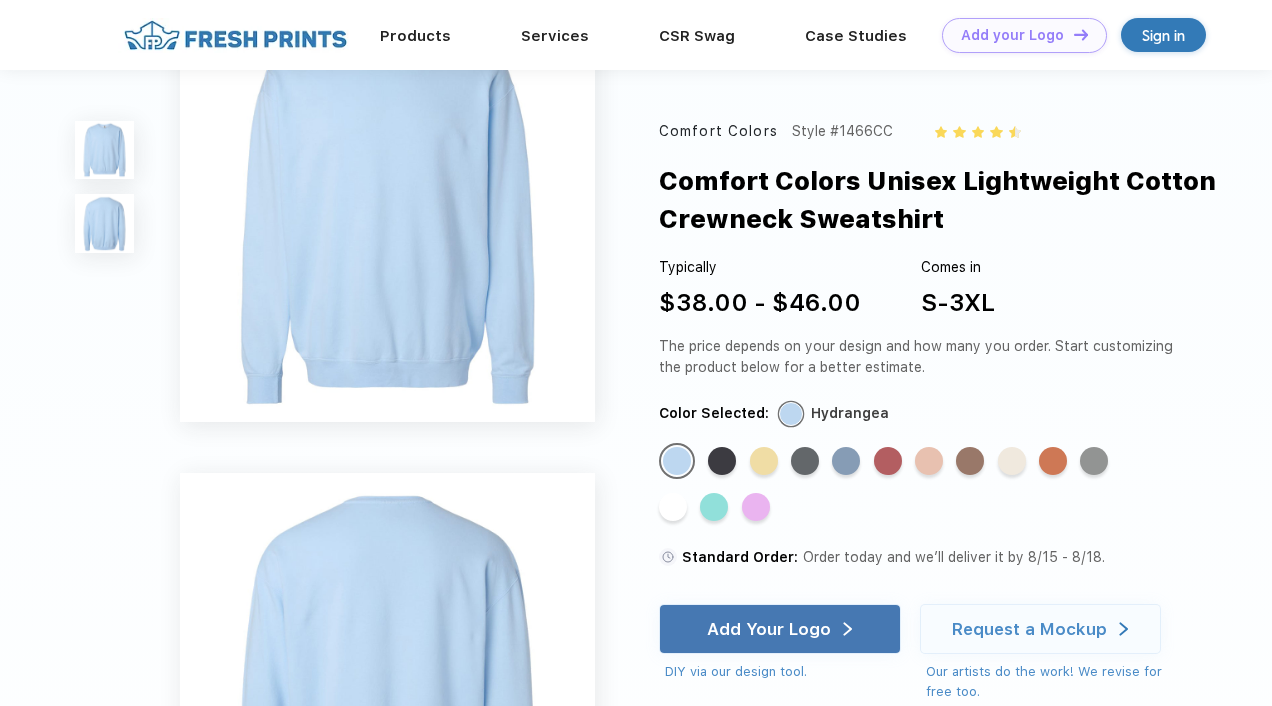 scroll, scrollTop: 0, scrollLeft: 0, axis: both 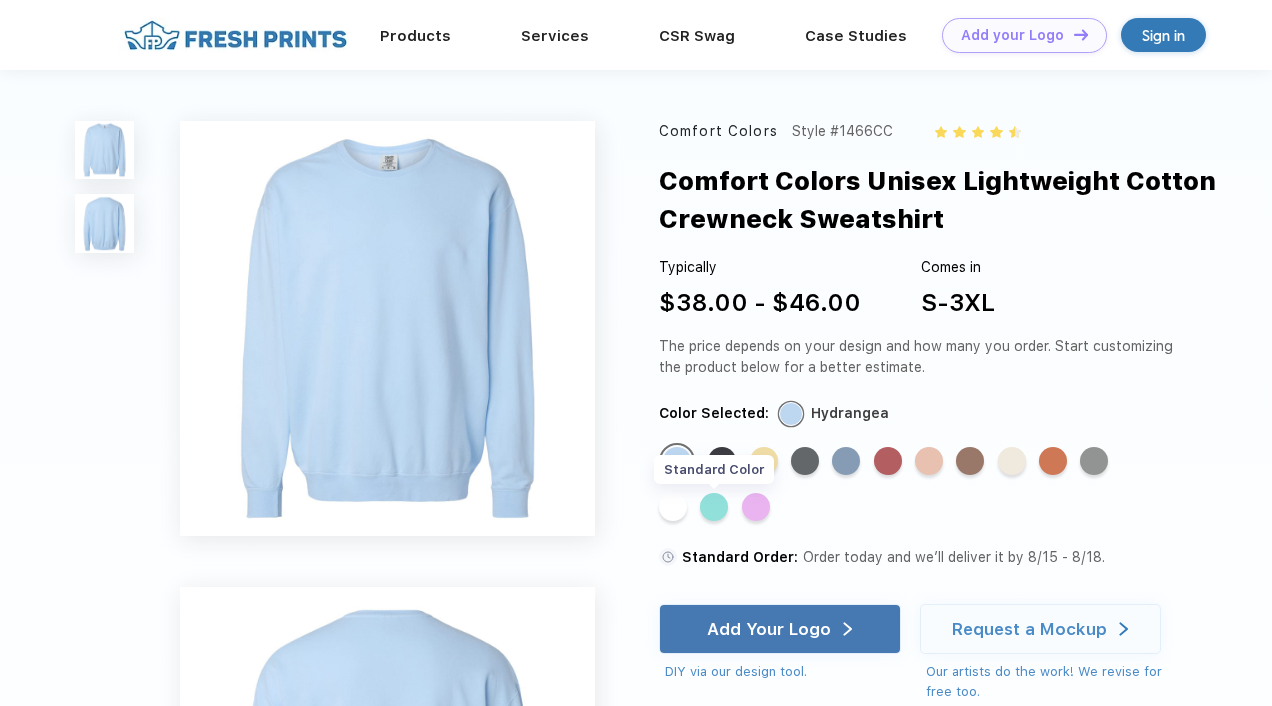 click on "Standard Color" at bounding box center (714, 507) 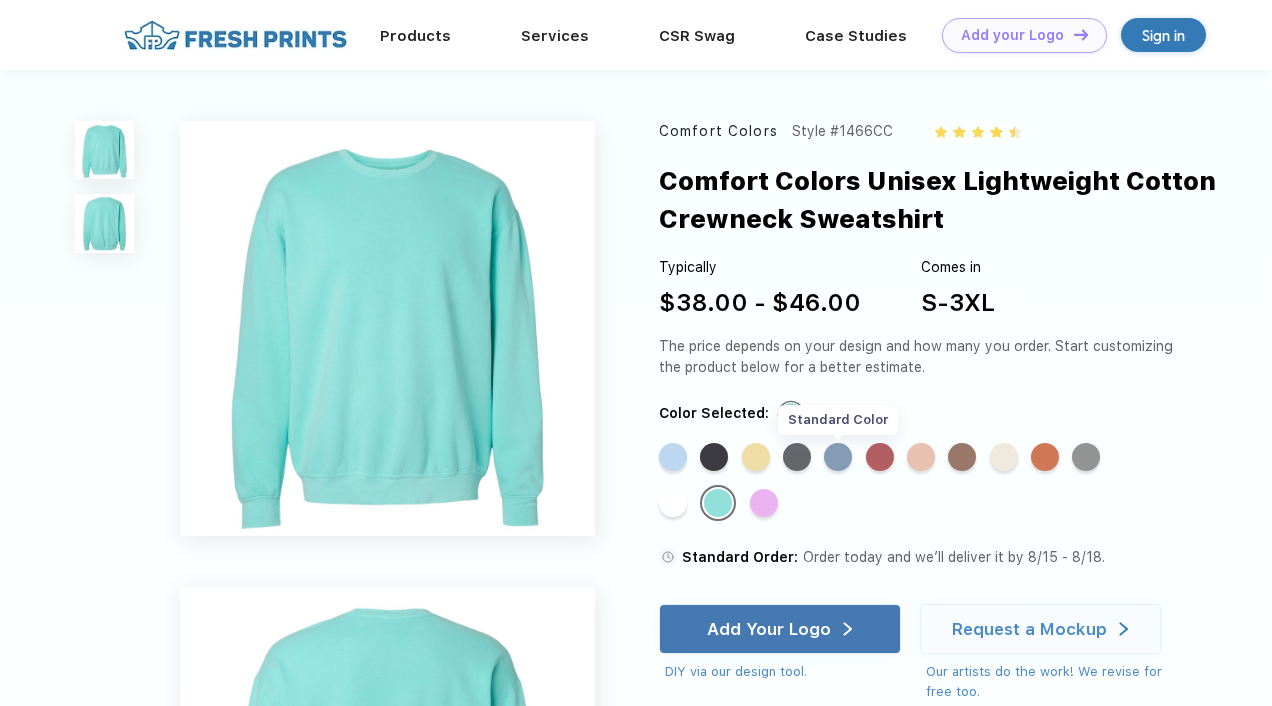 click on "Standard Color" at bounding box center [838, 457] 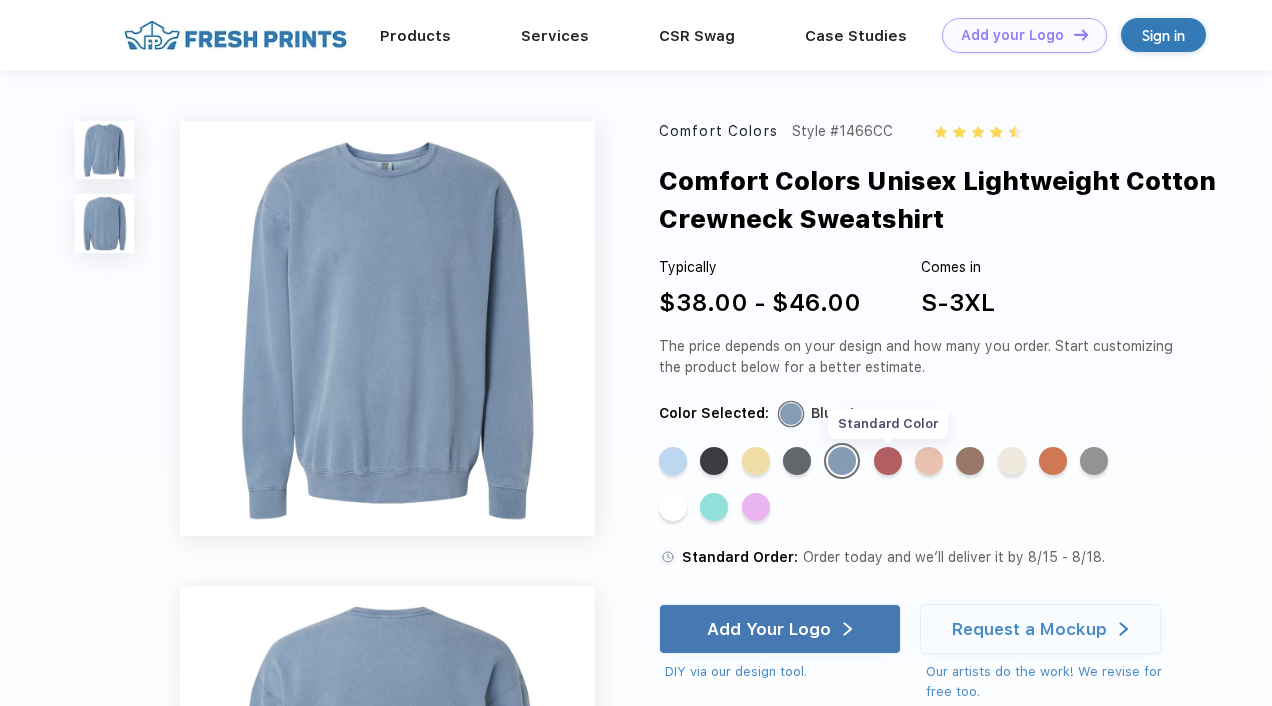 click on "Standard Color" at bounding box center (888, 461) 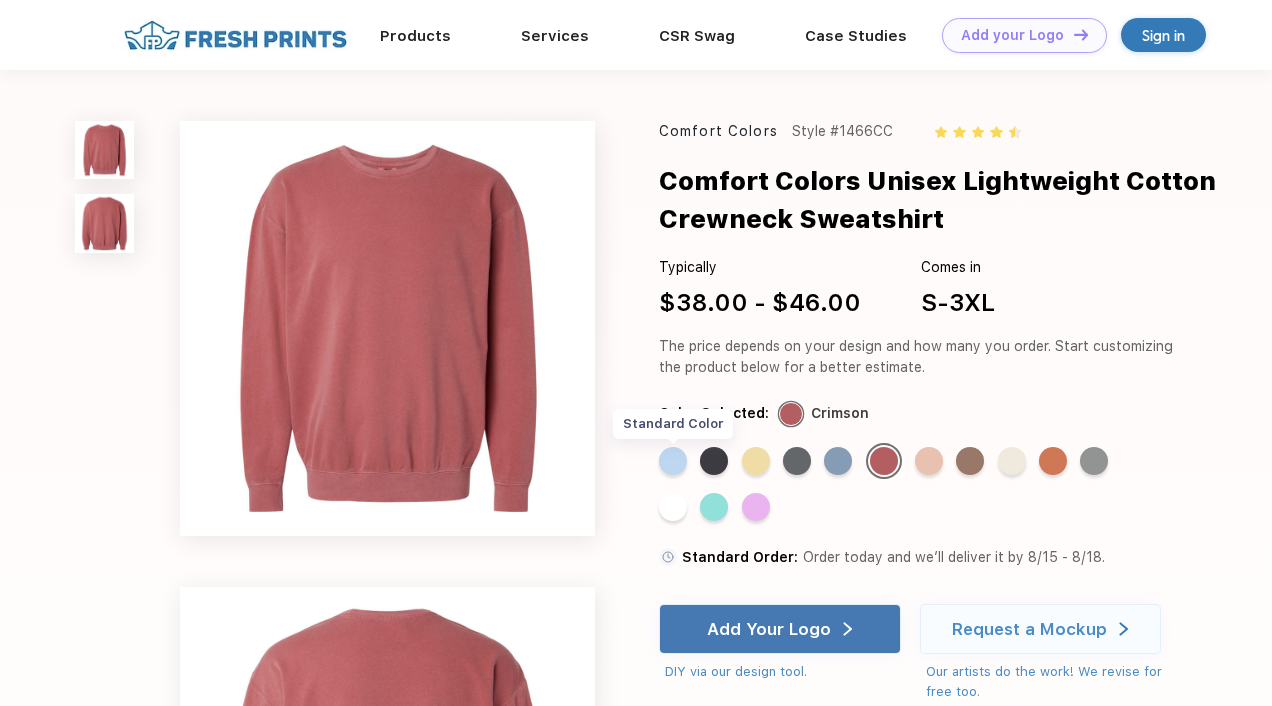 click on "Standard Color" at bounding box center (673, 461) 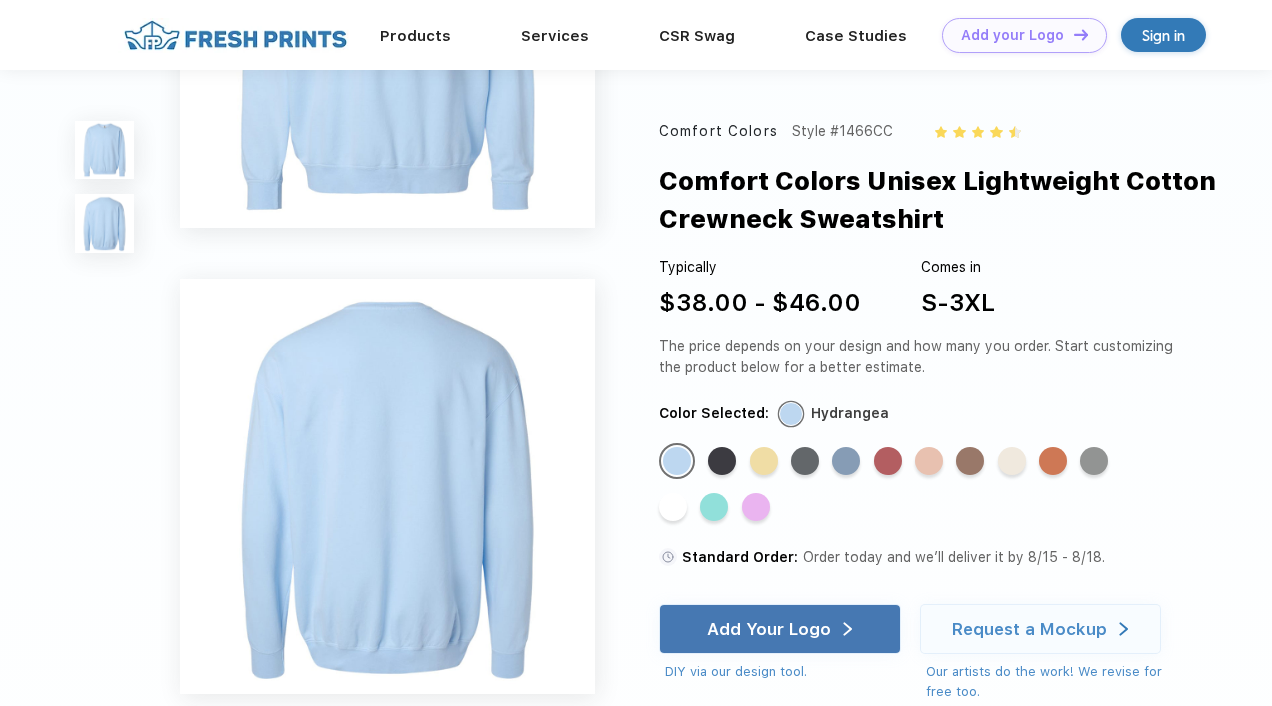 scroll, scrollTop: 0, scrollLeft: 0, axis: both 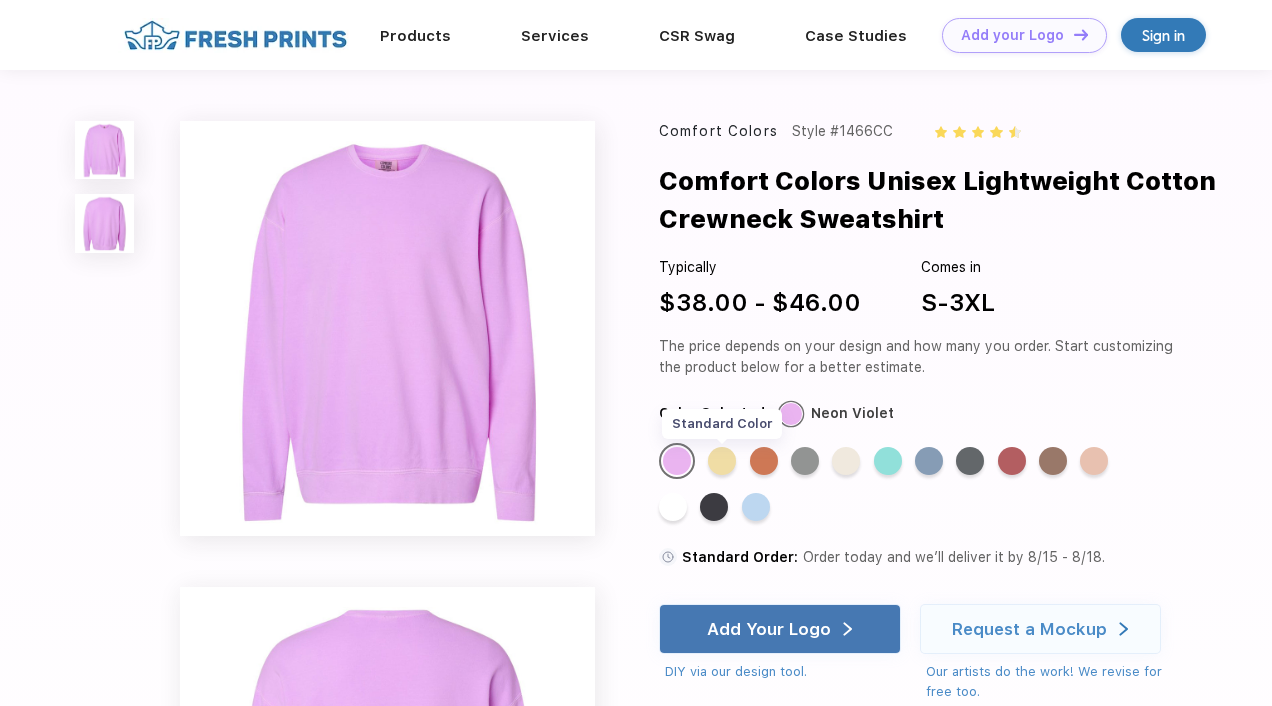 click on "Standard Color" at bounding box center (722, 461) 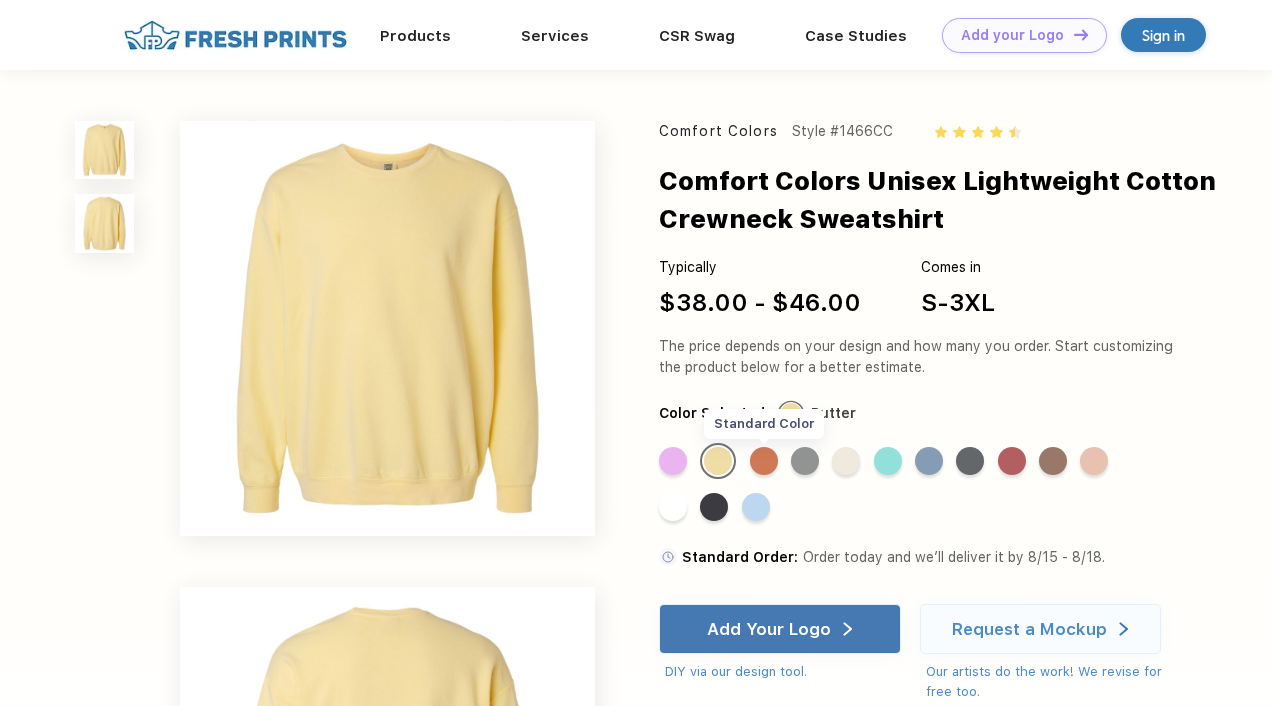 click on "Standard Color" at bounding box center [764, 461] 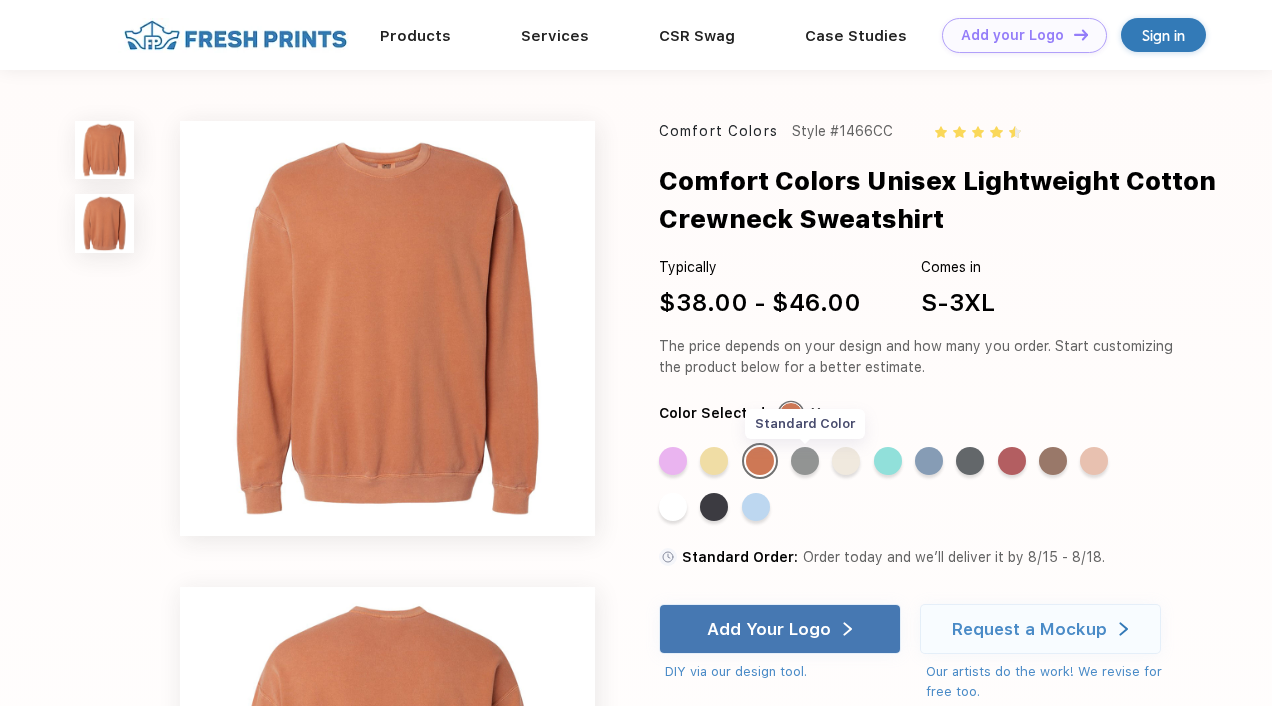 click on "Standard Color" at bounding box center (805, 461) 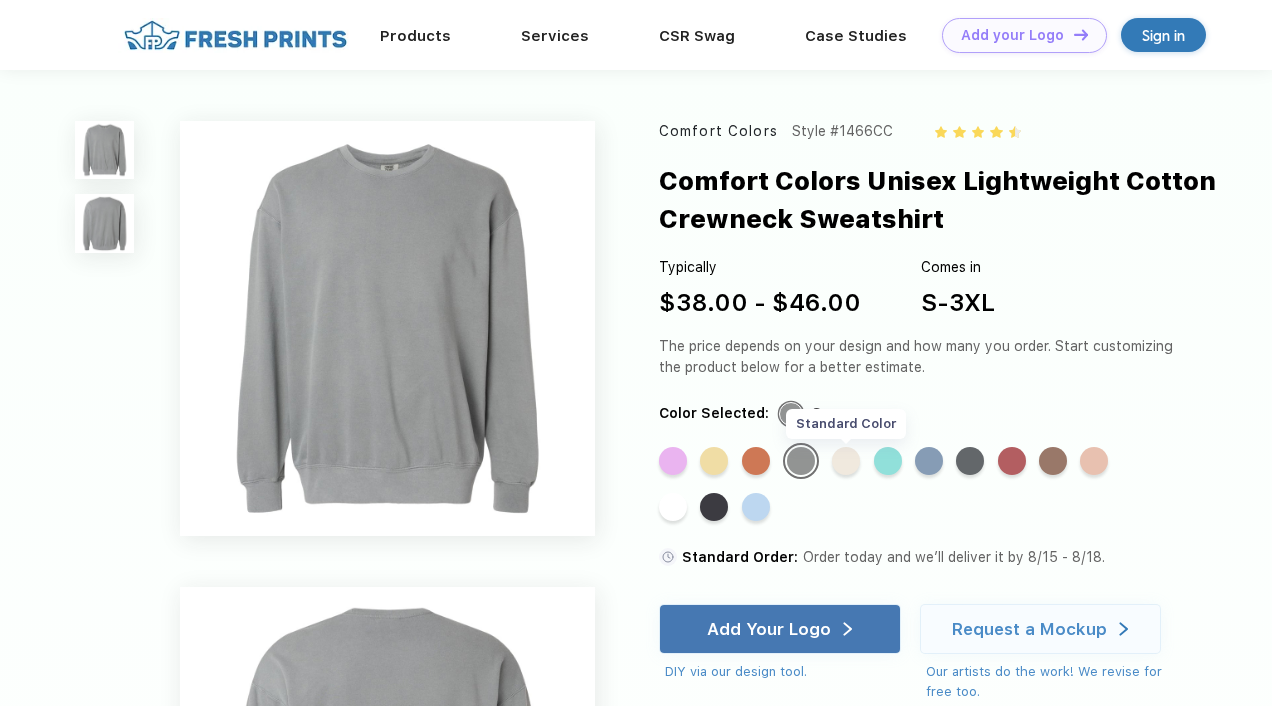 click on "Standard Color" at bounding box center (846, 461) 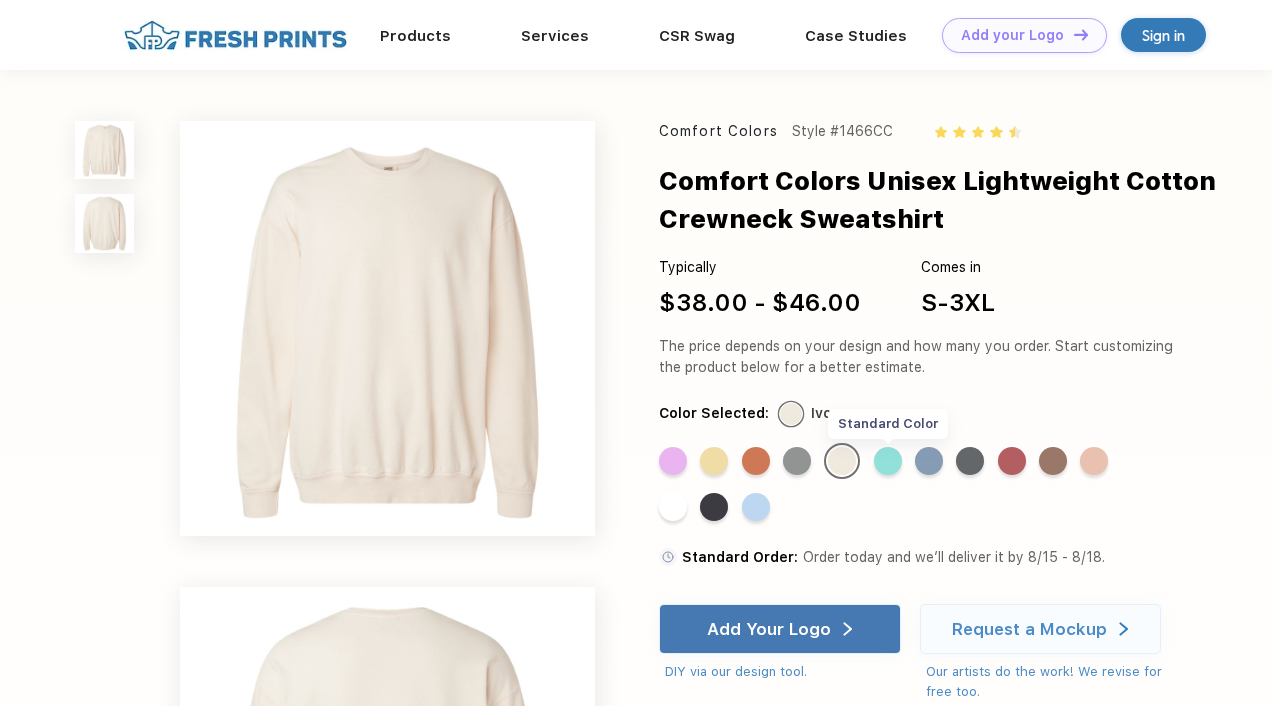 click on "Standard Color" at bounding box center [888, 461] 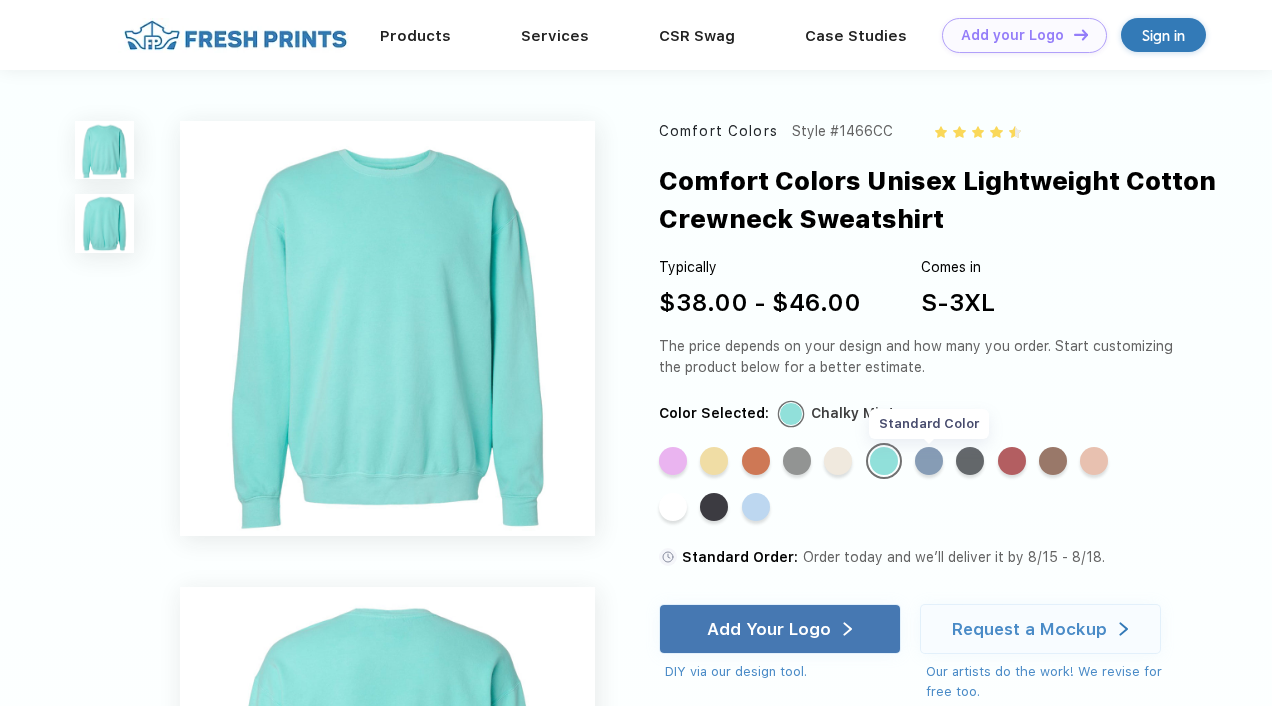 click on "Standard Color" at bounding box center [929, 461] 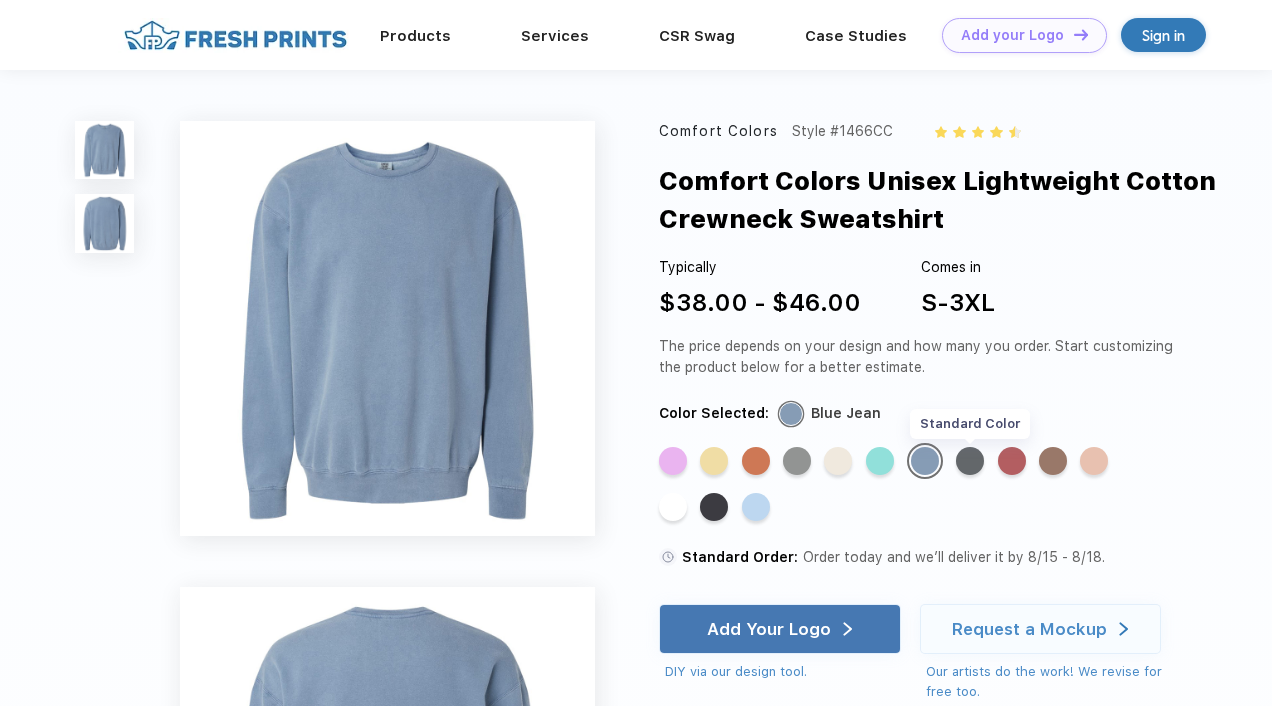 click on "Standard Color" at bounding box center [970, 461] 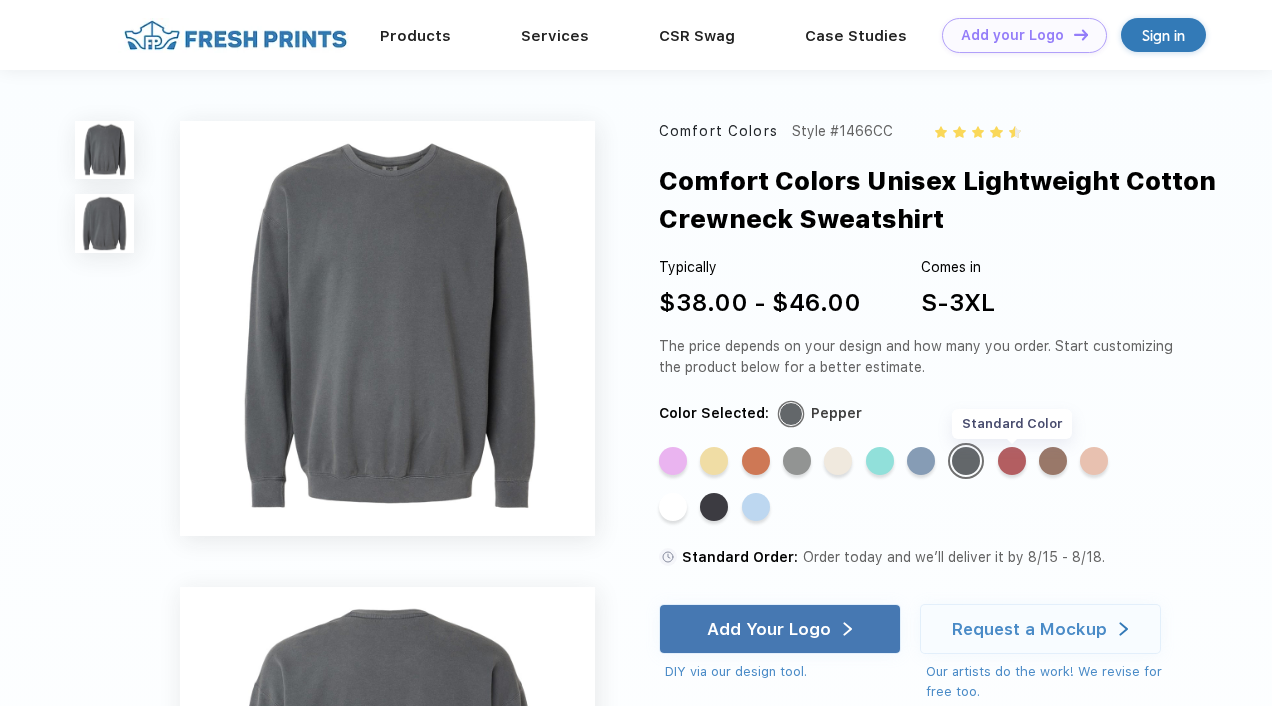 click on "Standard Color" at bounding box center [1012, 461] 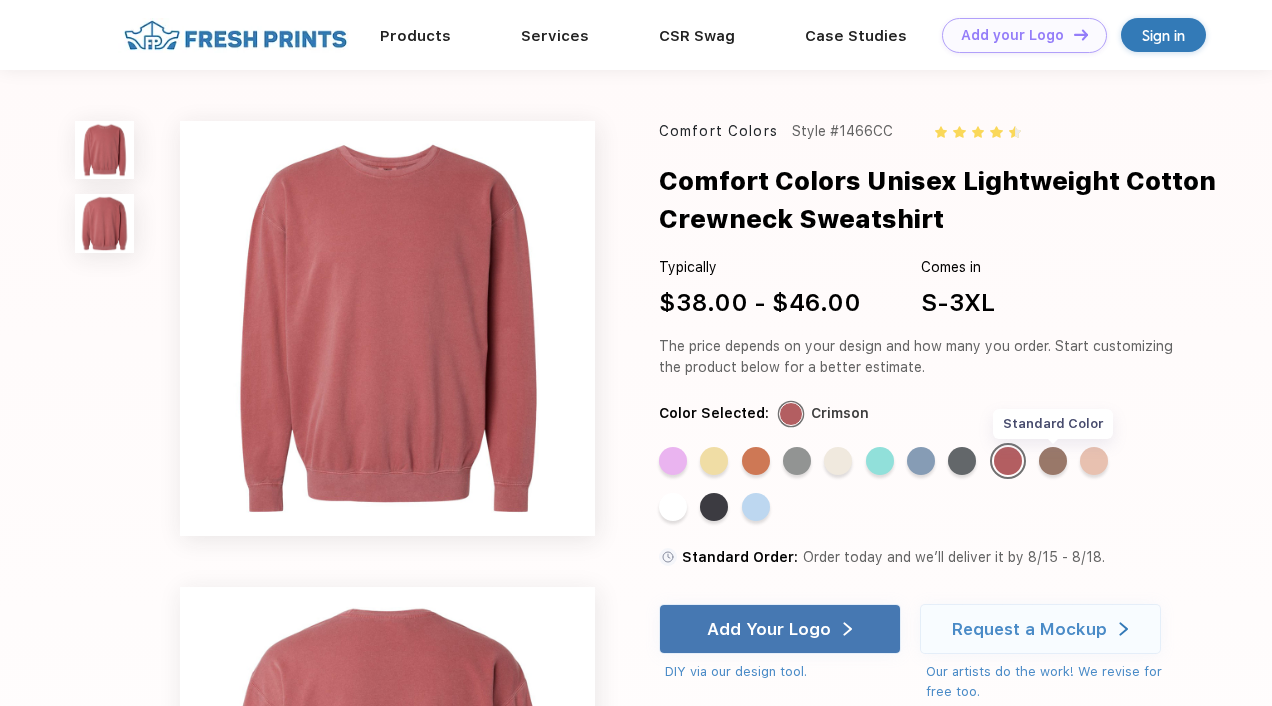 click on "Standard Color" at bounding box center [1053, 461] 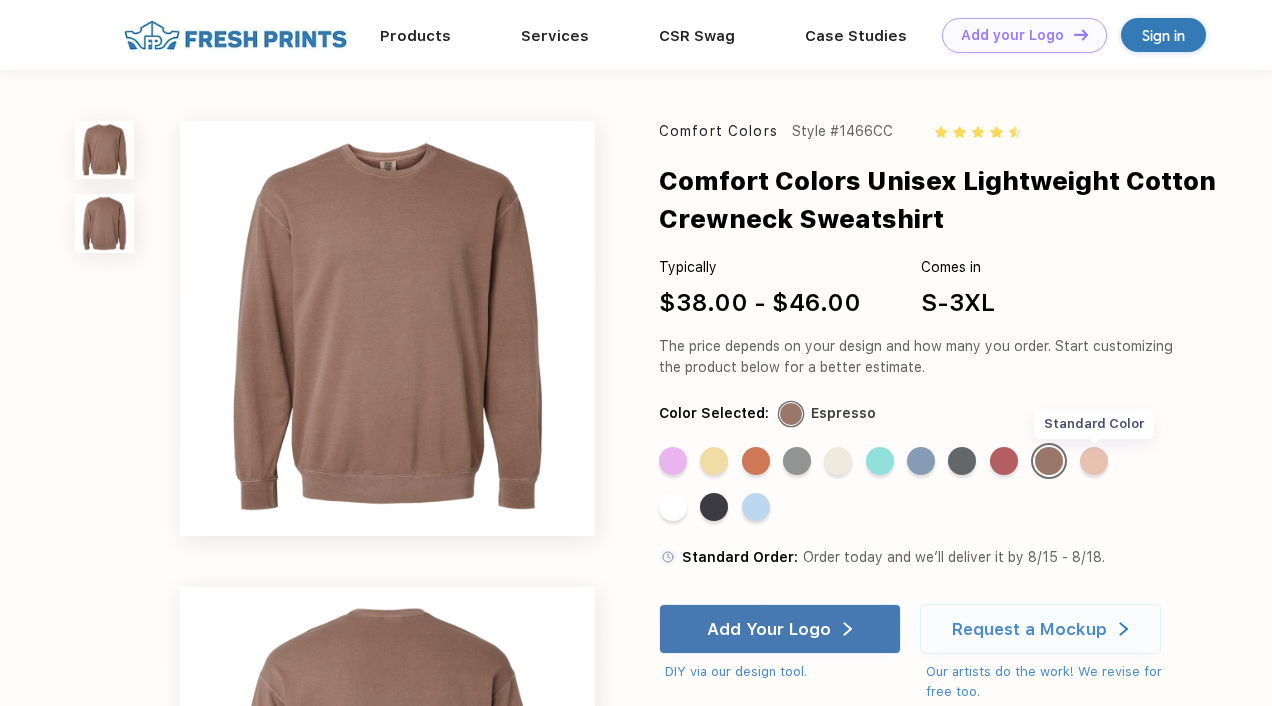 click on "Standard Color" at bounding box center [1094, 461] 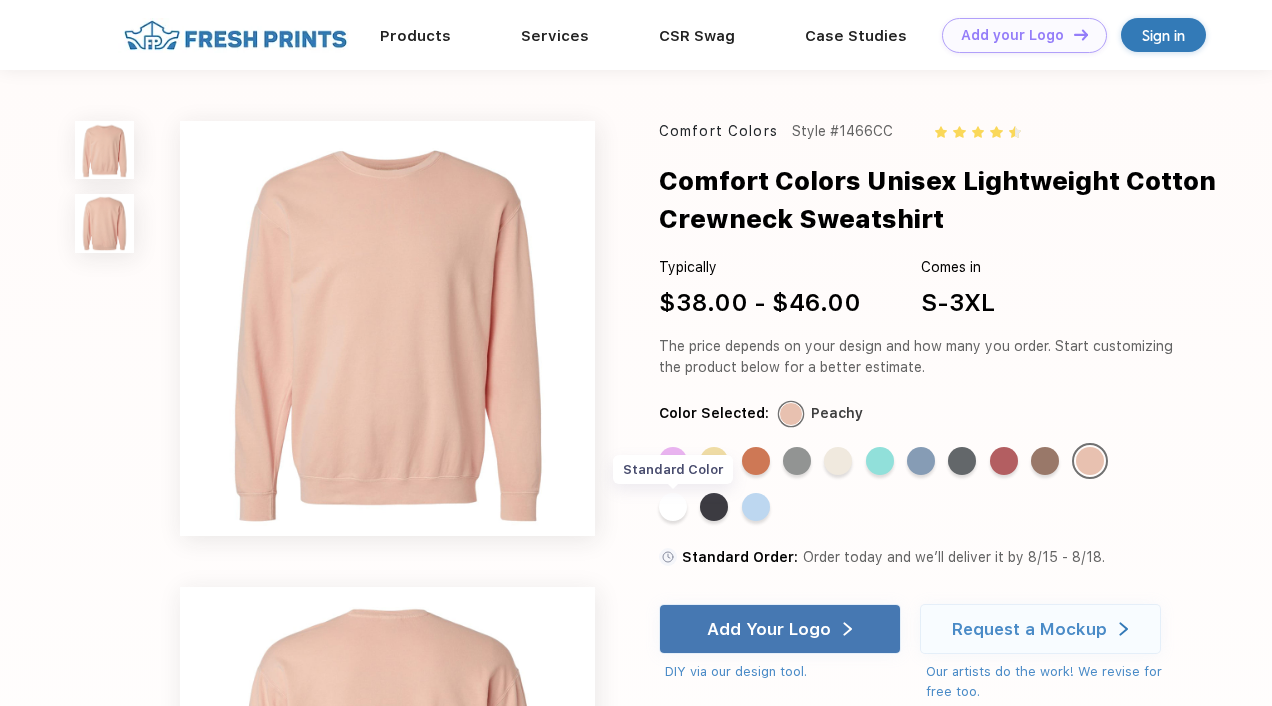 click on "Standard Color" at bounding box center (673, 507) 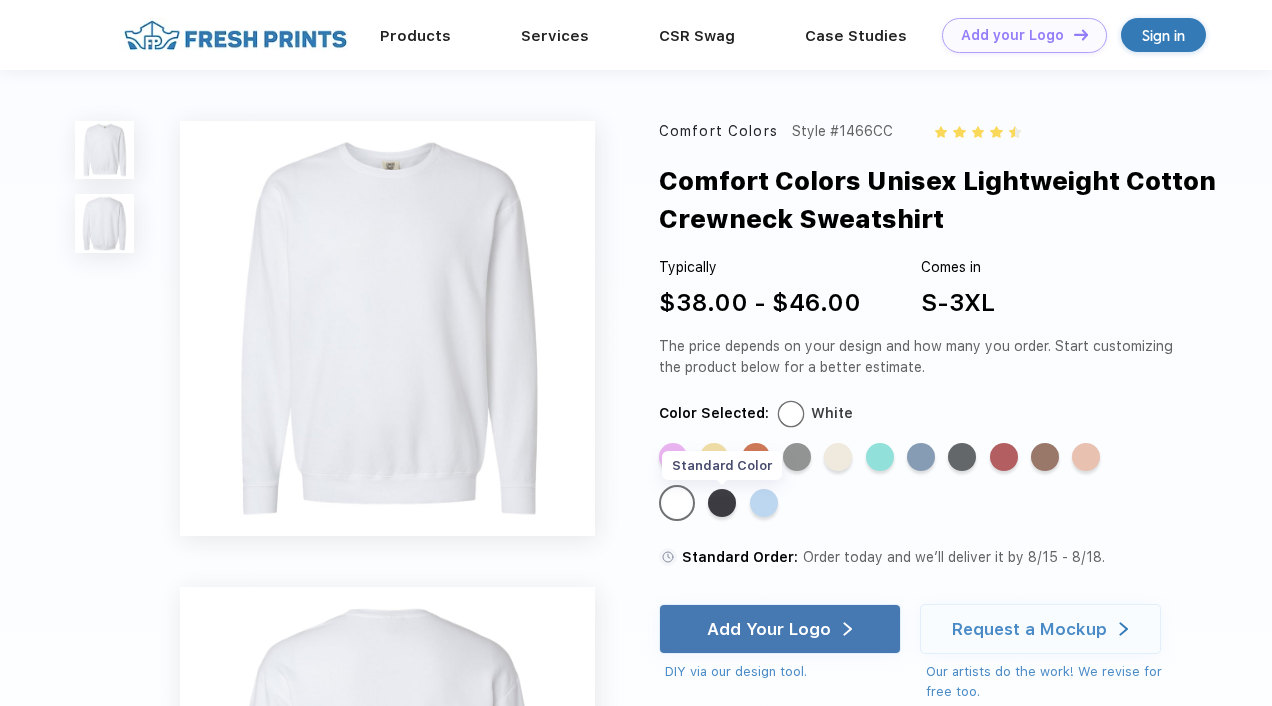 click on "Standard Color" at bounding box center (722, 503) 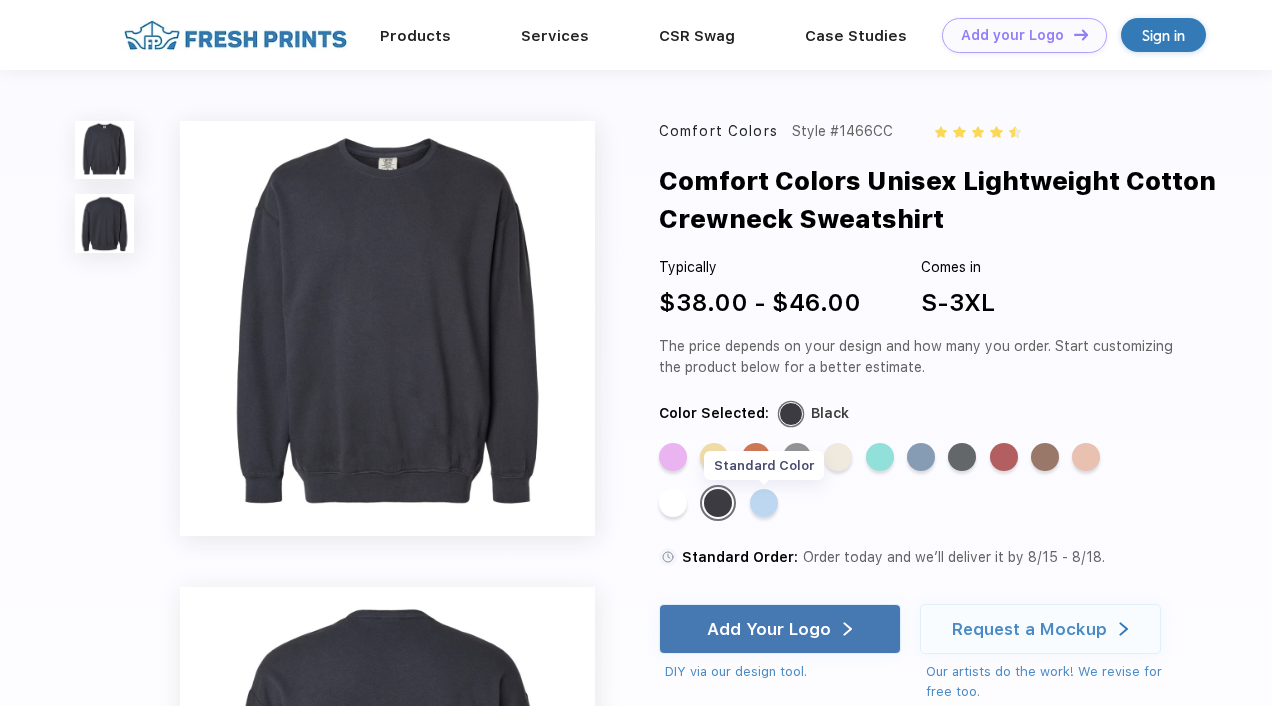 click on "Standard Color" at bounding box center [764, 503] 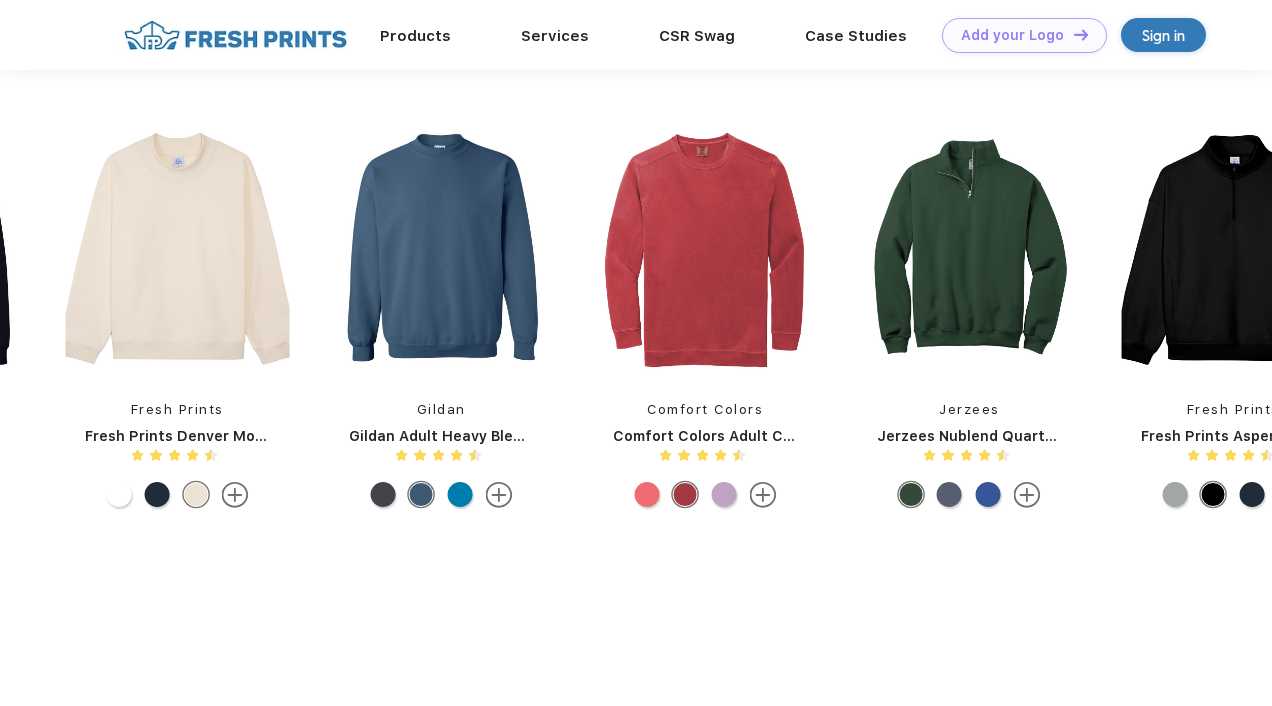 scroll, scrollTop: 1404, scrollLeft: 0, axis: vertical 